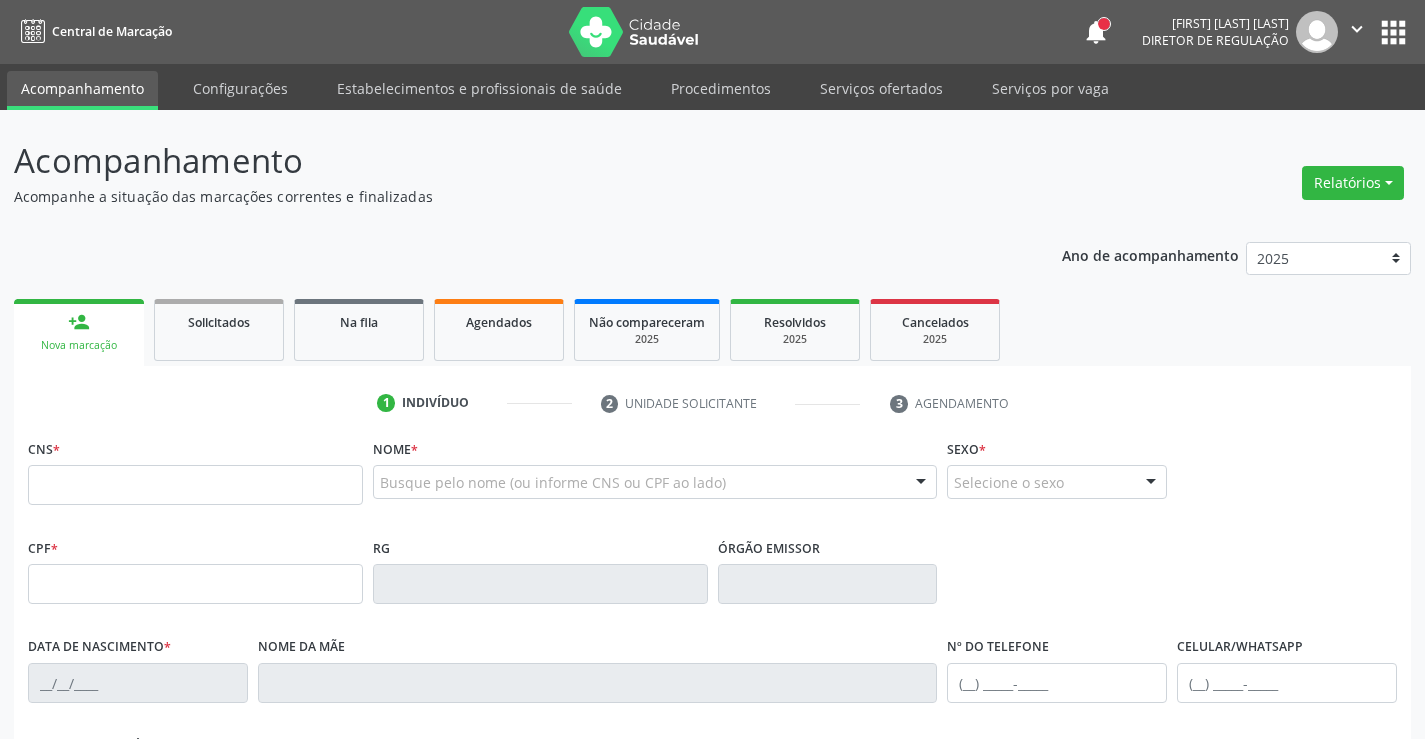 scroll, scrollTop: 0, scrollLeft: 0, axis: both 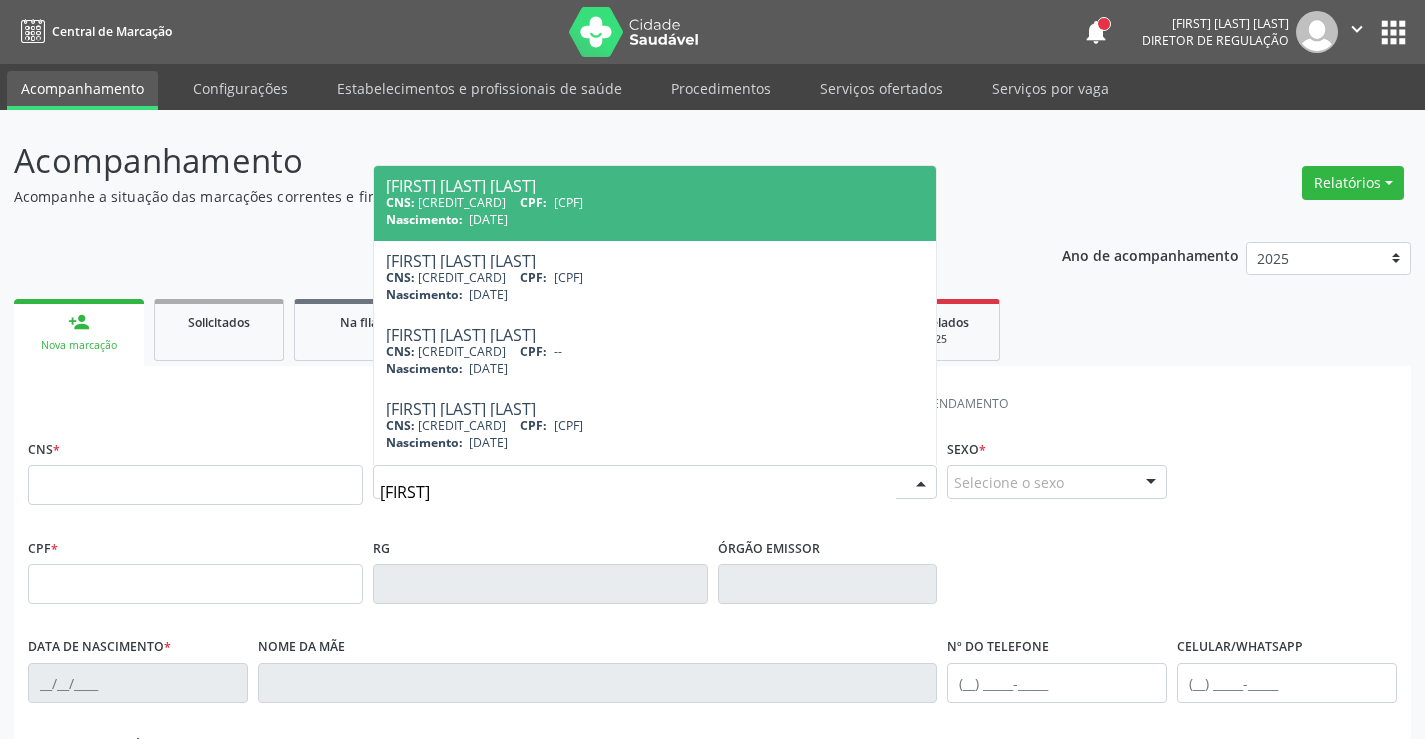 type on "[FIRST]" 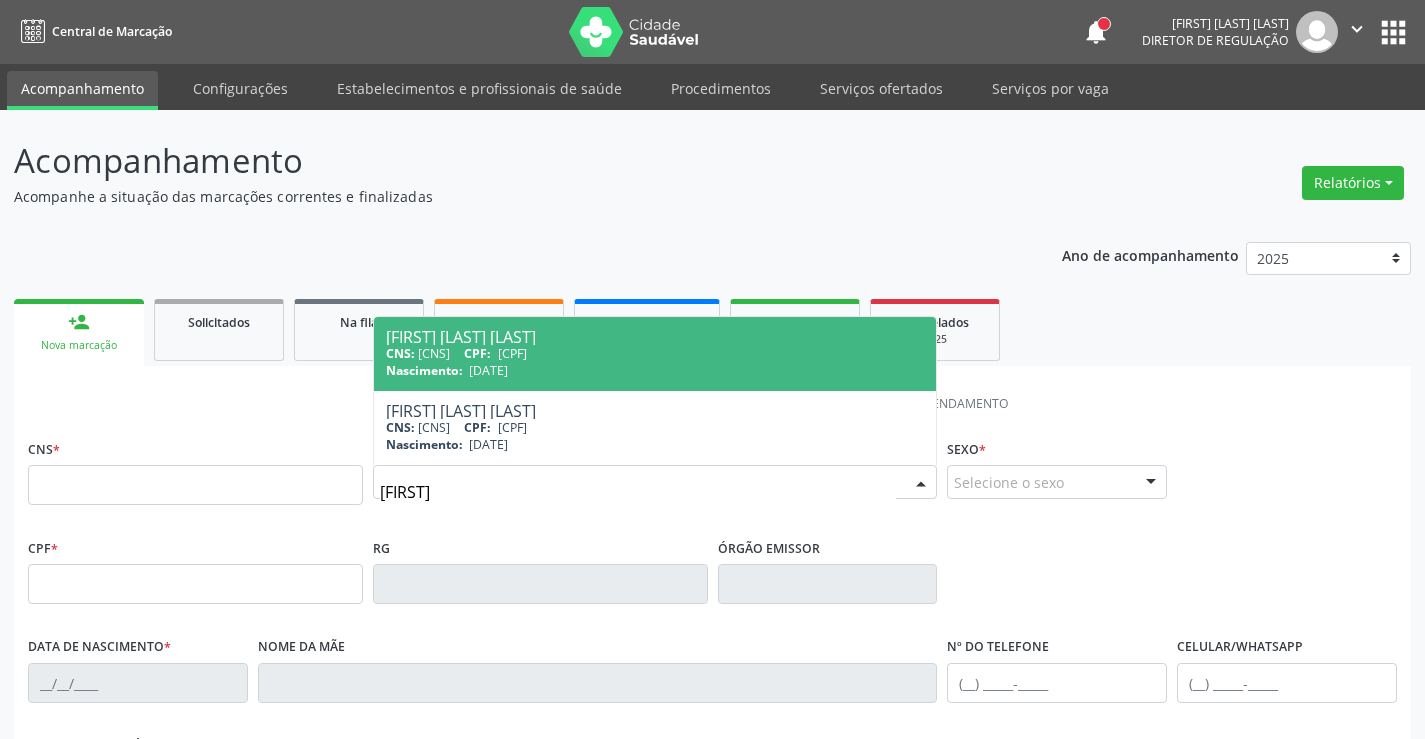 click on "Nascimento:
[DATE]" at bounding box center [655, 370] 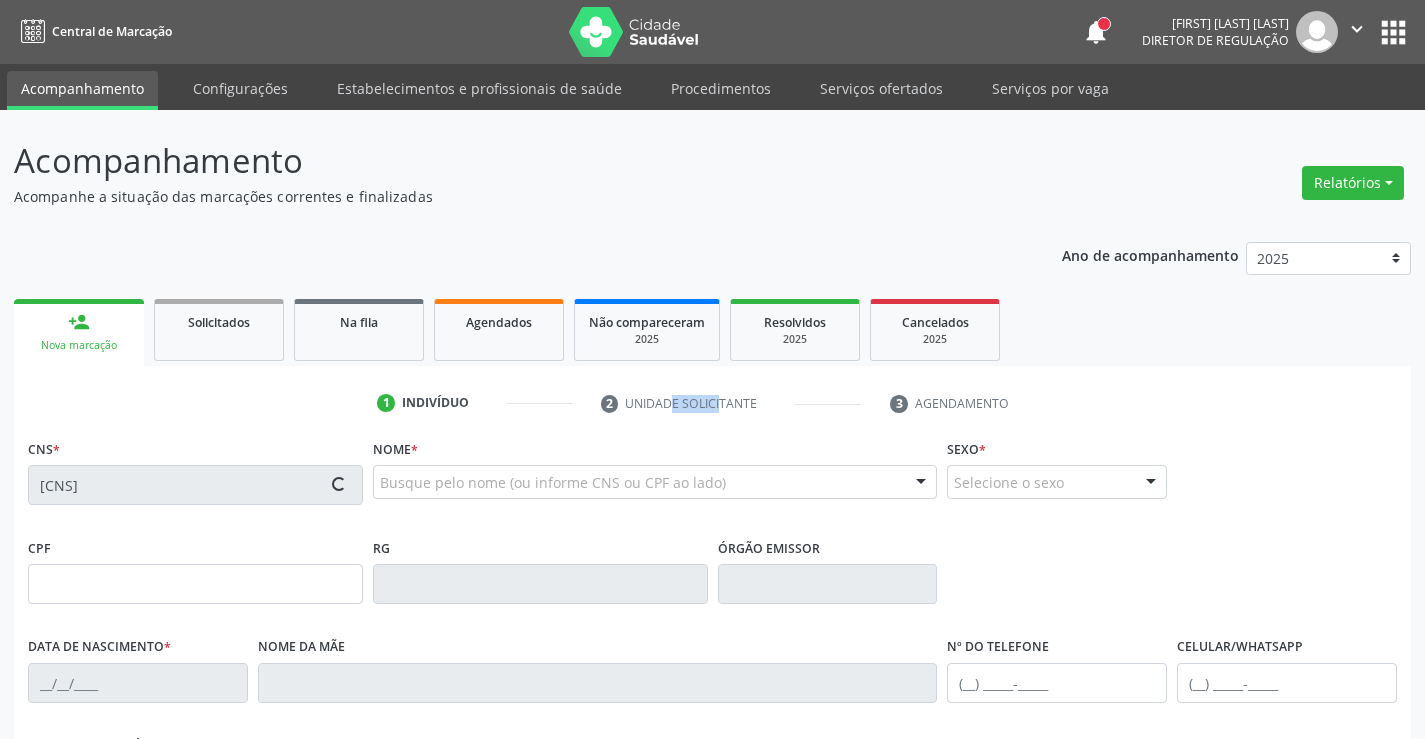 type on "[CPF]" 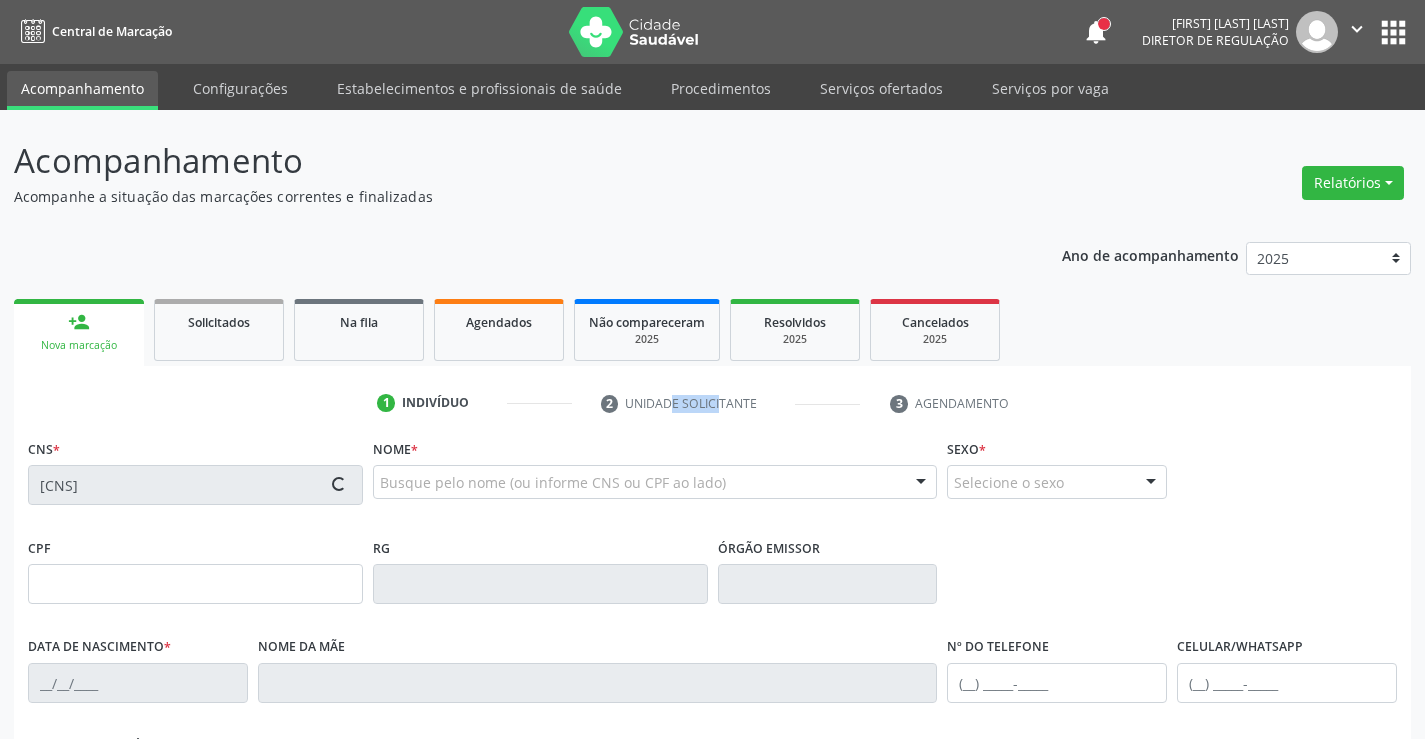 type on "[DATE]" 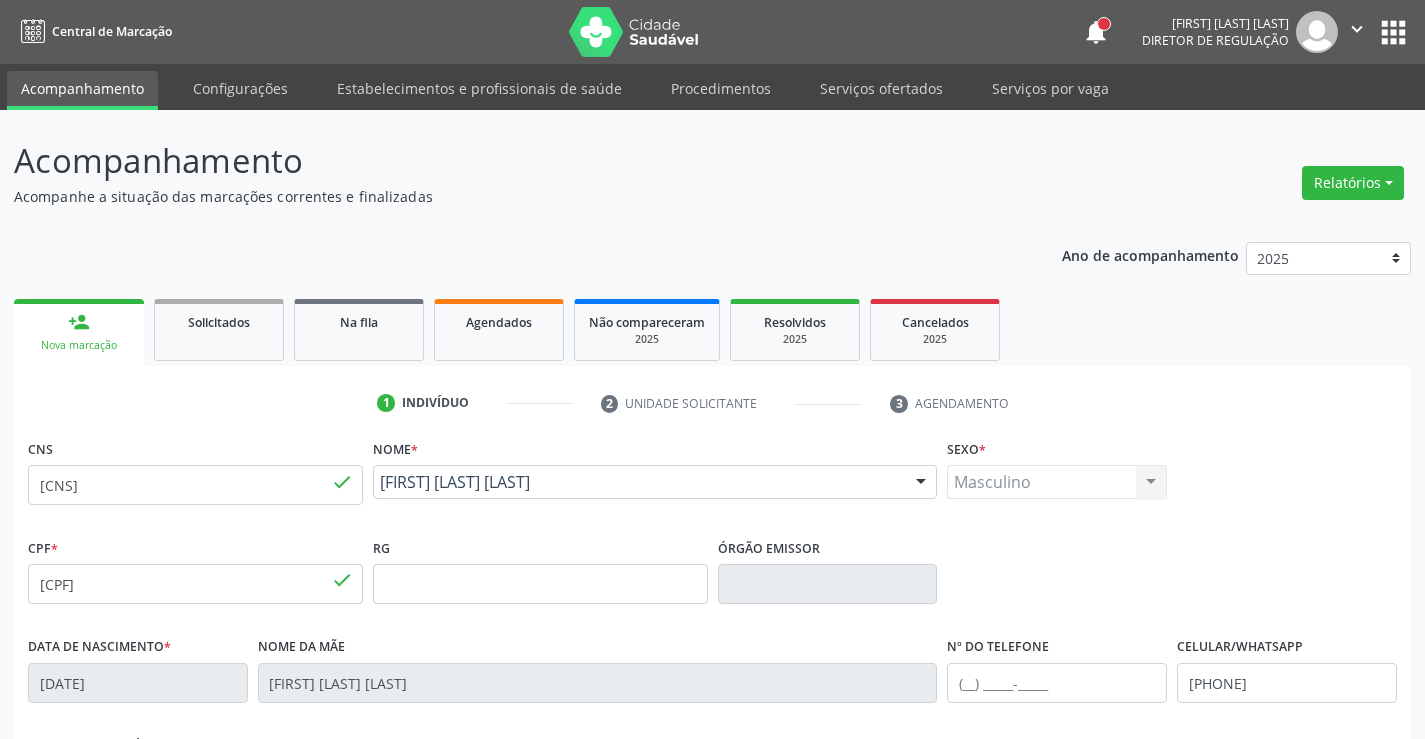 click on "1
Indivíduo
2
Unidade solicitante
3
Agendamento" at bounding box center (712, 403) 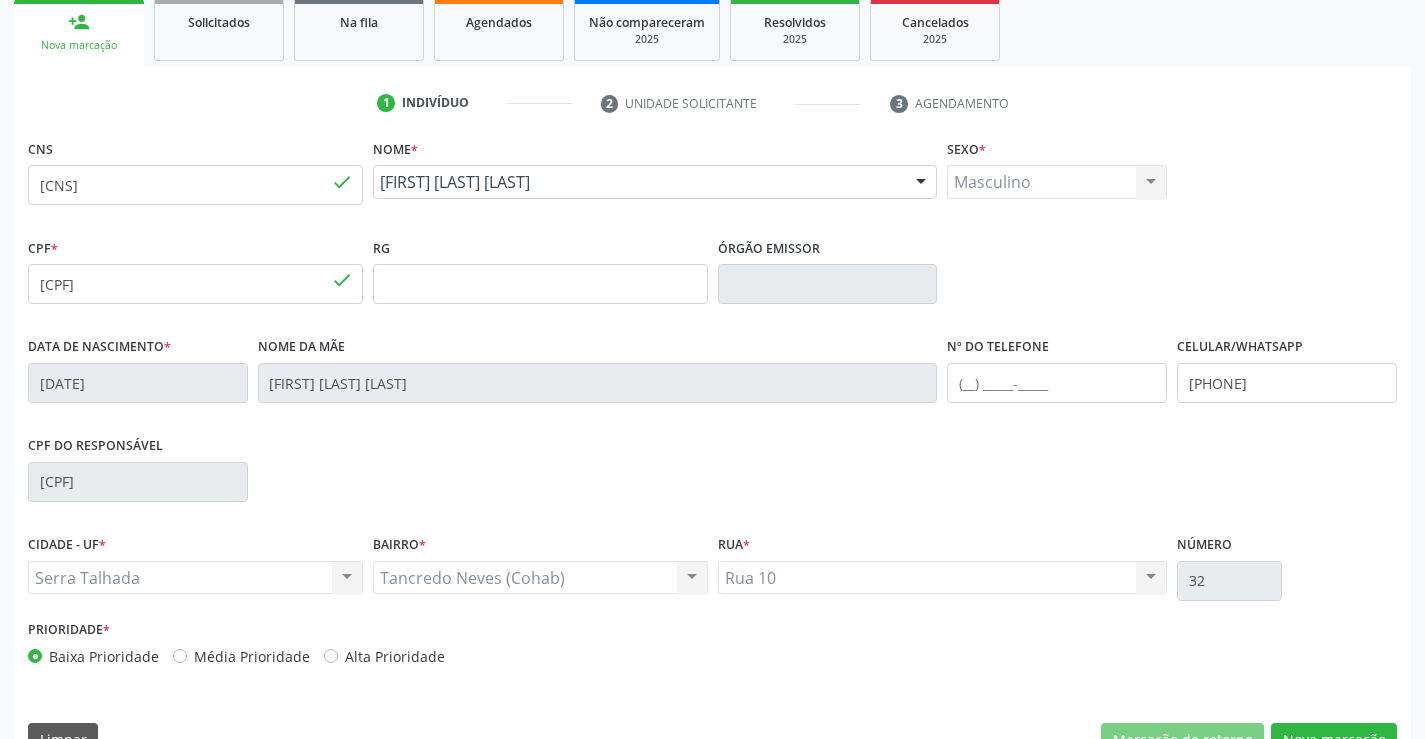 scroll, scrollTop: 345, scrollLeft: 0, axis: vertical 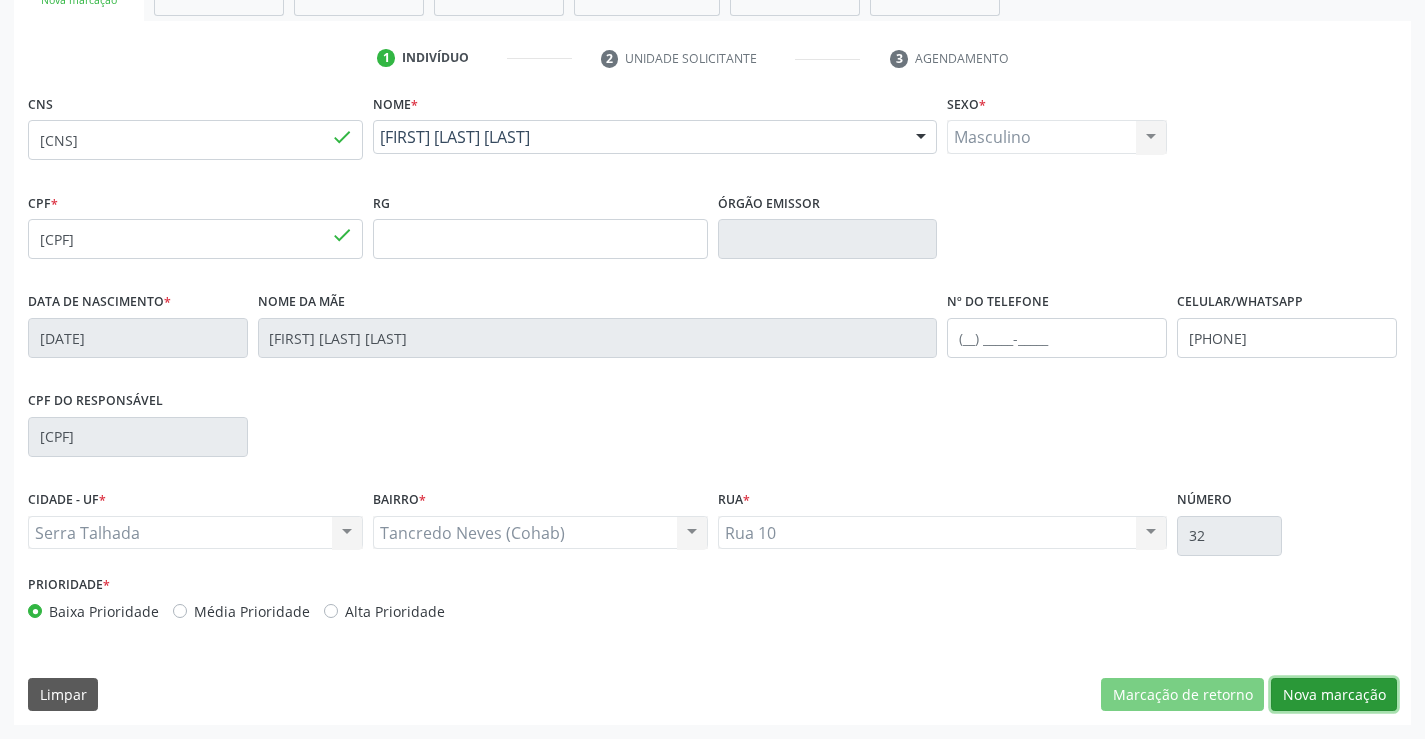 click on "Nova marcação" at bounding box center [1334, 695] 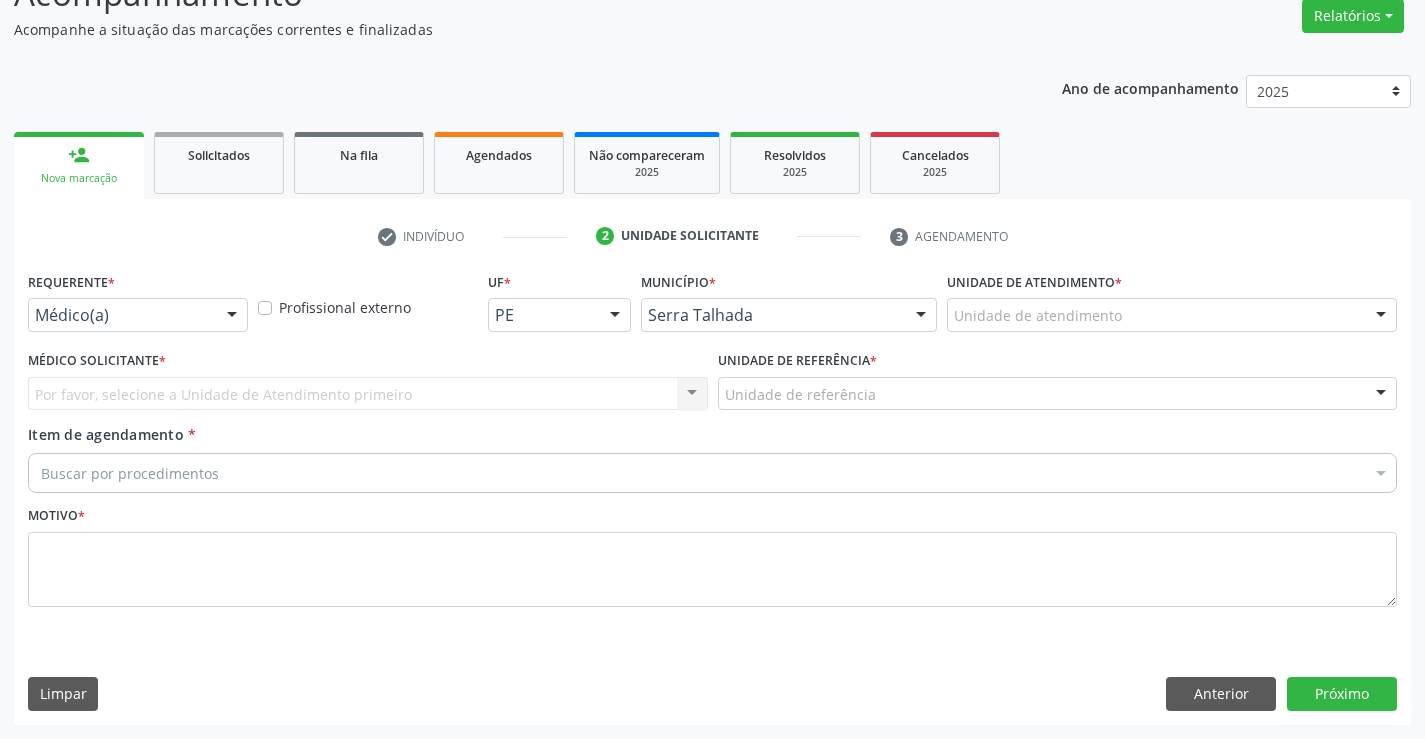 scroll, scrollTop: 167, scrollLeft: 0, axis: vertical 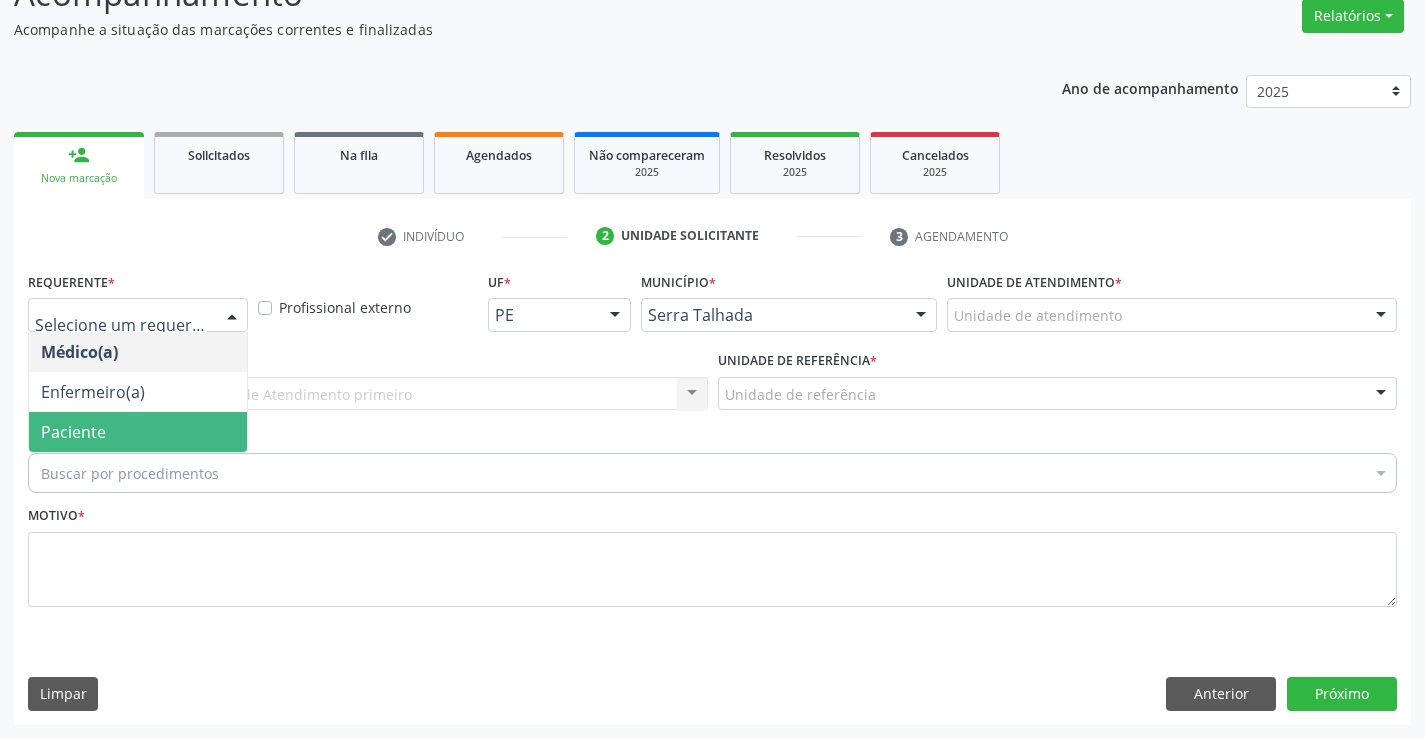 click on "Paciente" at bounding box center [138, 432] 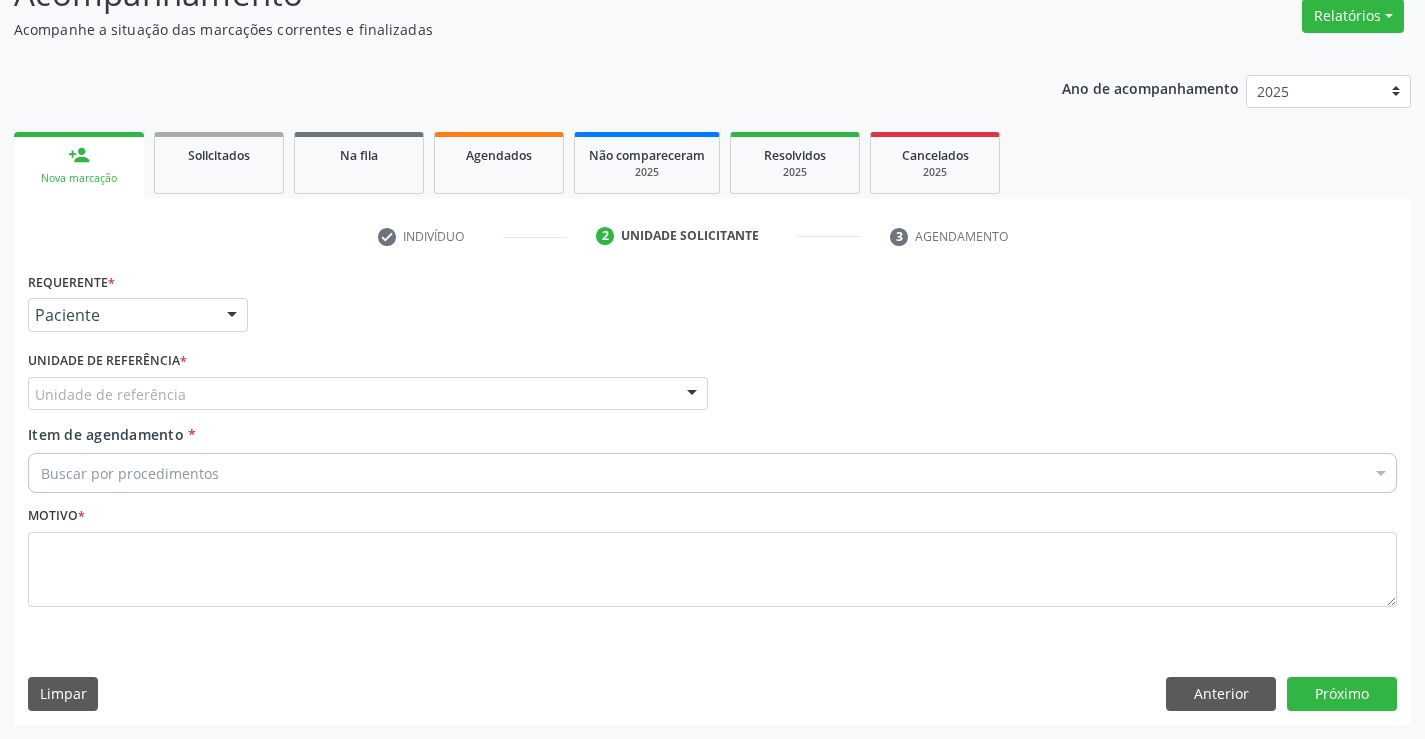click on "Unidade de referência" at bounding box center (368, 394) 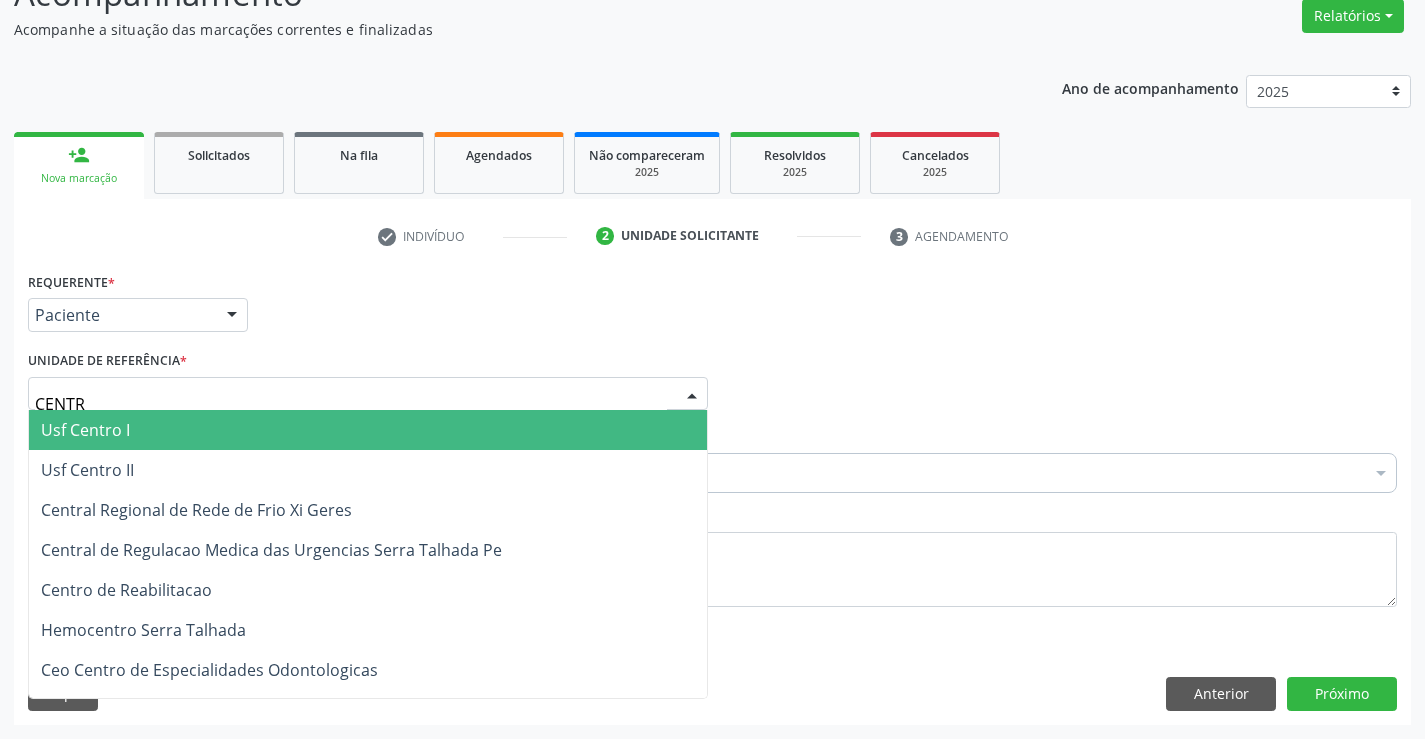type on "CENTRO" 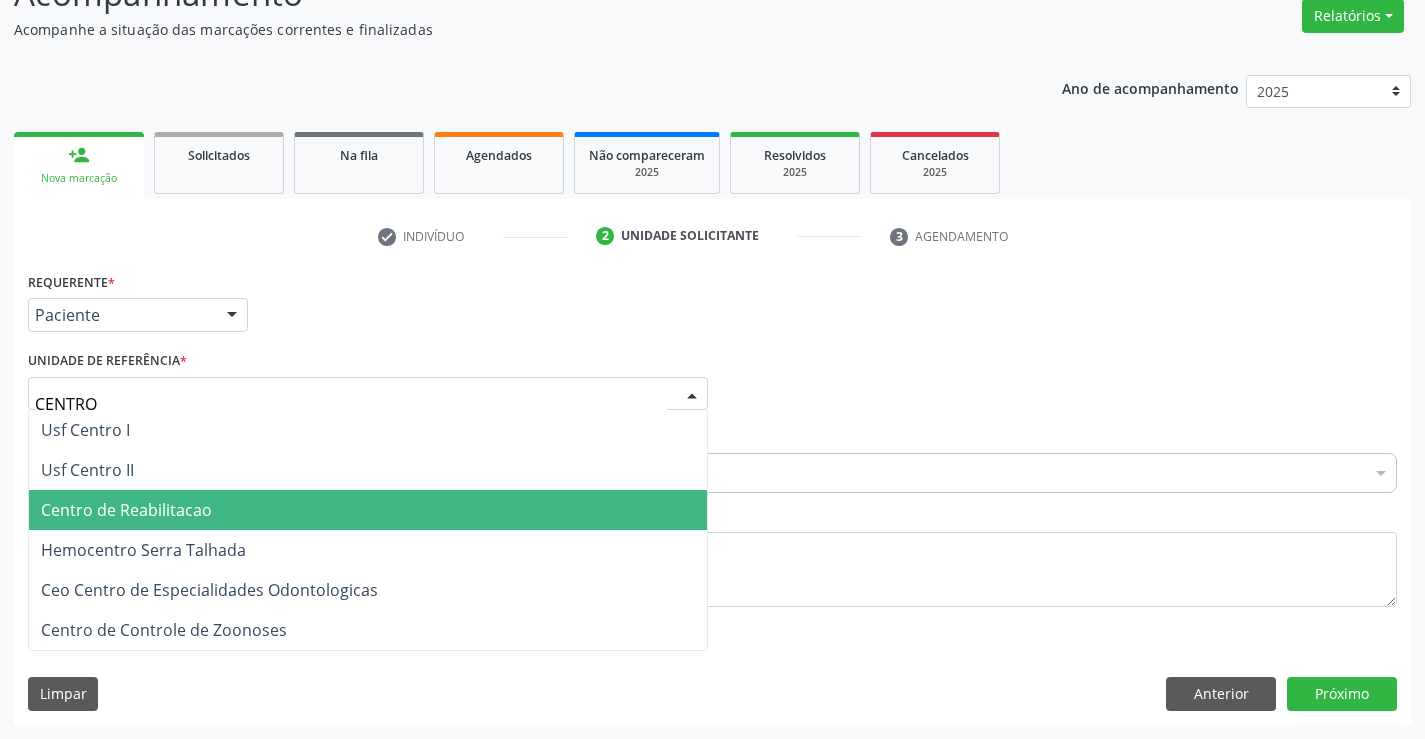 click on "Centro de Reabilitacao" at bounding box center (368, 510) 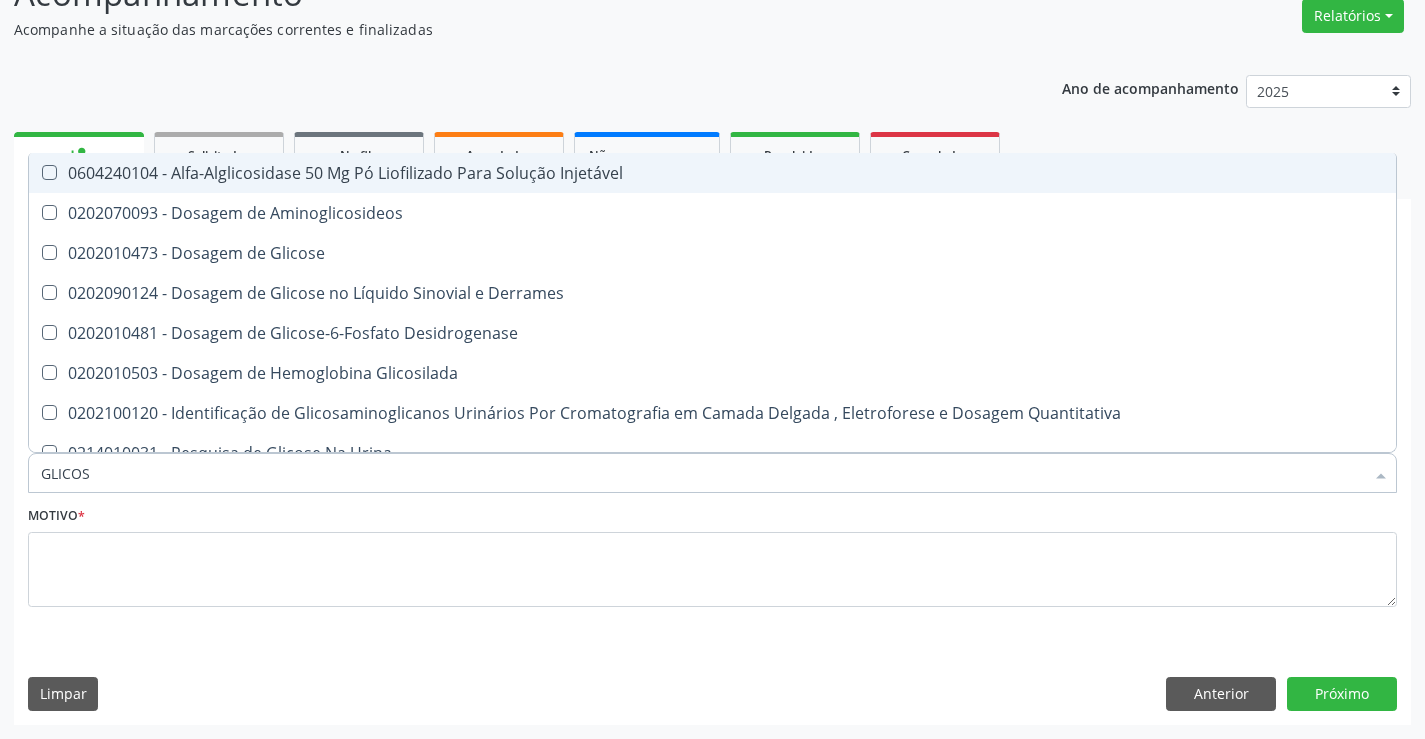 type on "GLICOSE" 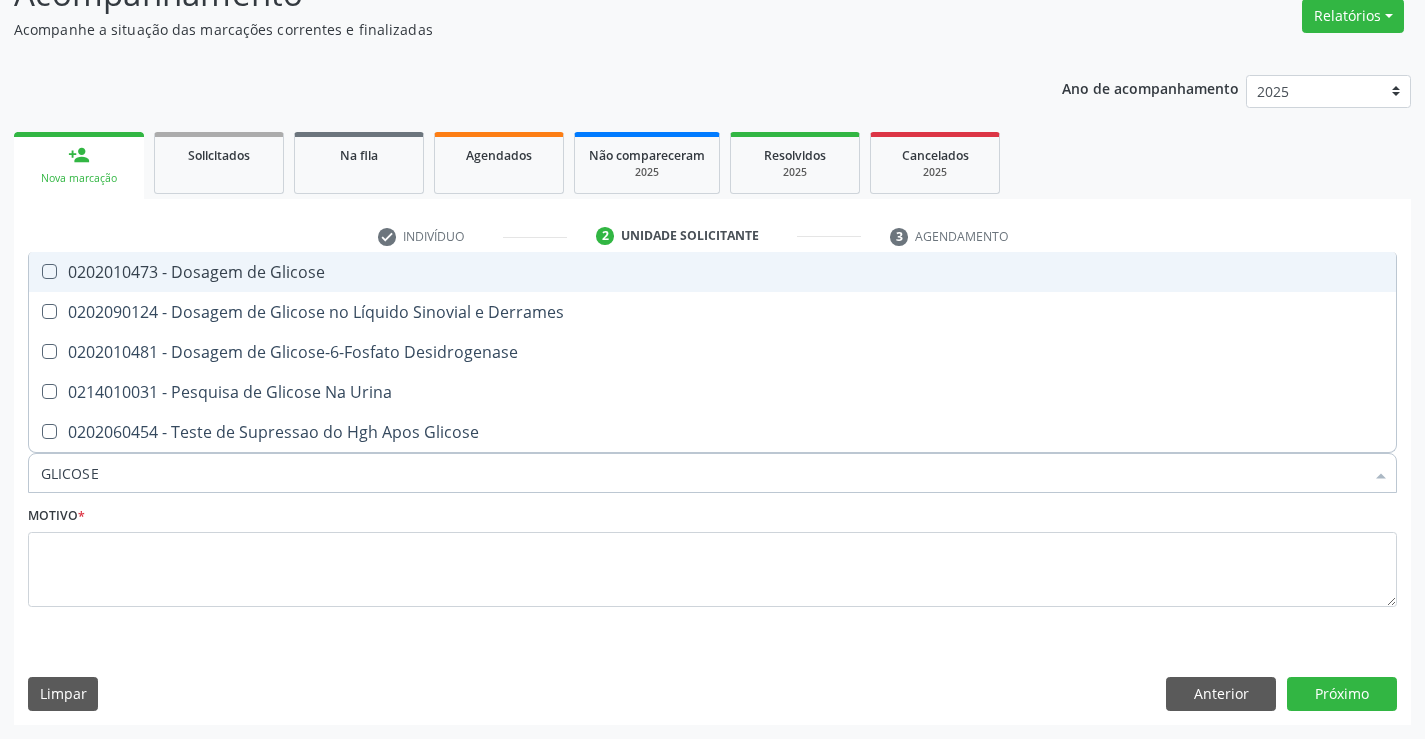 click on "0202010473 - Dosagem de Glicose" at bounding box center (712, 272) 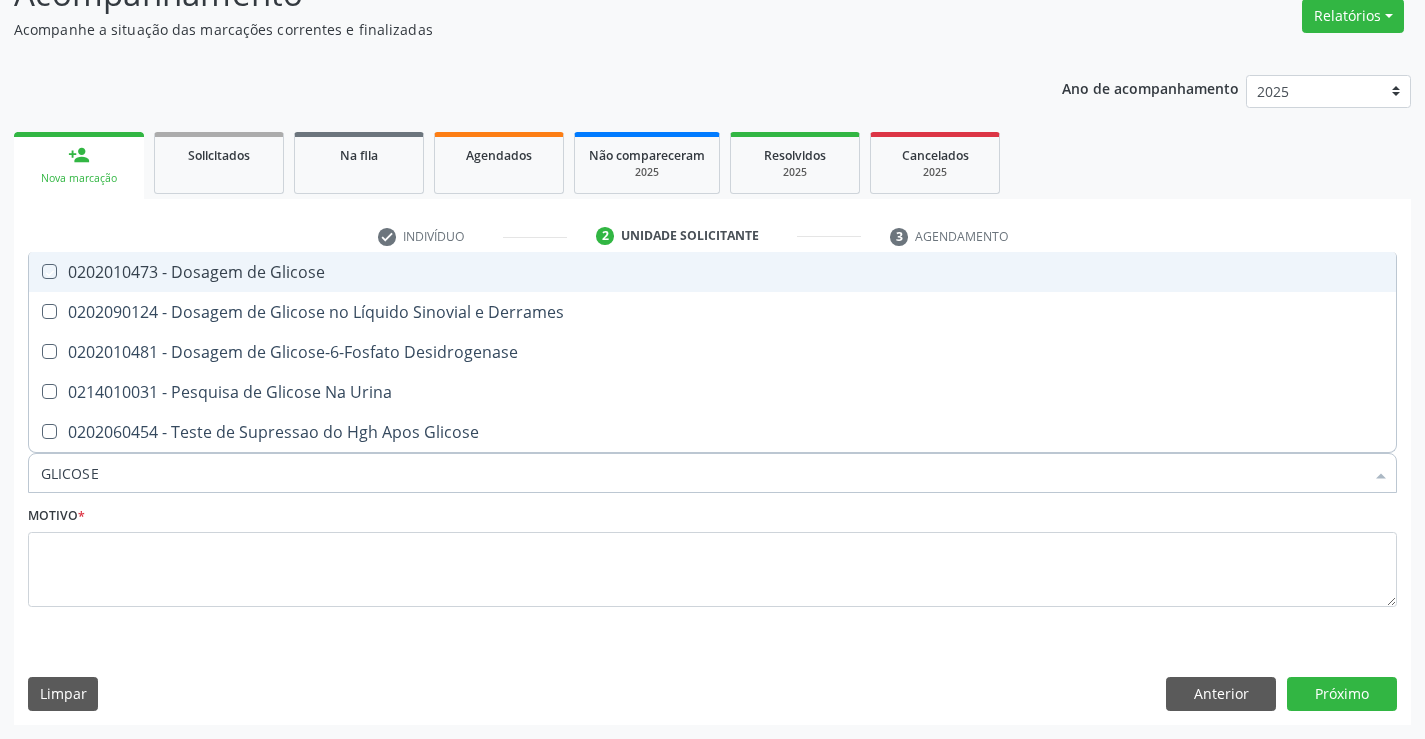 checkbox on "true" 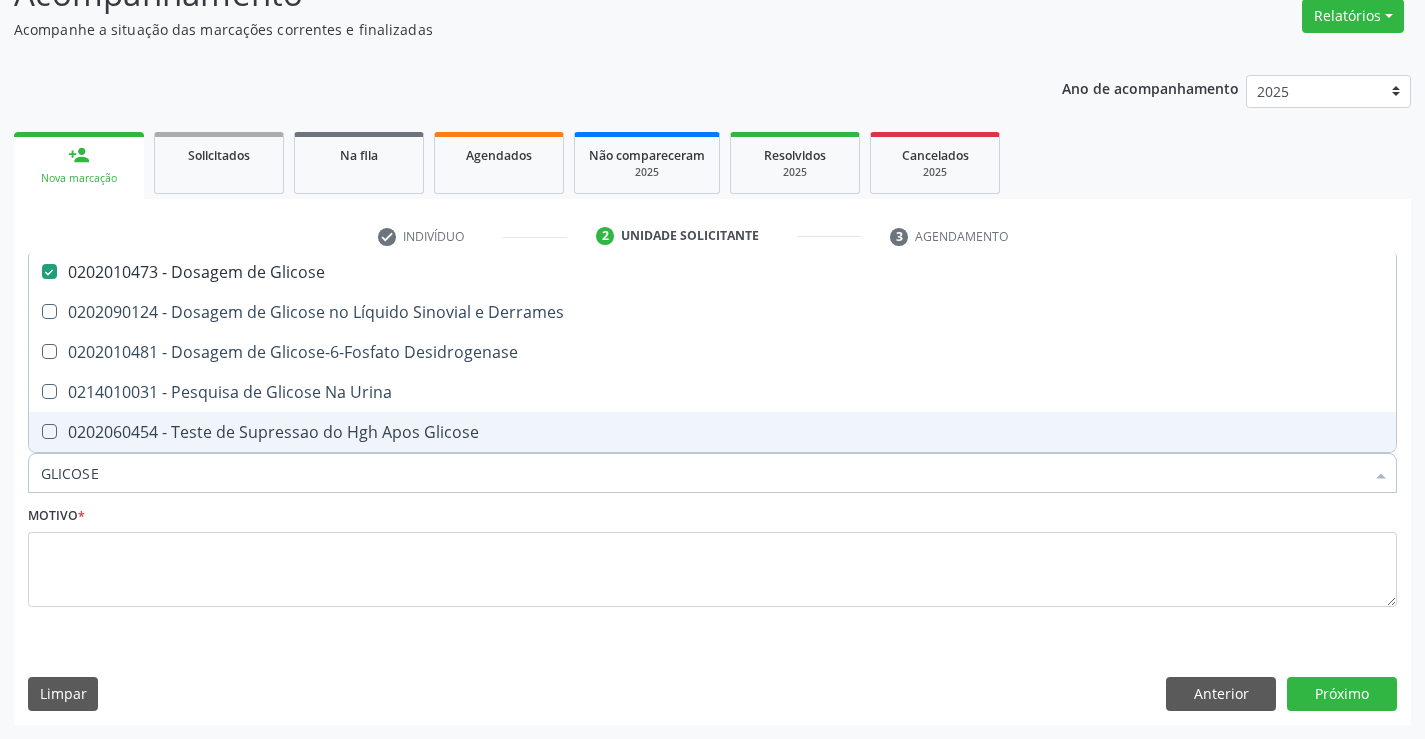 drag, startPoint x: 114, startPoint y: 473, endPoint x: 0, endPoint y: 479, distance: 114.15778 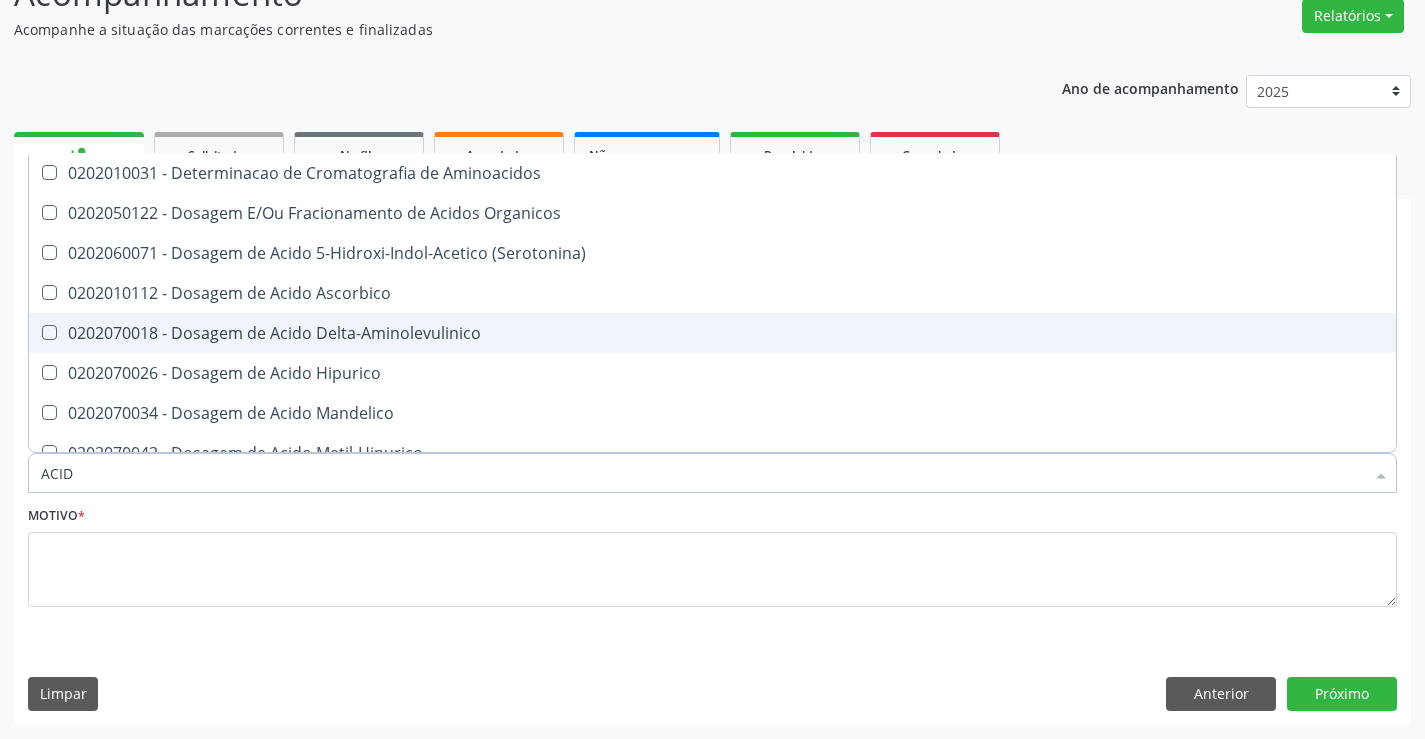 type on "ACIDO" 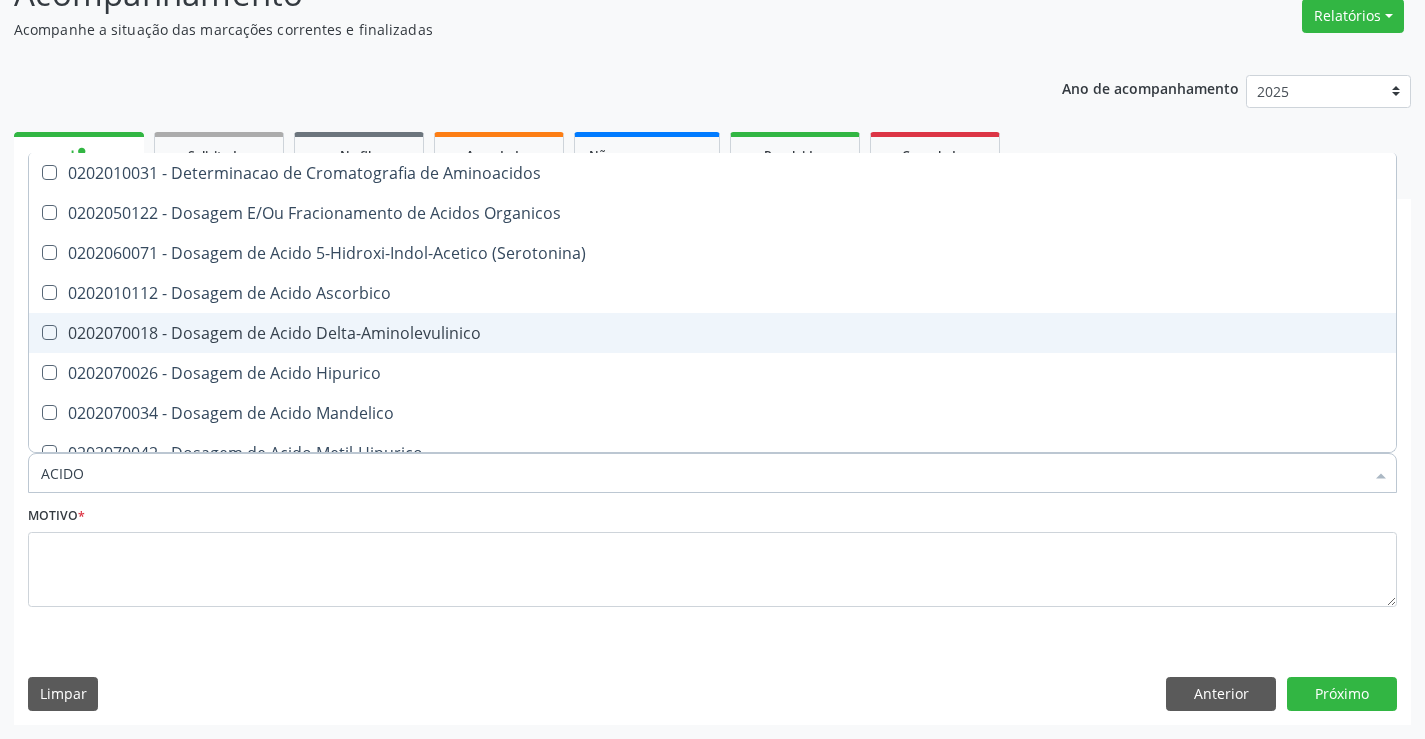 type on "ACIDO U" 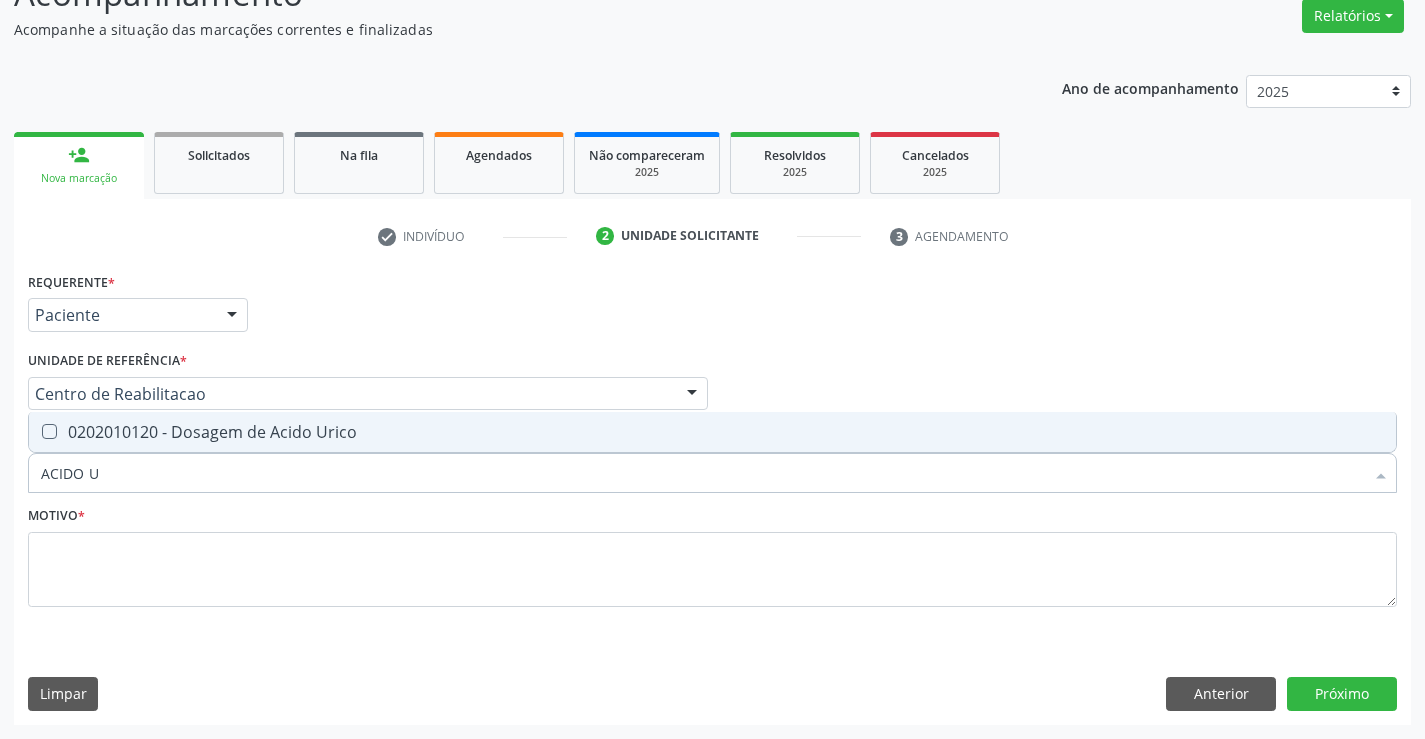 click on "0202010120 - Dosagem de Acido Urico" at bounding box center [712, 432] 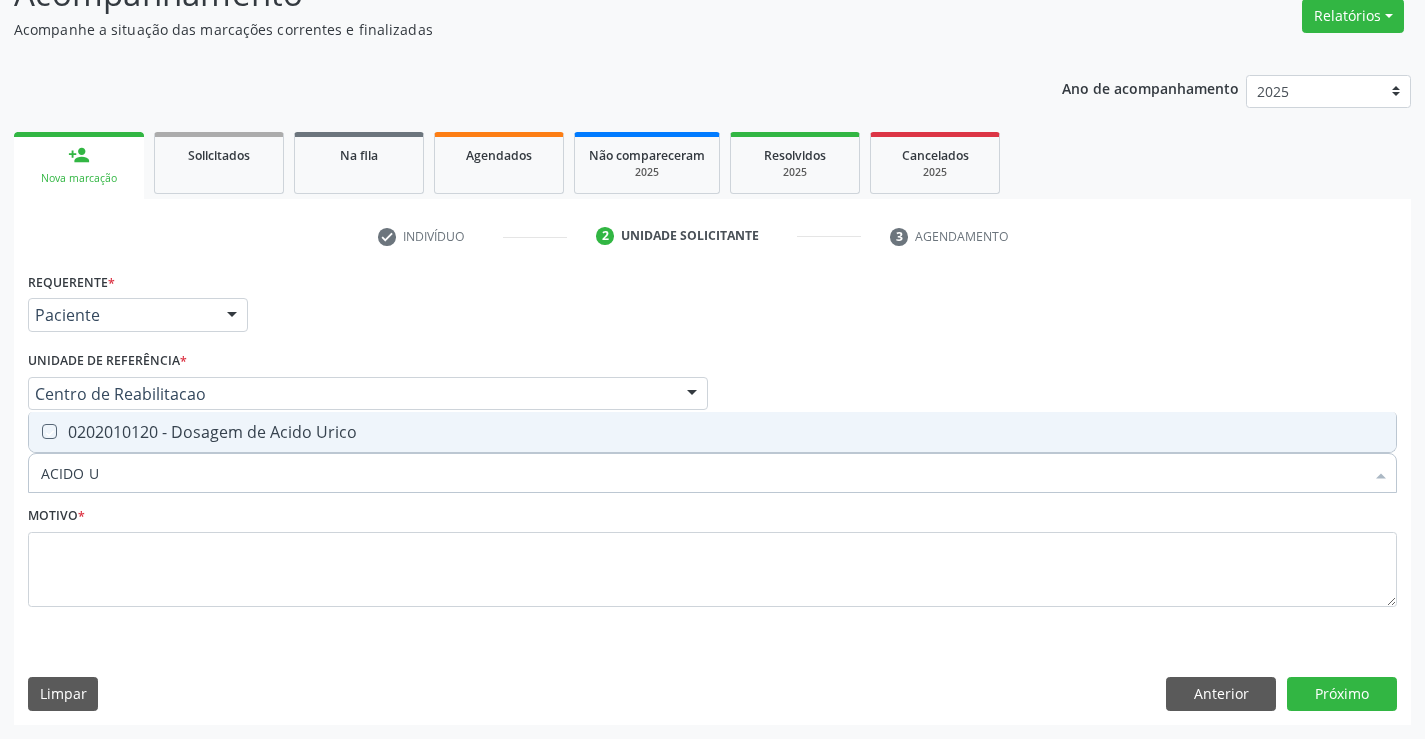 checkbox on "true" 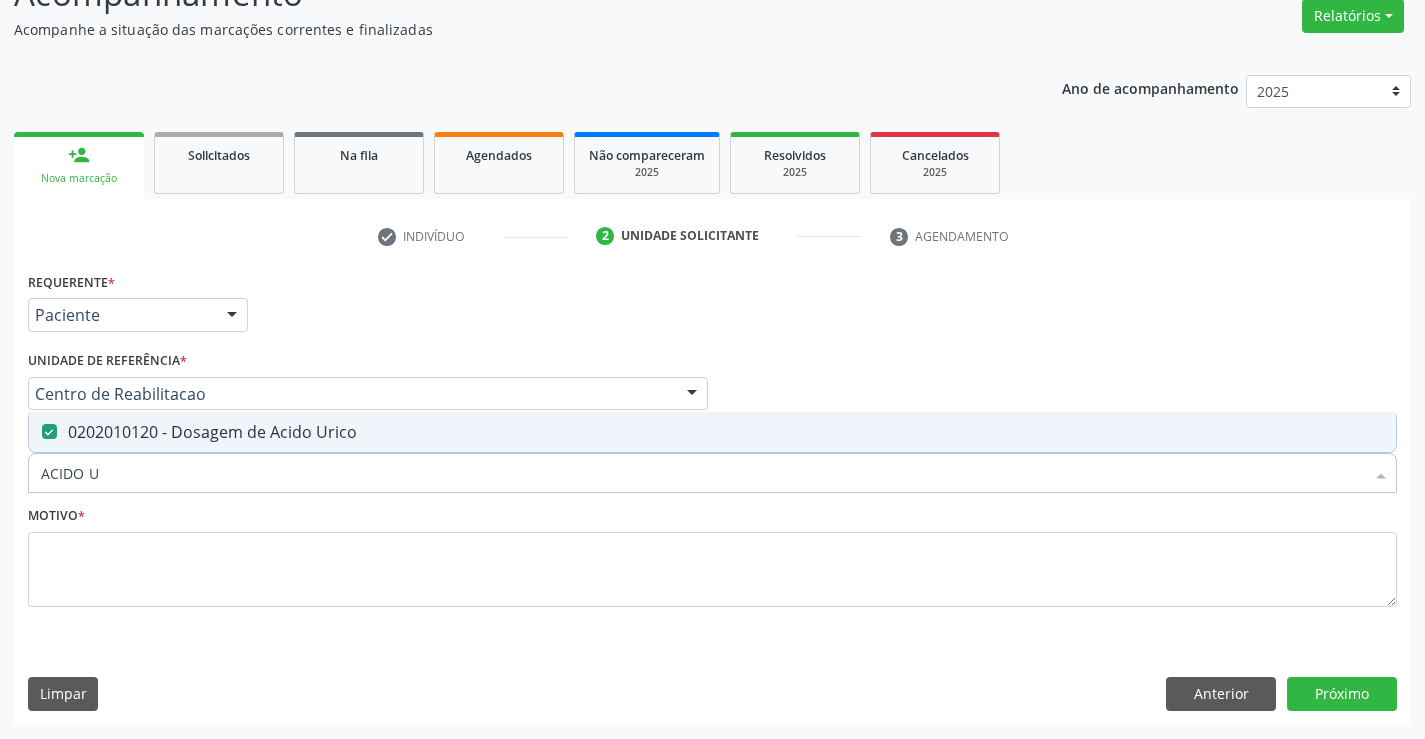 drag, startPoint x: 167, startPoint y: 473, endPoint x: 0, endPoint y: 482, distance: 167.24234 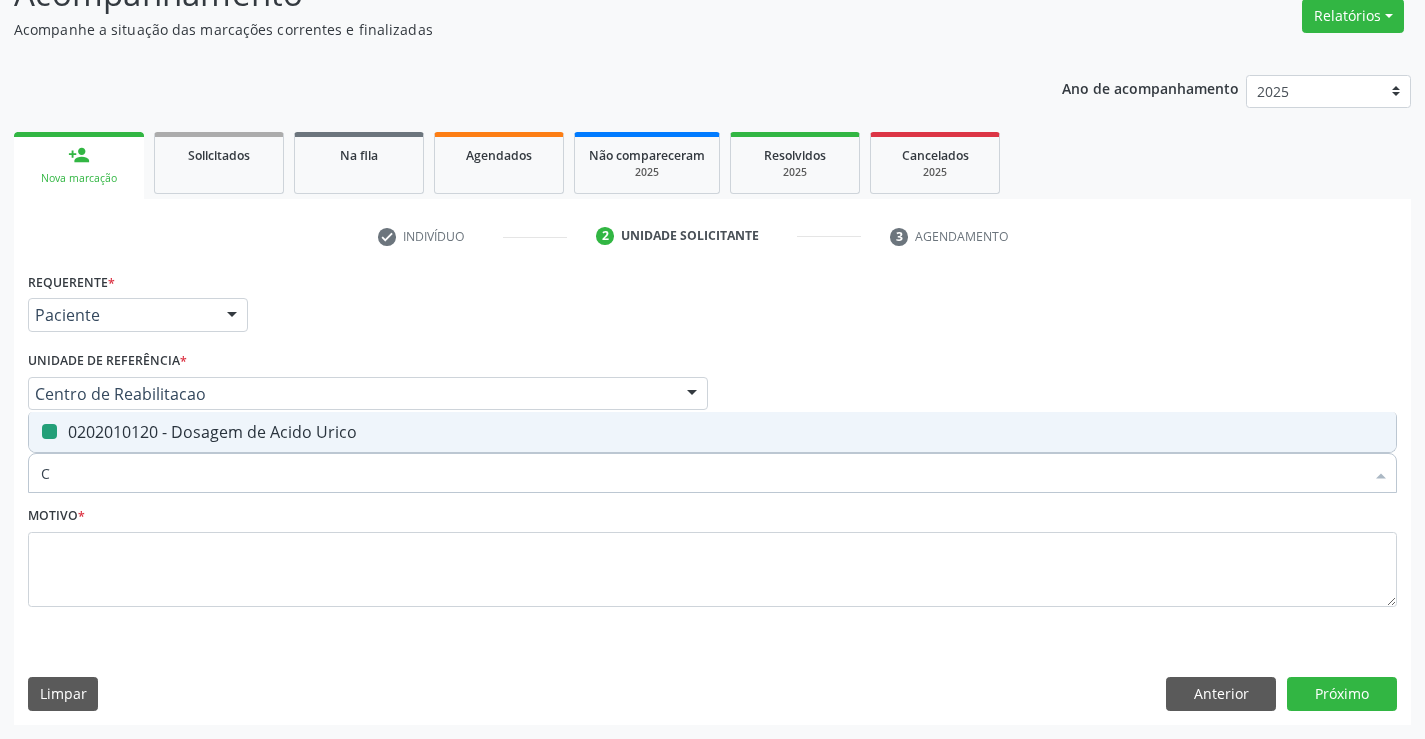 type on "CR" 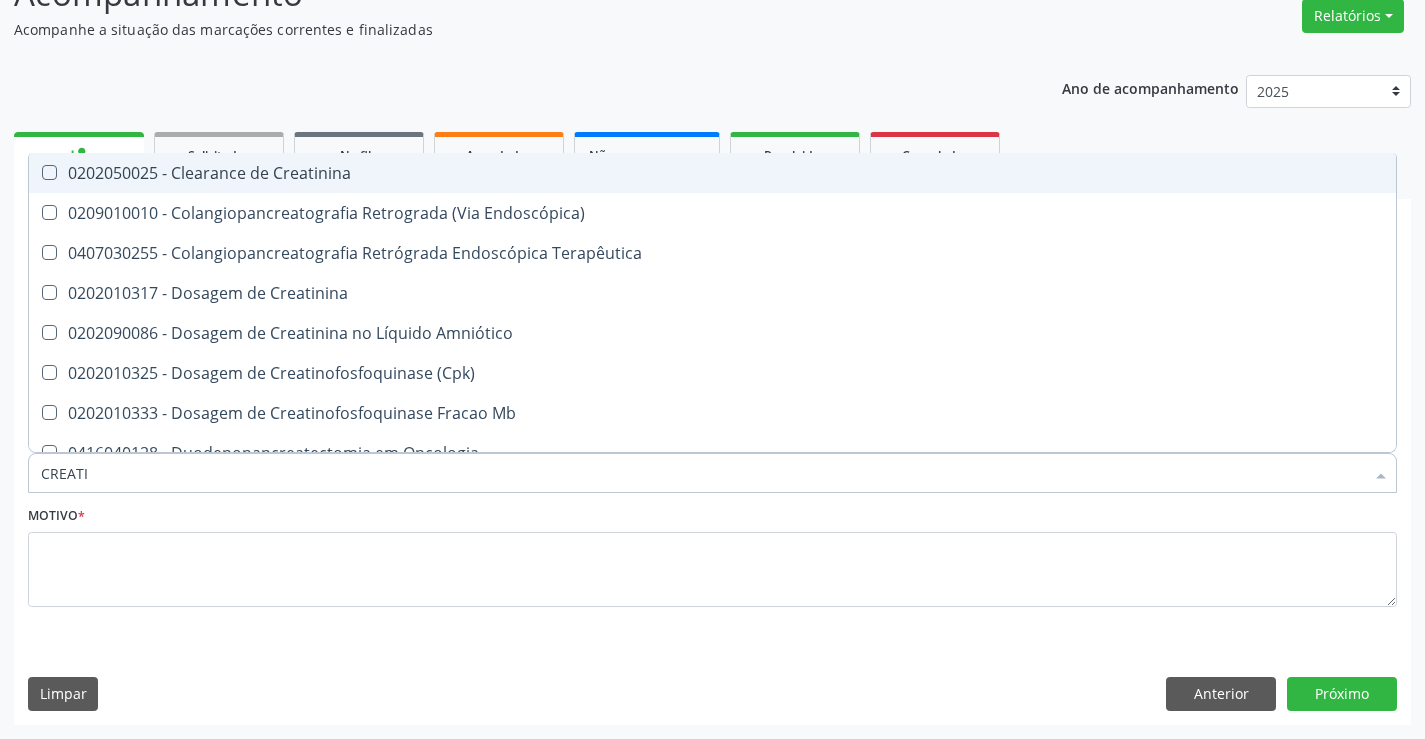type on "CREATIN" 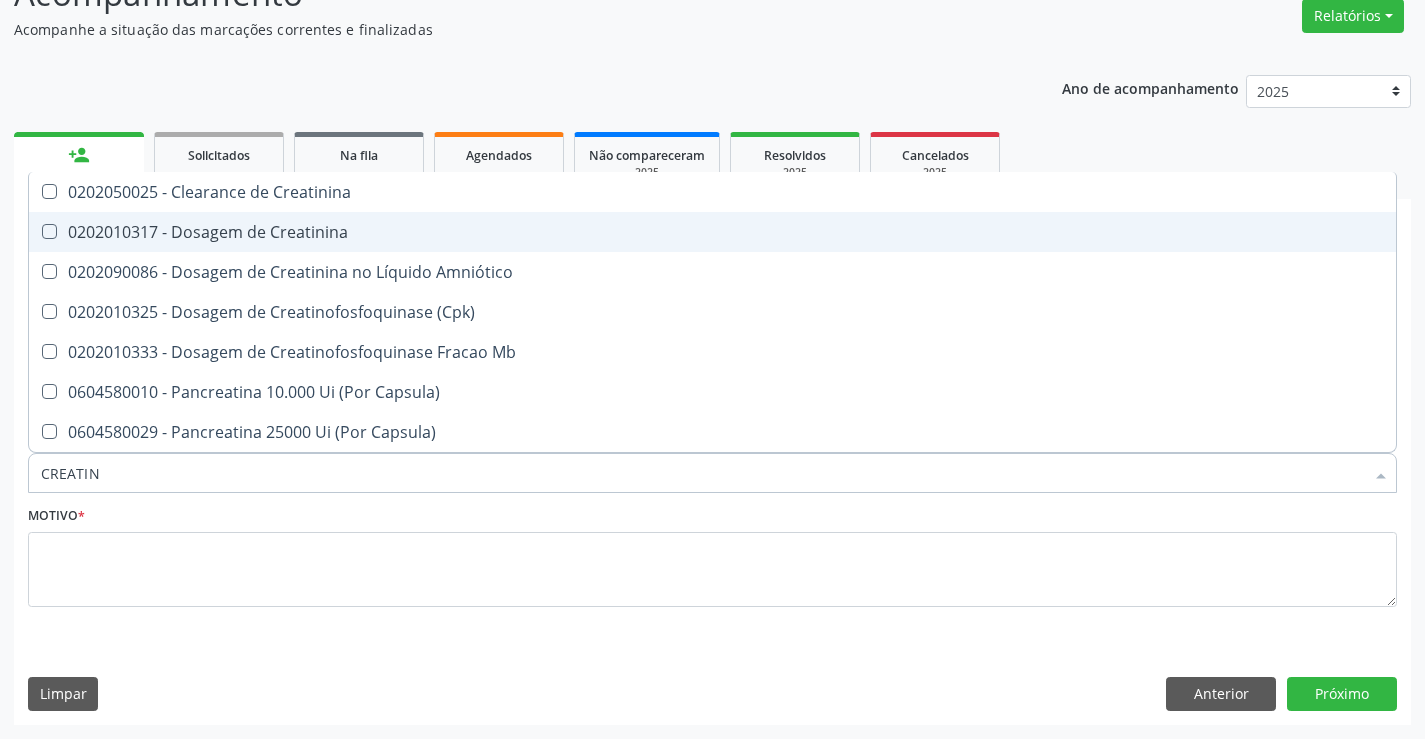 click on "0202010317 - Dosagem de Creatinina" at bounding box center (712, 232) 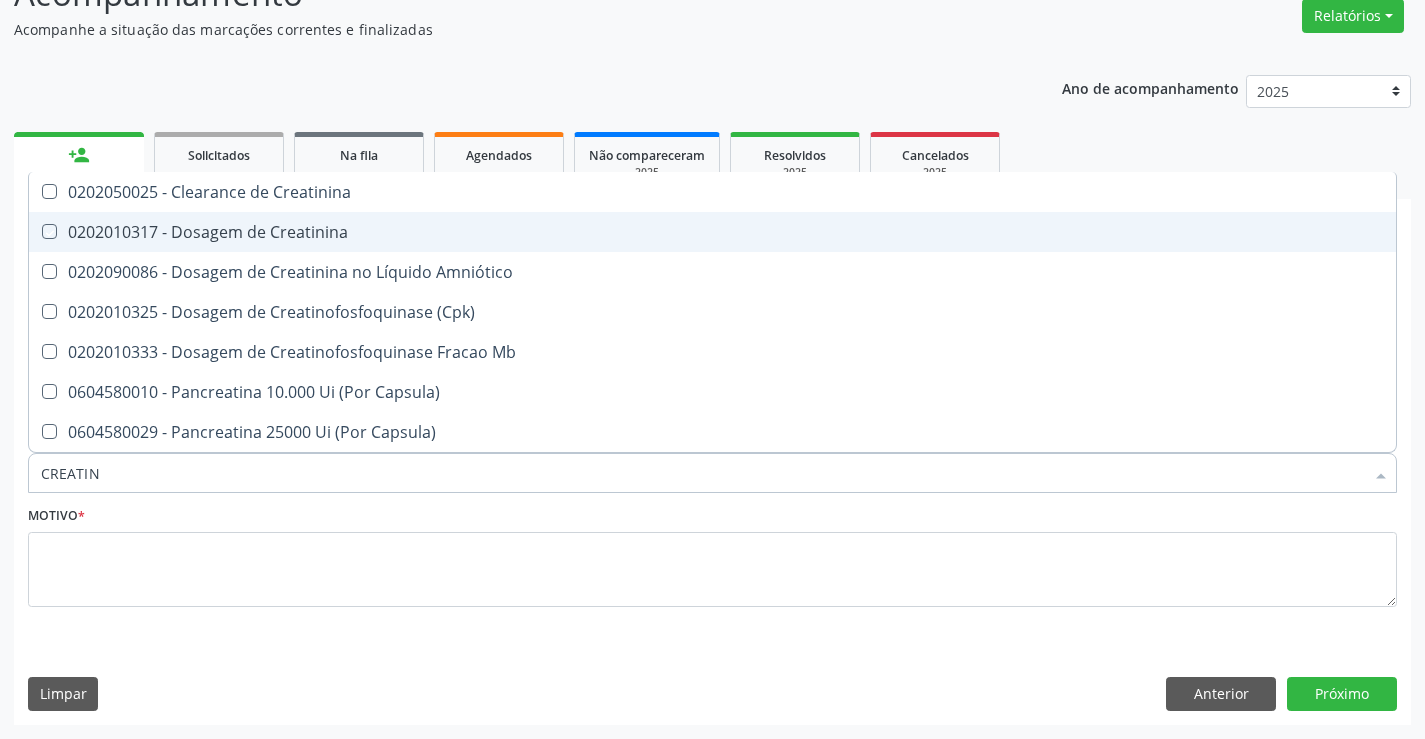 checkbox on "true" 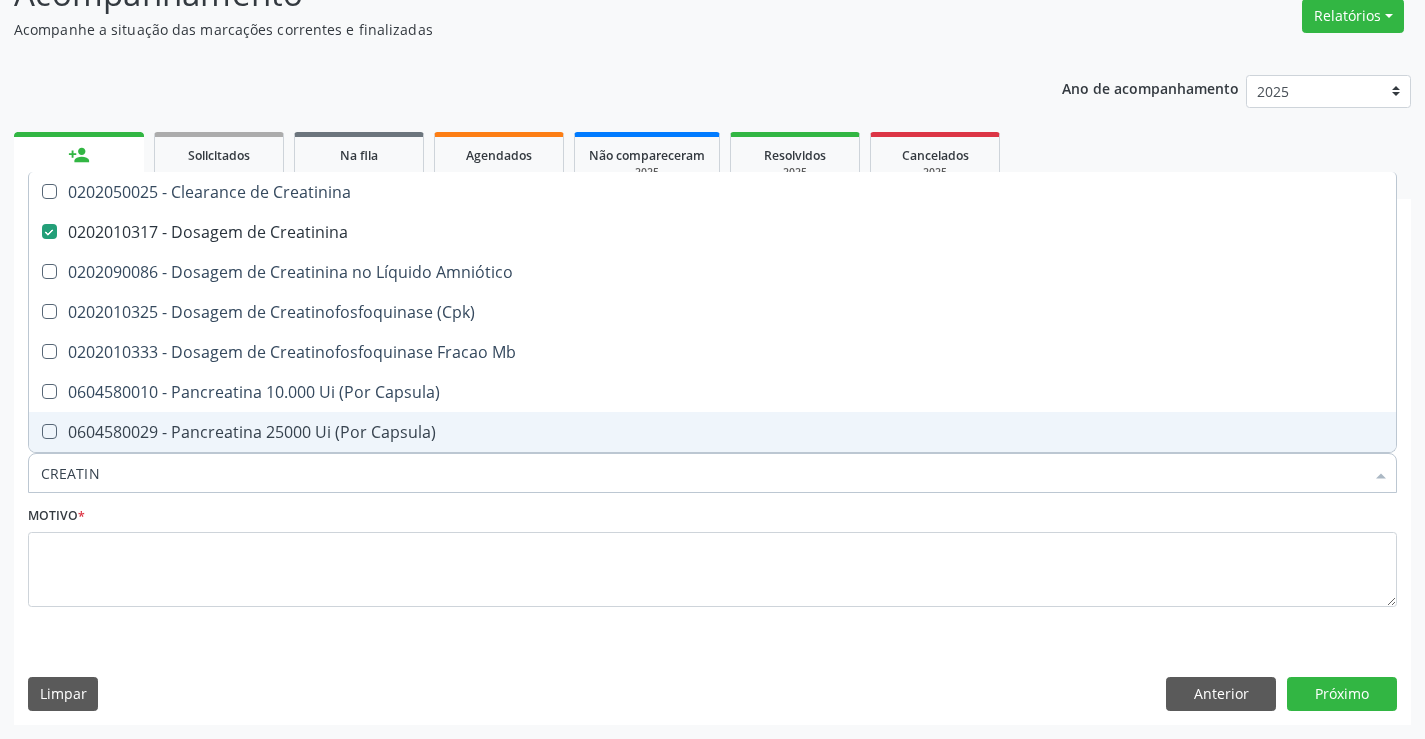 drag, startPoint x: 113, startPoint y: 469, endPoint x: 0, endPoint y: 476, distance: 113.216606 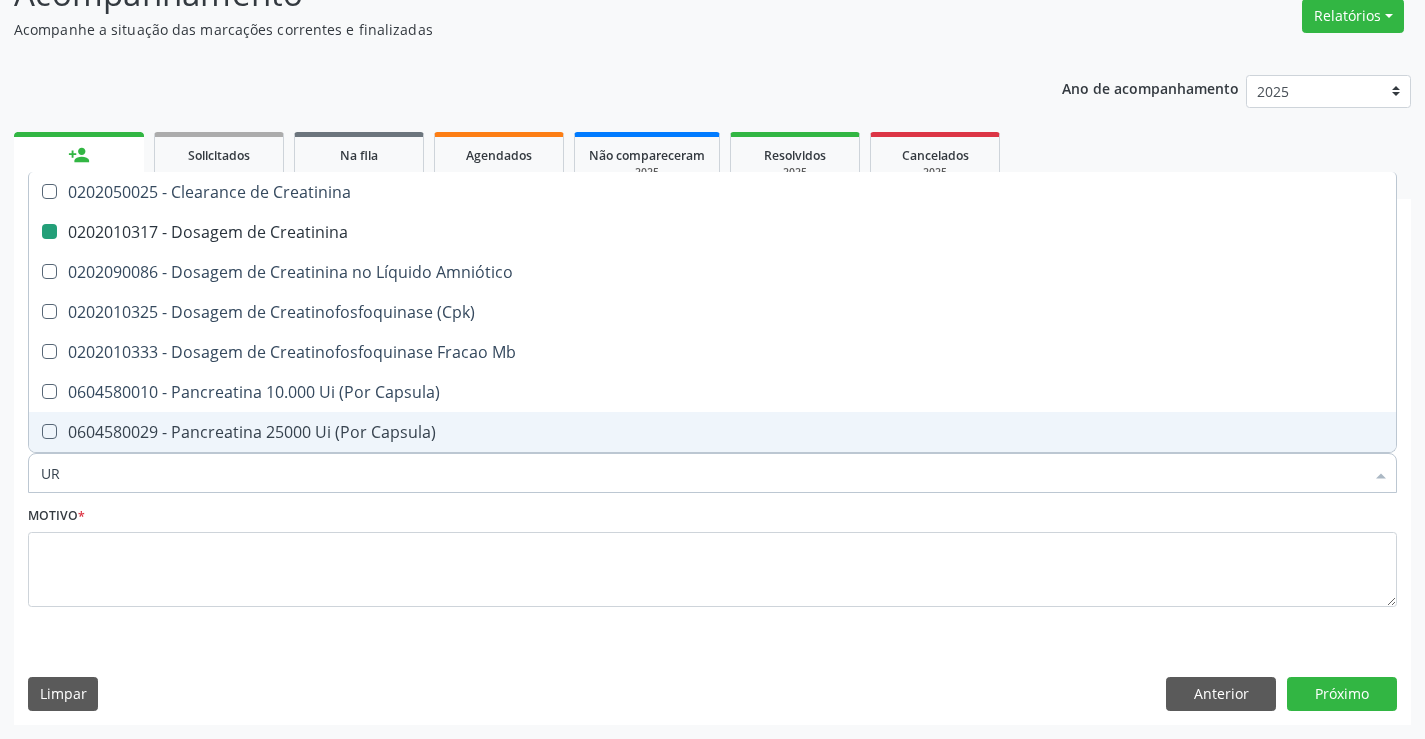 type on "URE" 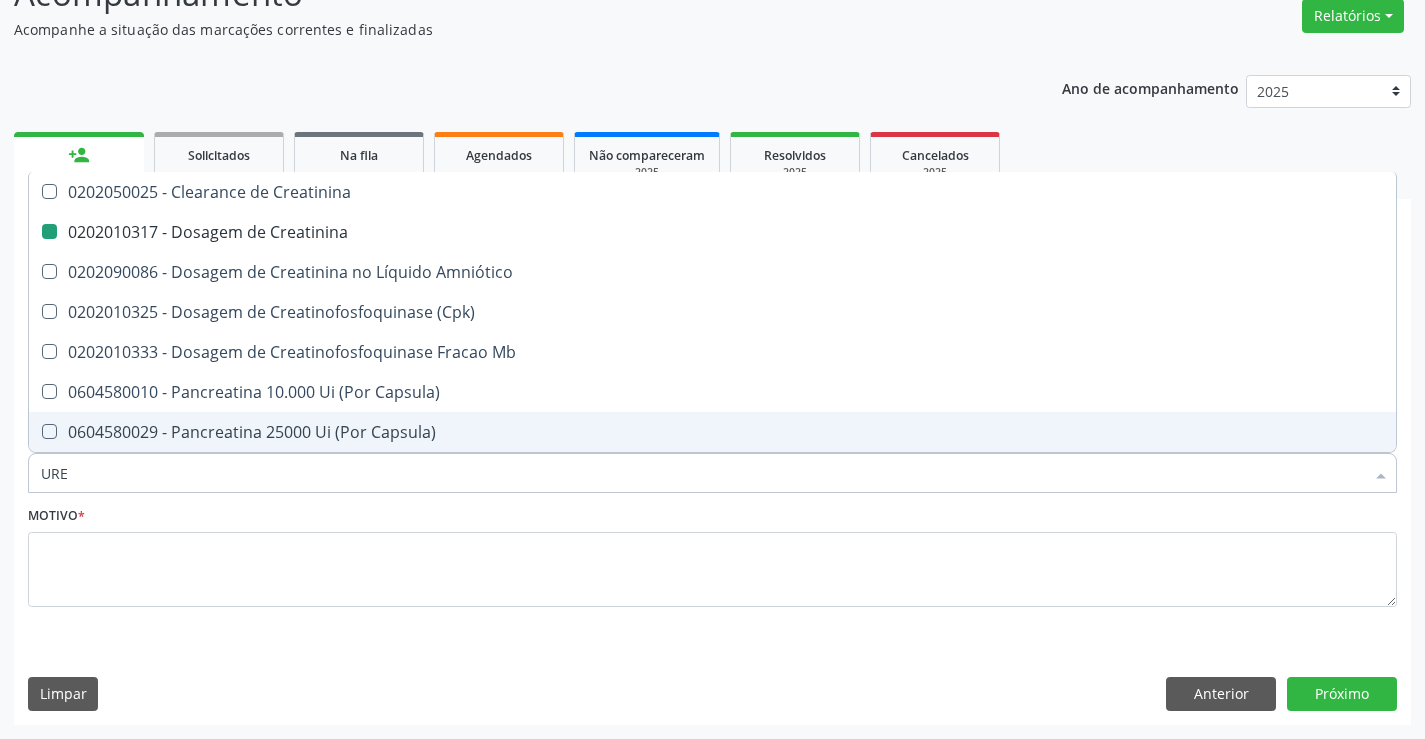 checkbox on "false" 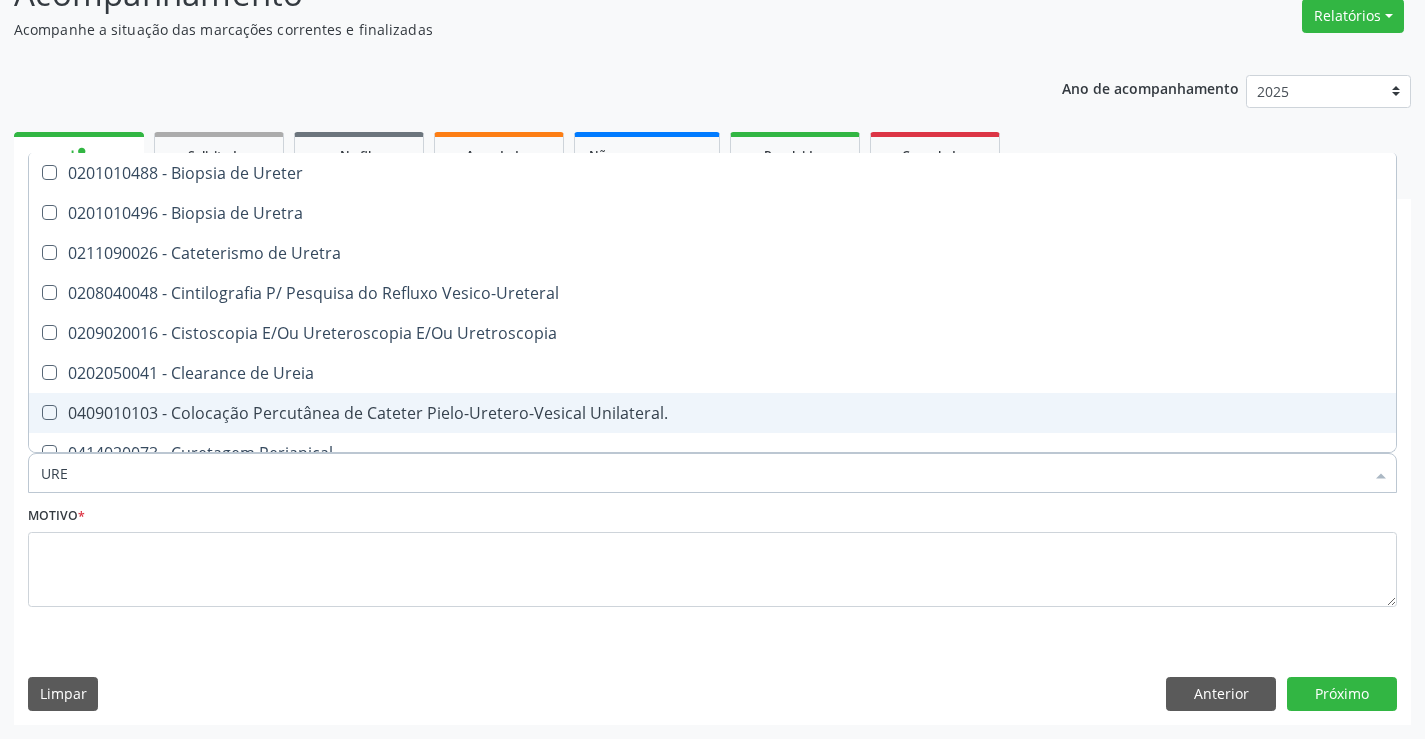 type on "UREI" 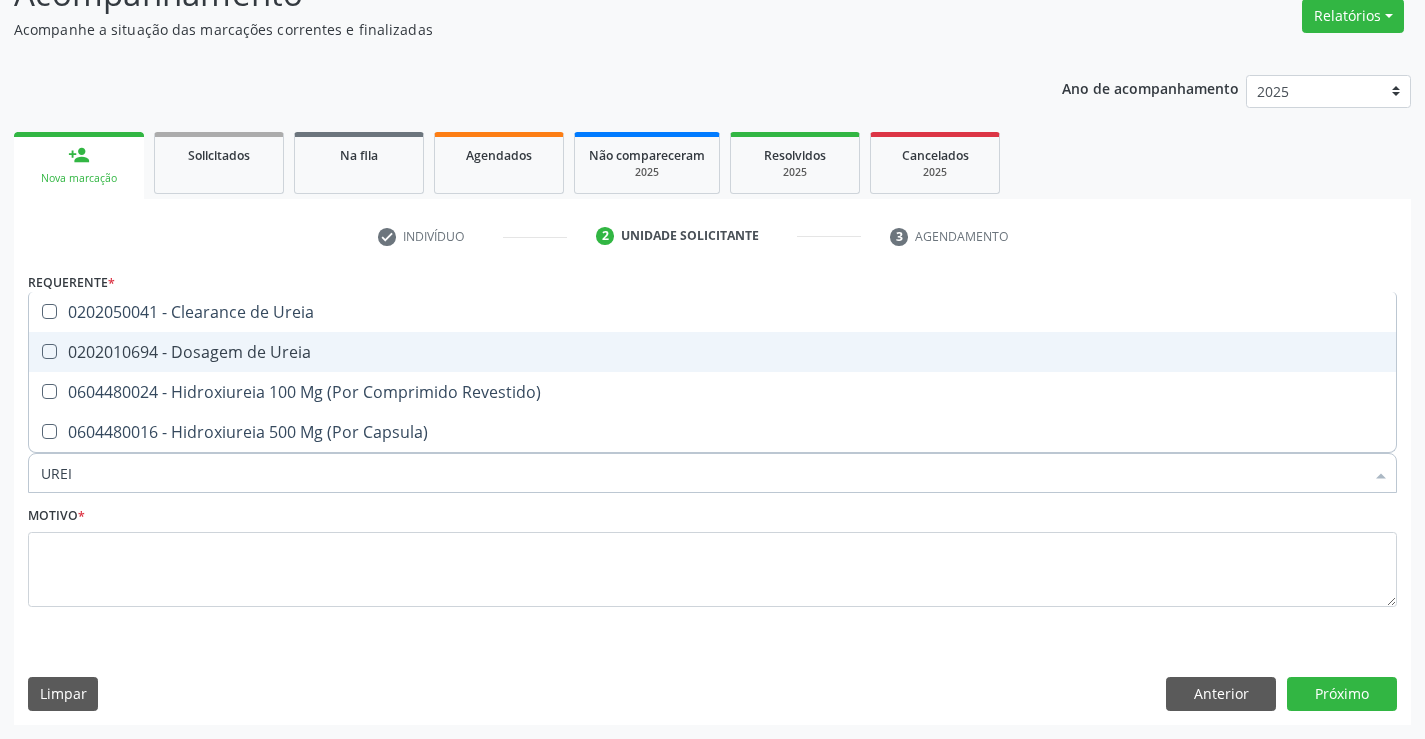 click on "0202010694 - Dosagem de Ureia" at bounding box center [712, 352] 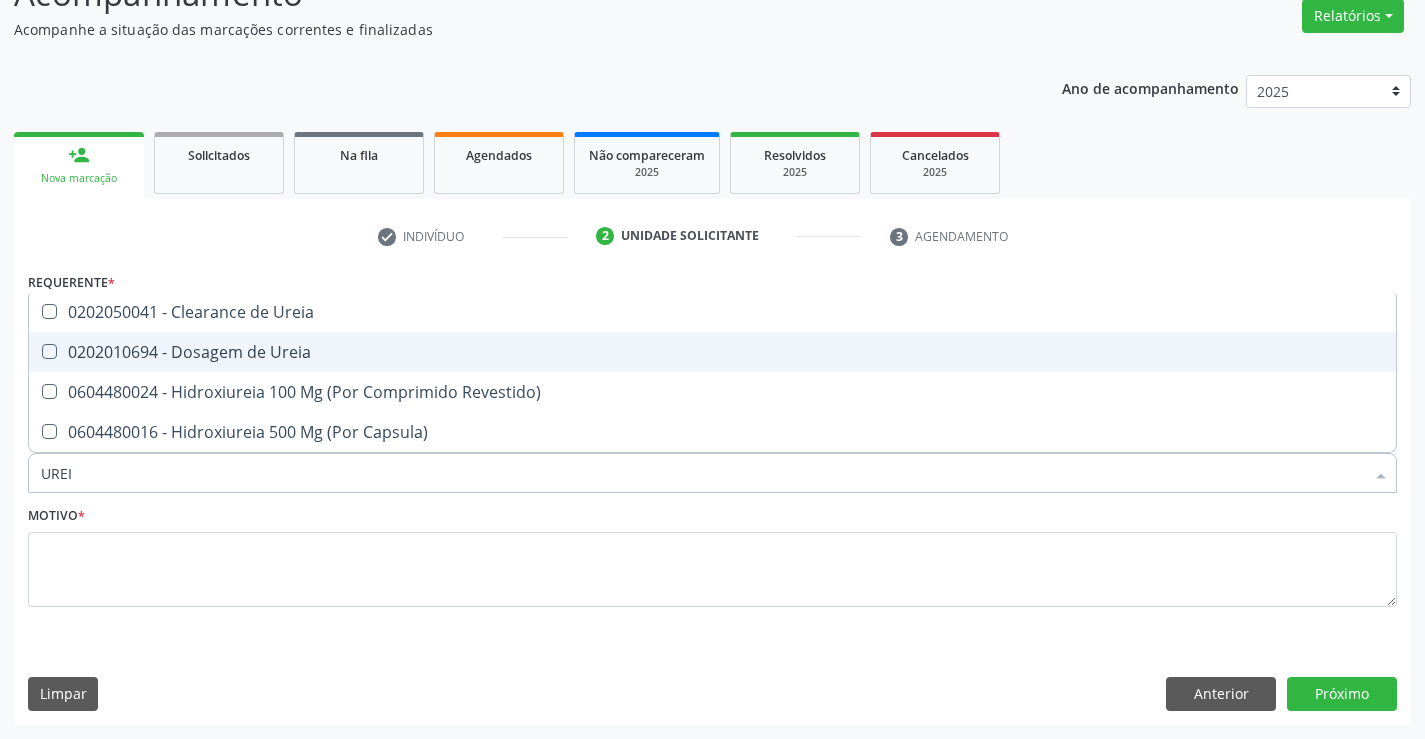 checkbox on "true" 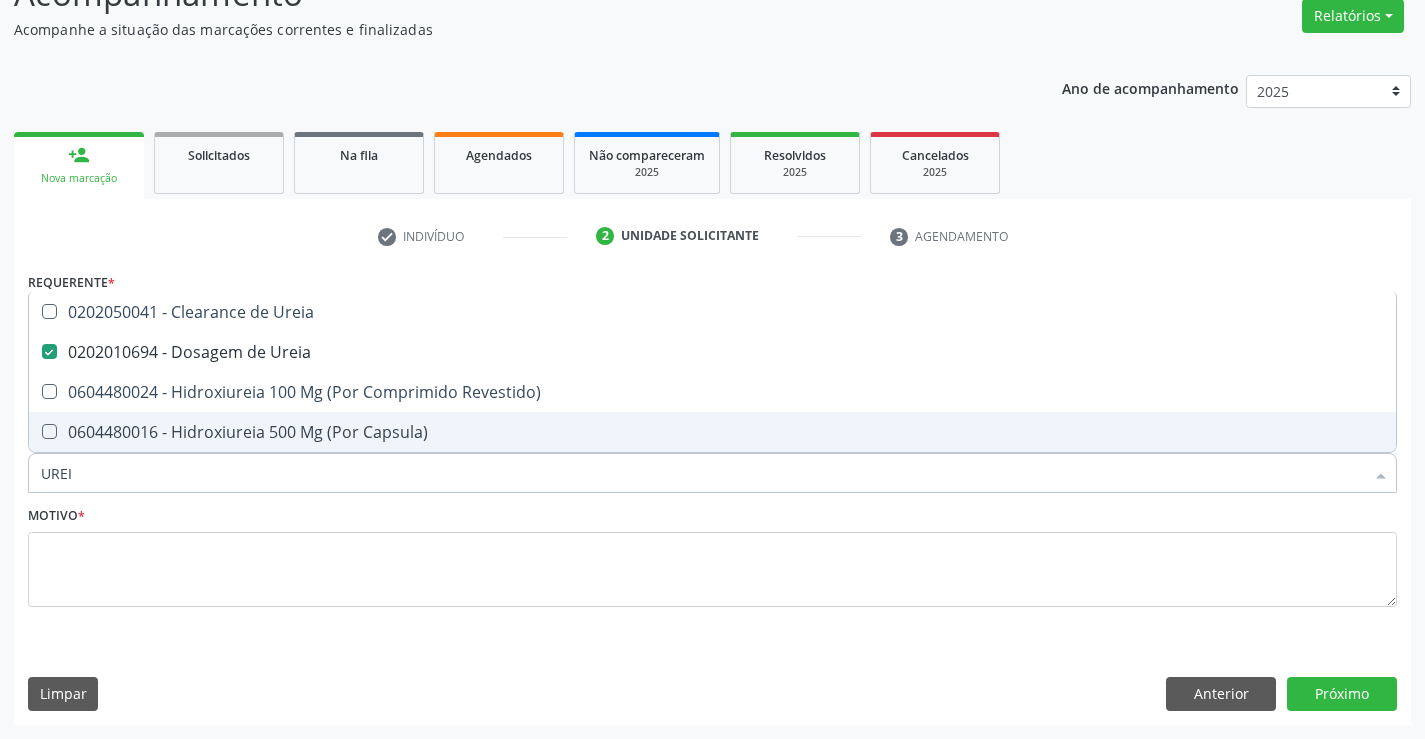 drag, startPoint x: 81, startPoint y: 475, endPoint x: 0, endPoint y: 475, distance: 81 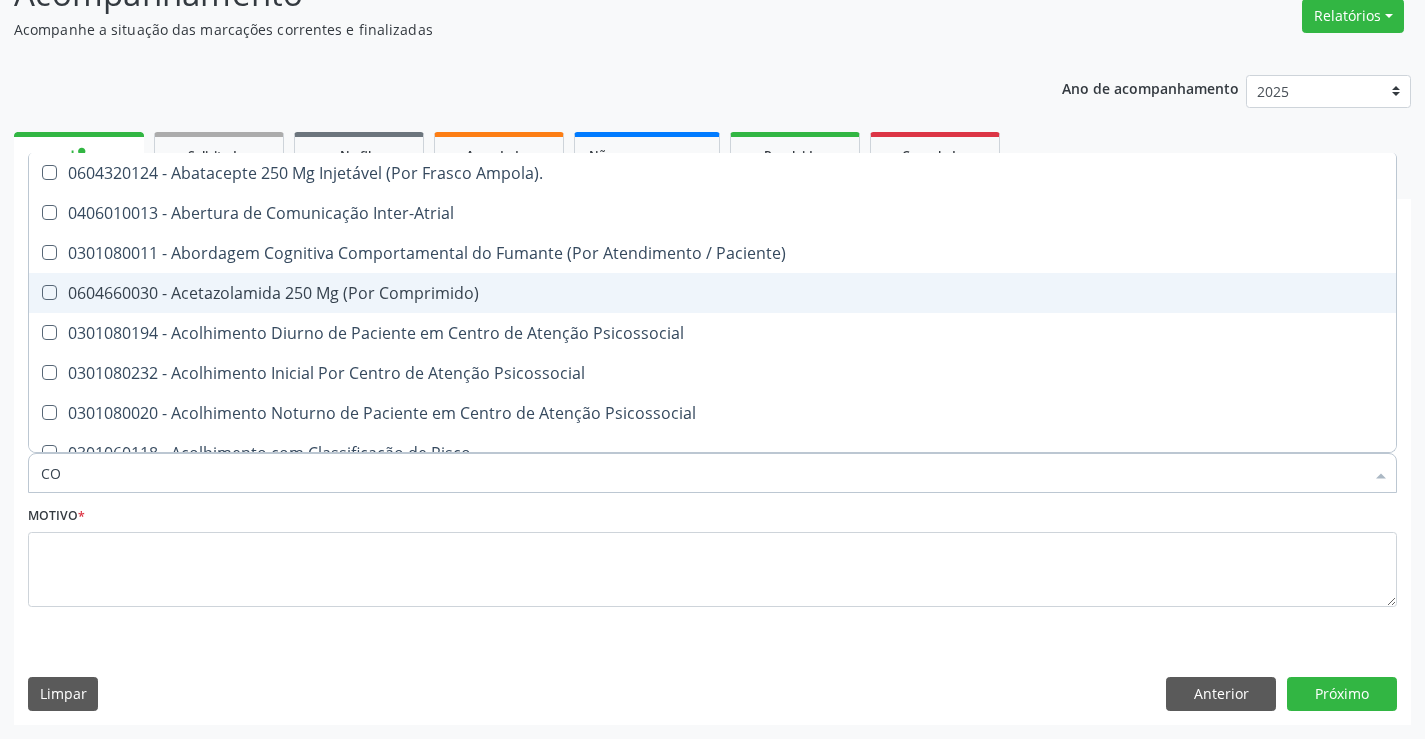 type on "COL" 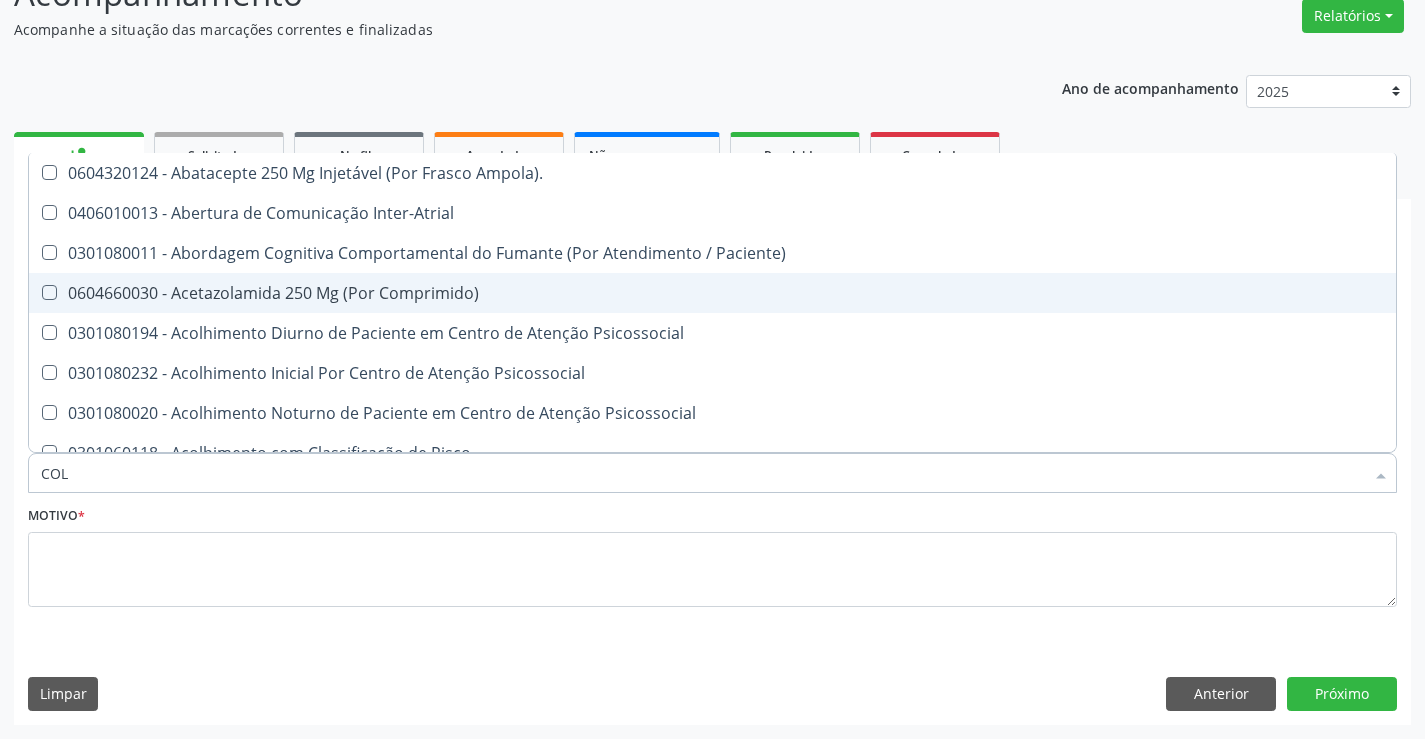 checkbox on "false" 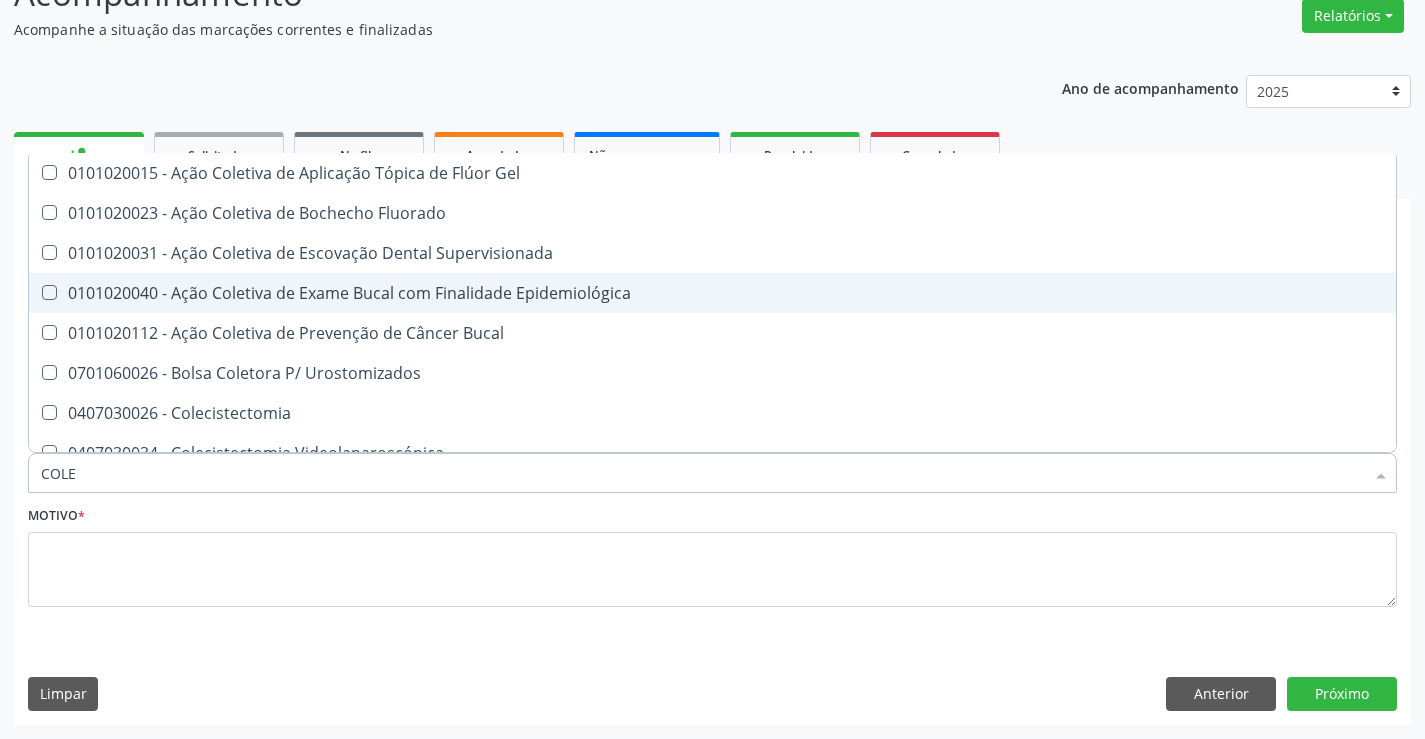 type on "COLES" 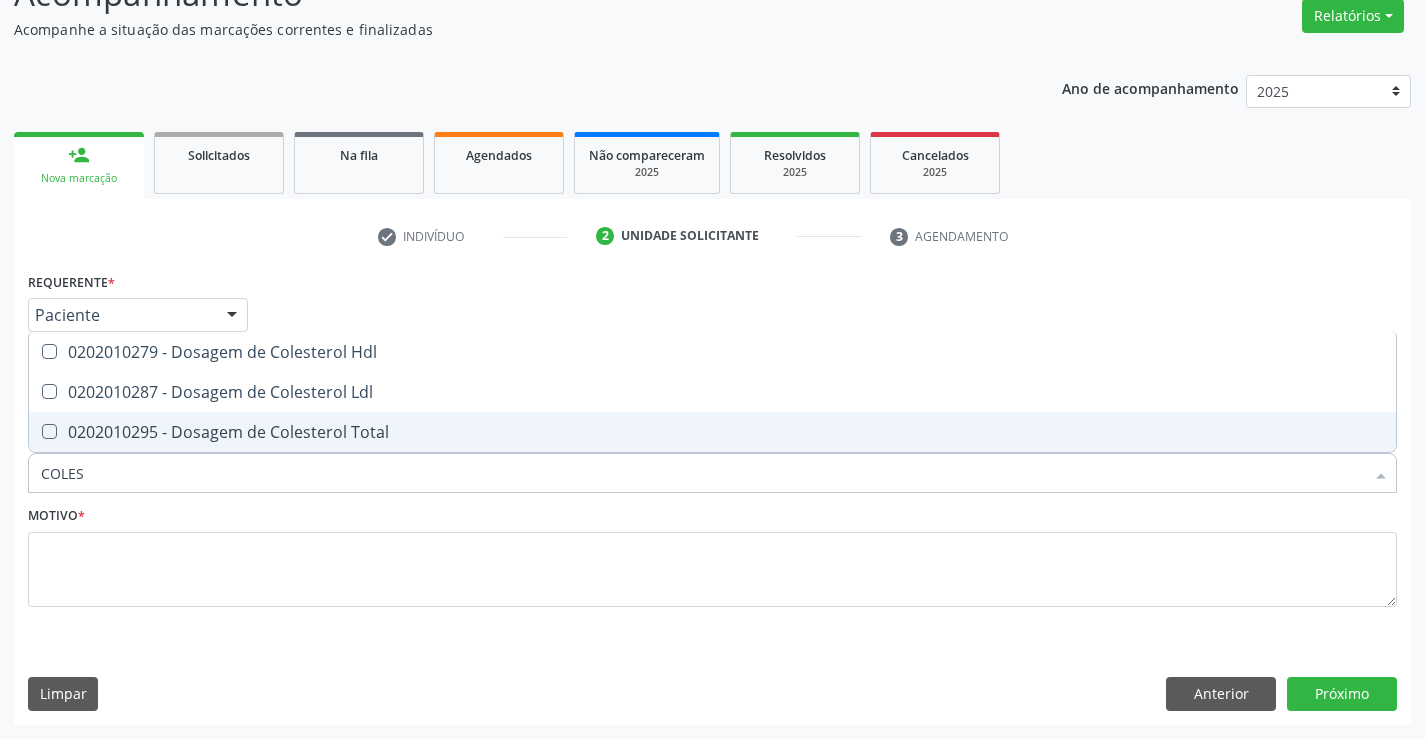click on "0202010295 - Dosagem de Colesterol Total" at bounding box center [712, 432] 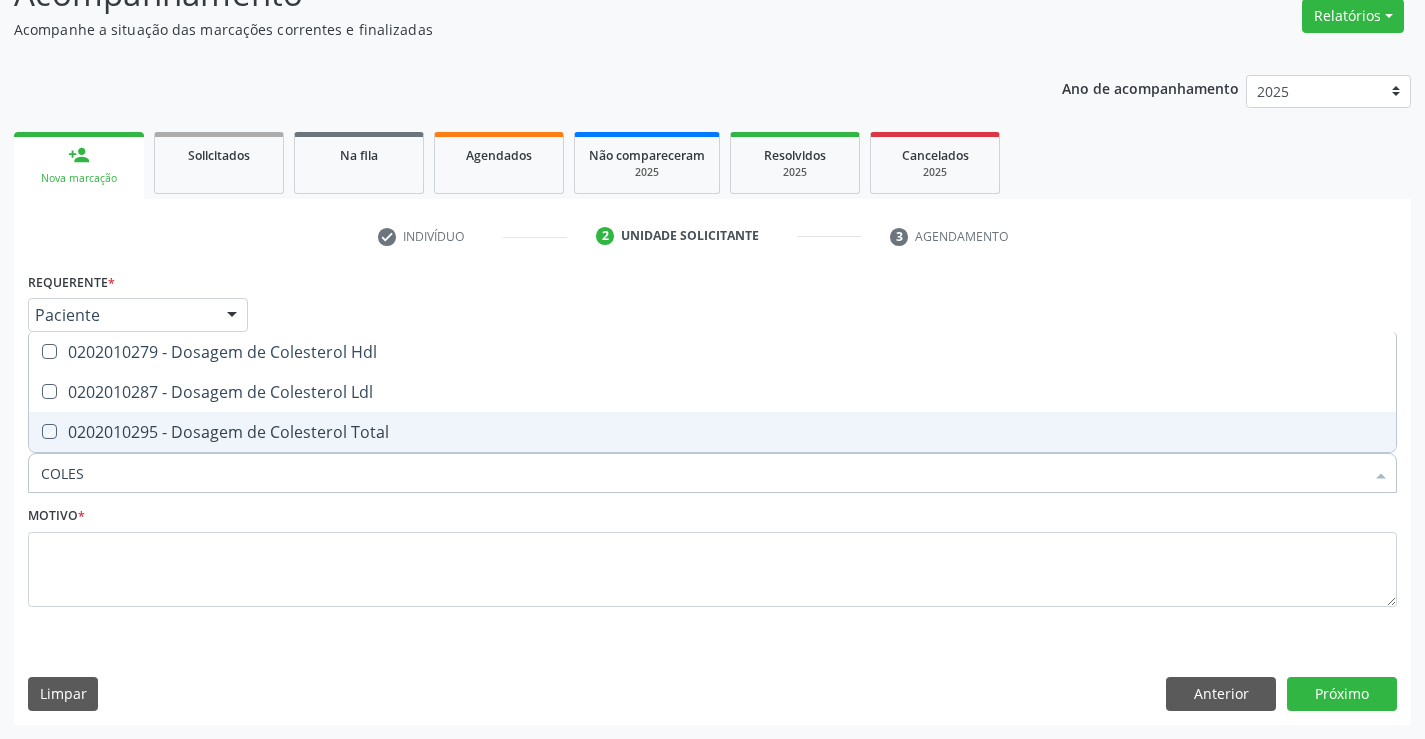 checkbox on "true" 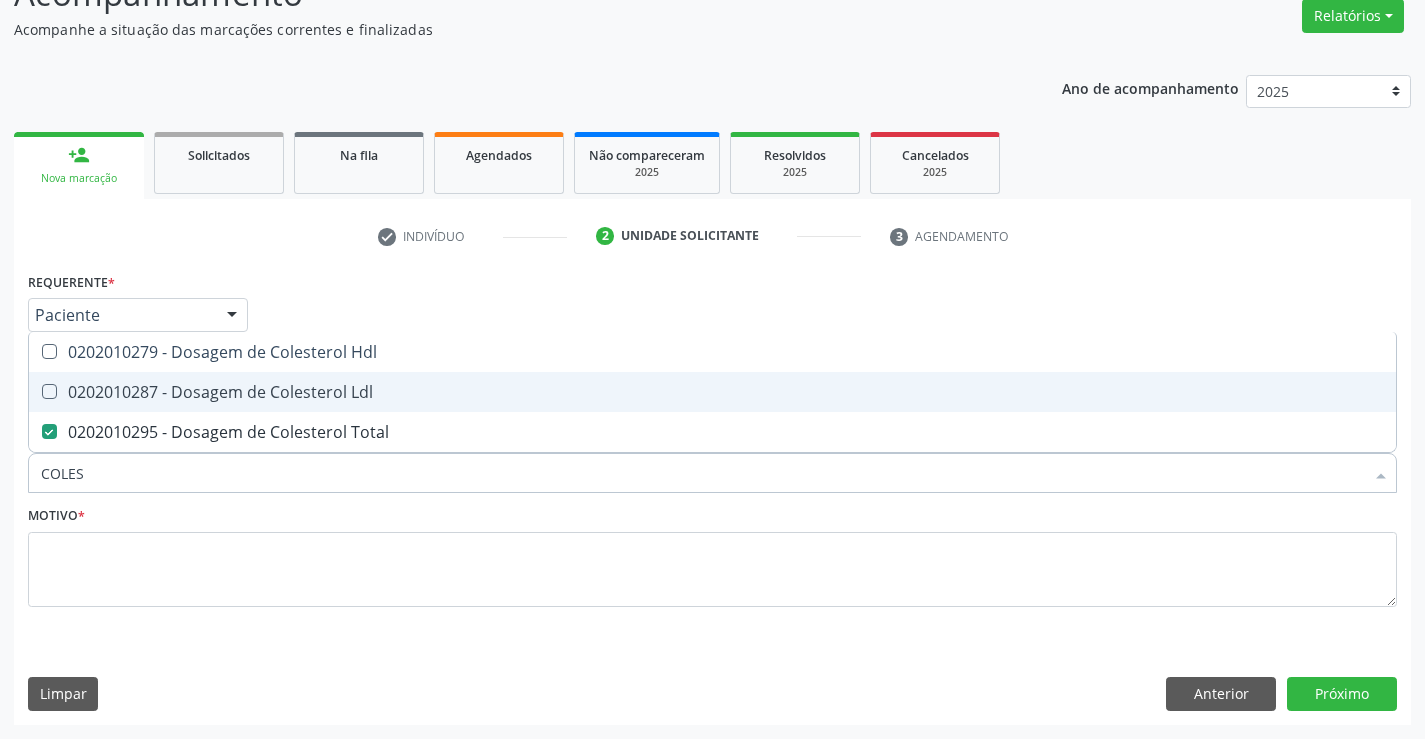 click on "0202010287 - Dosagem de Colesterol Ldl" at bounding box center [712, 392] 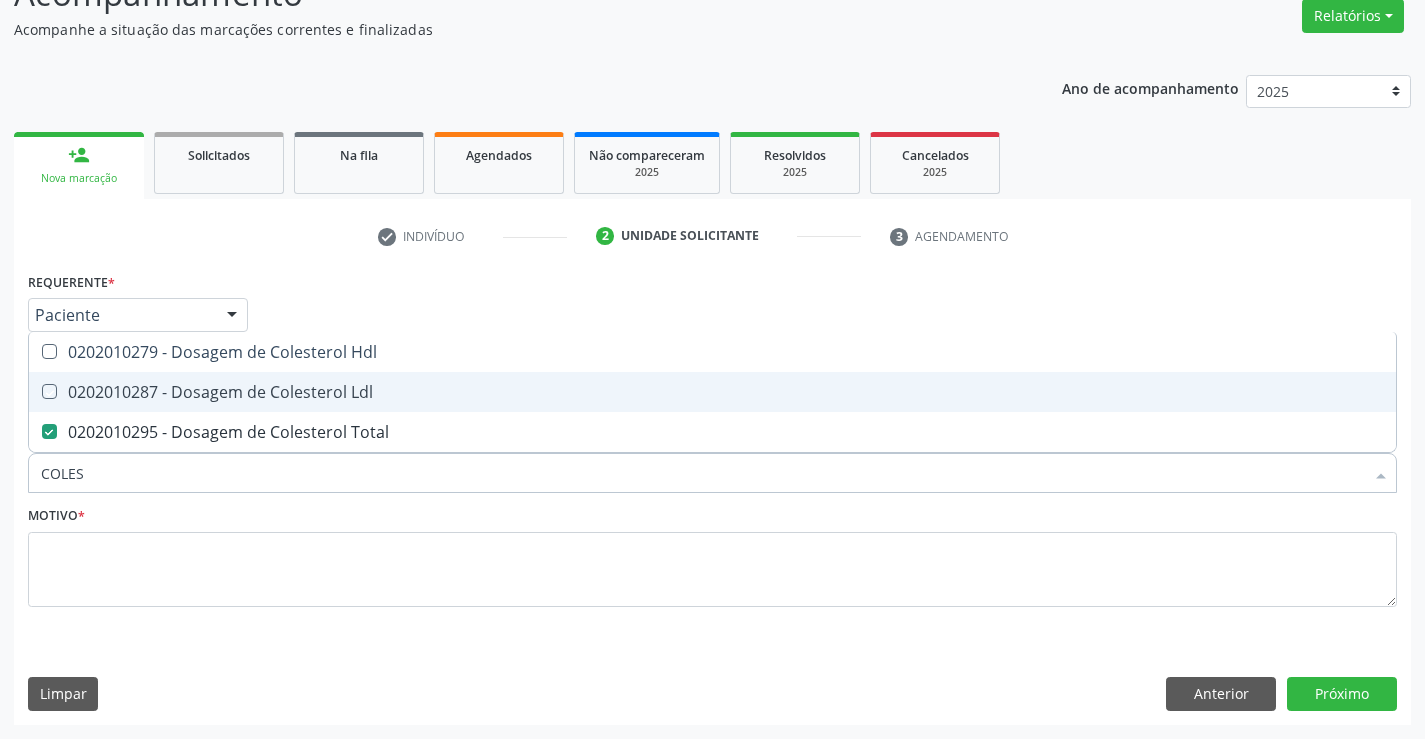 checkbox on "true" 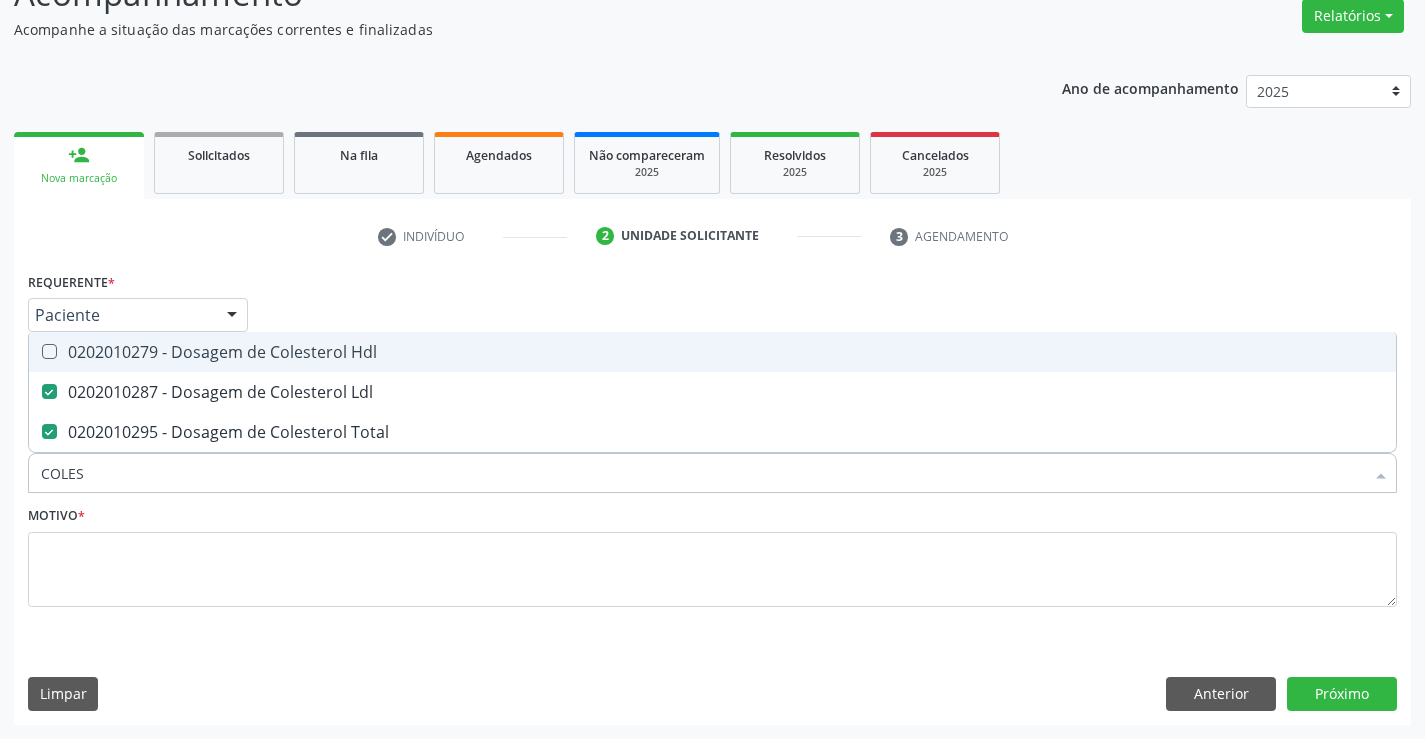 click at bounding box center [49, 351] 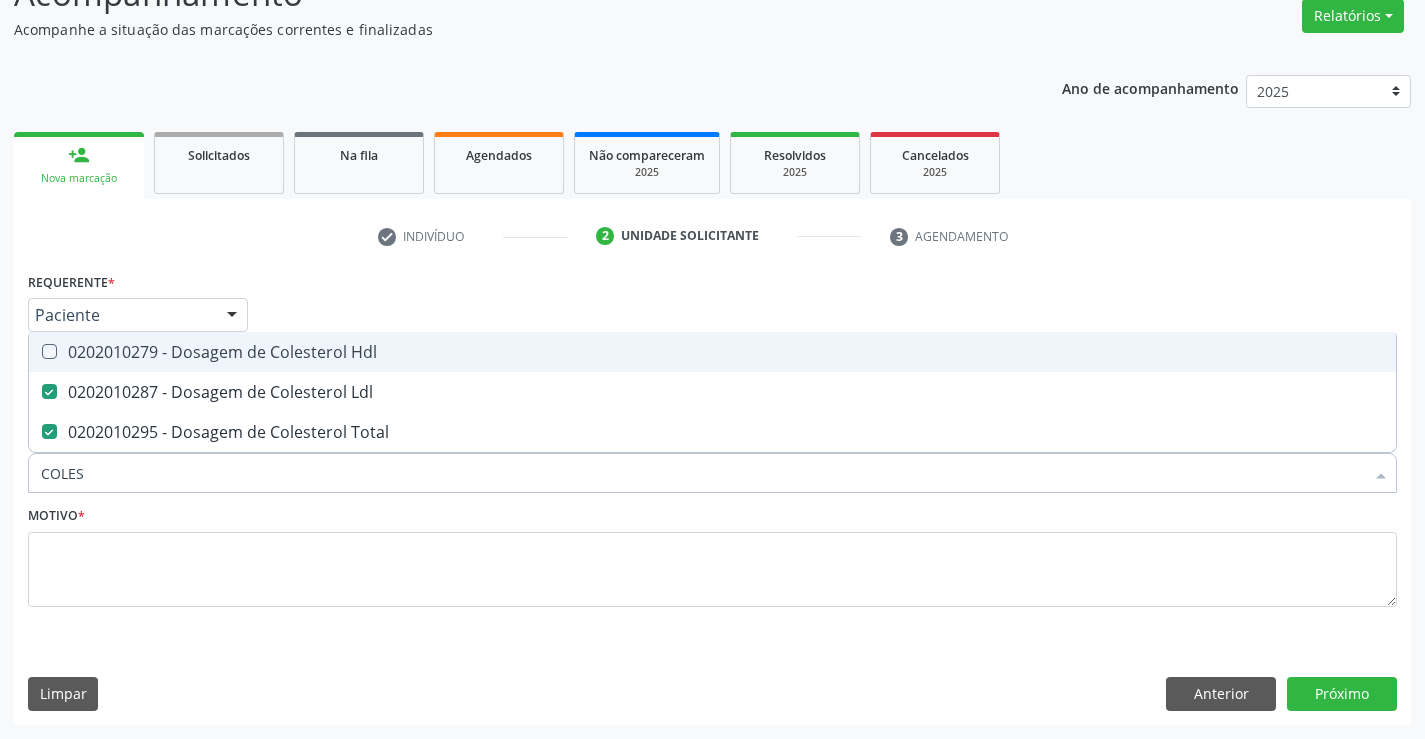 click at bounding box center [35, 351] 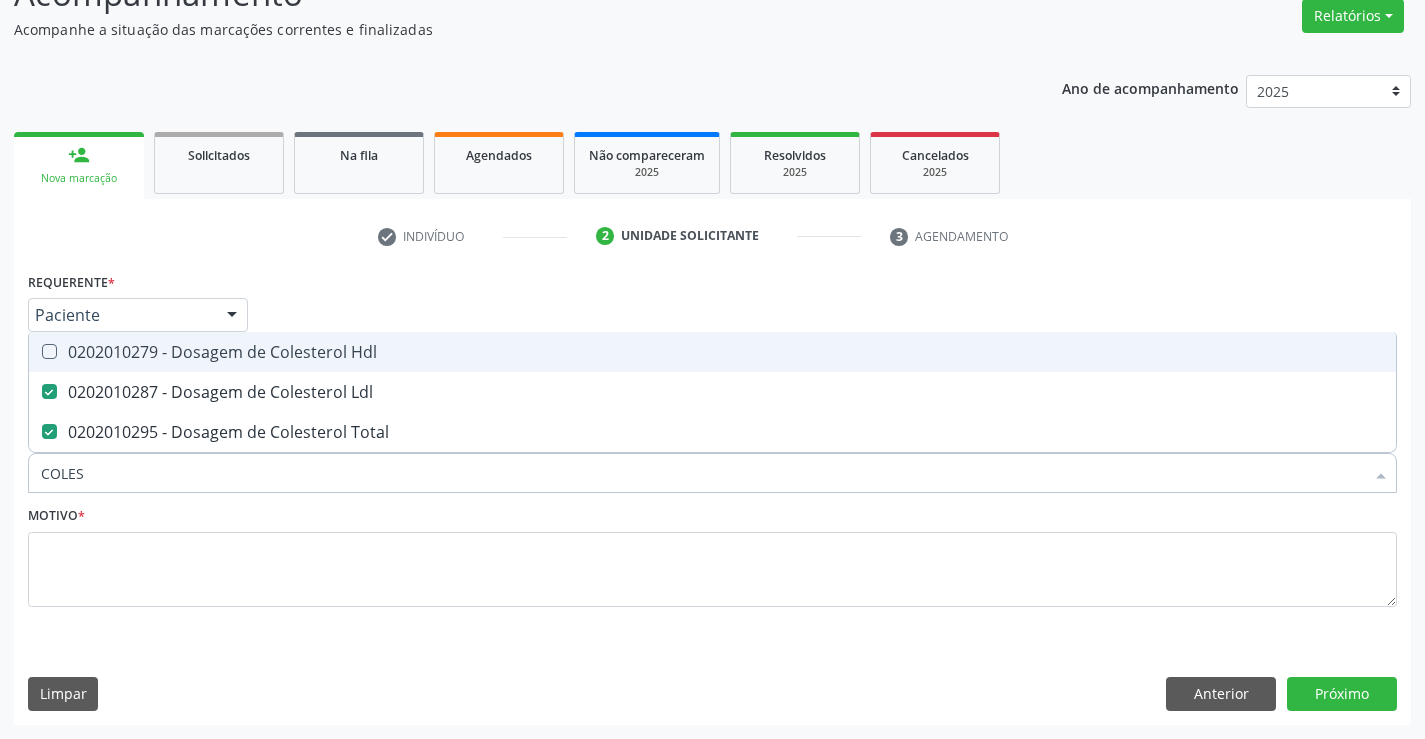 checkbox on "true" 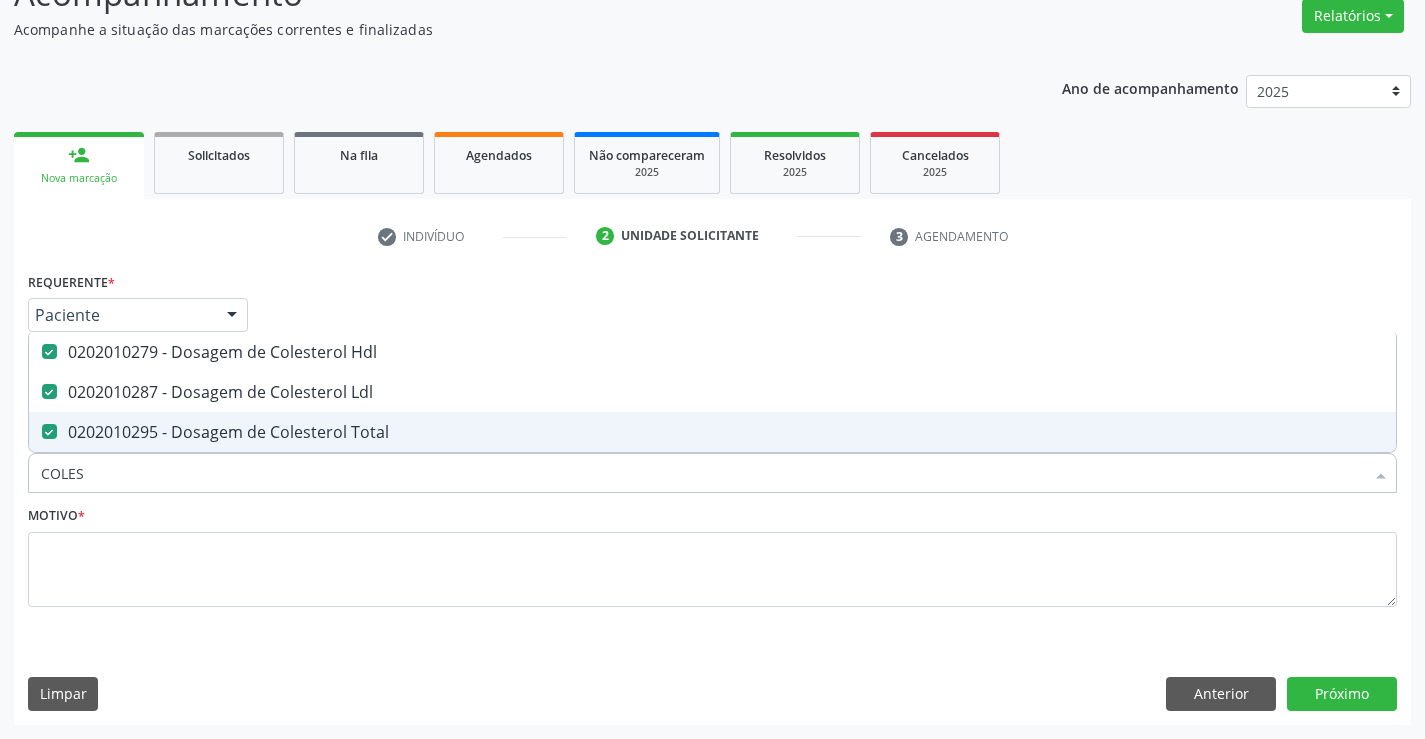drag, startPoint x: 117, startPoint y: 459, endPoint x: 0, endPoint y: 488, distance: 120.54045 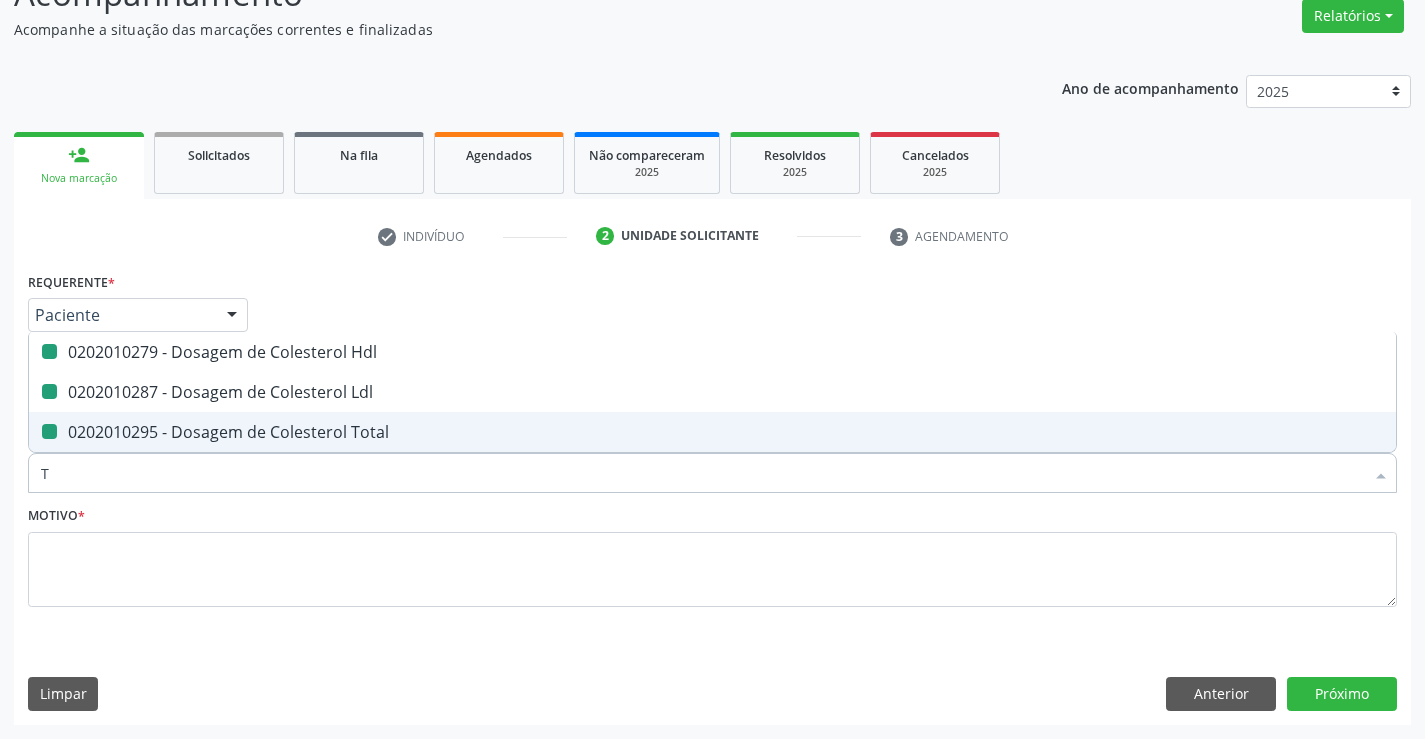 type on "TR" 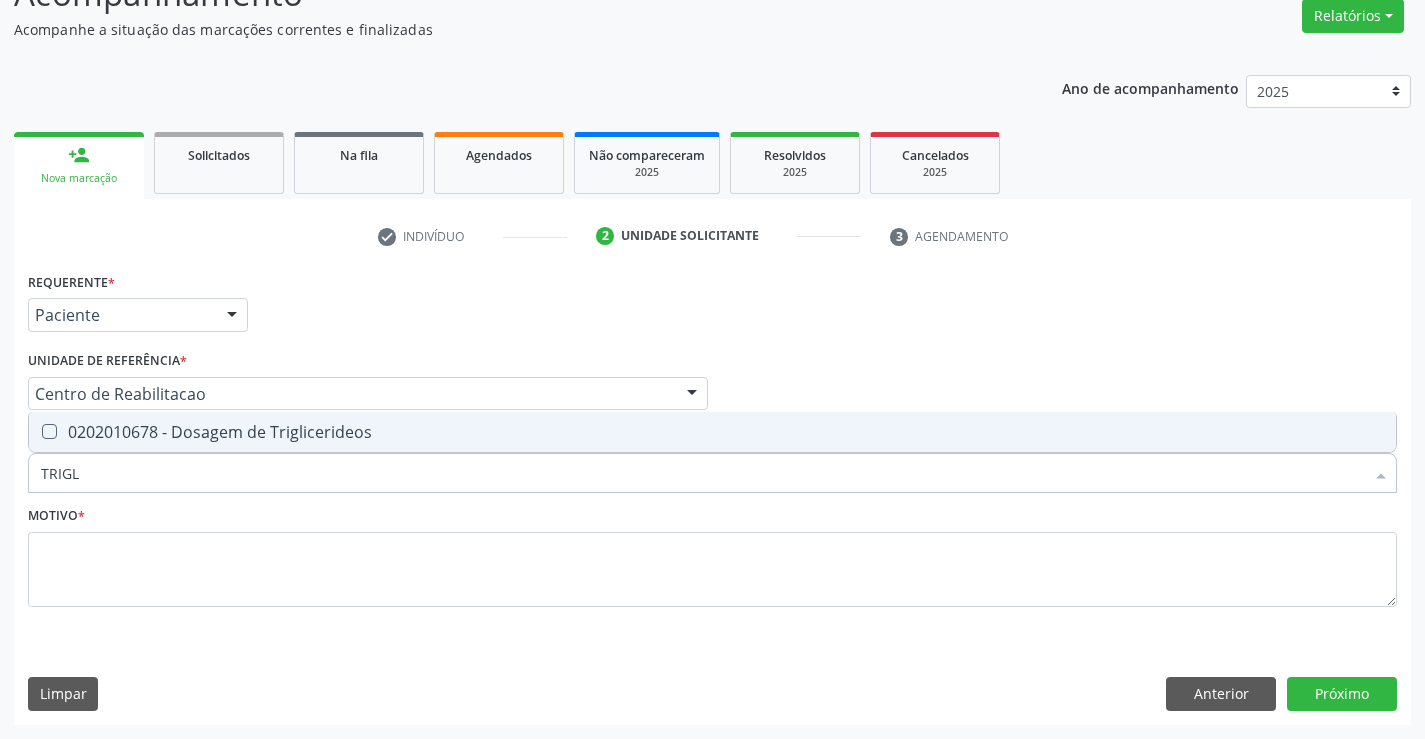 type on "TRIGLI" 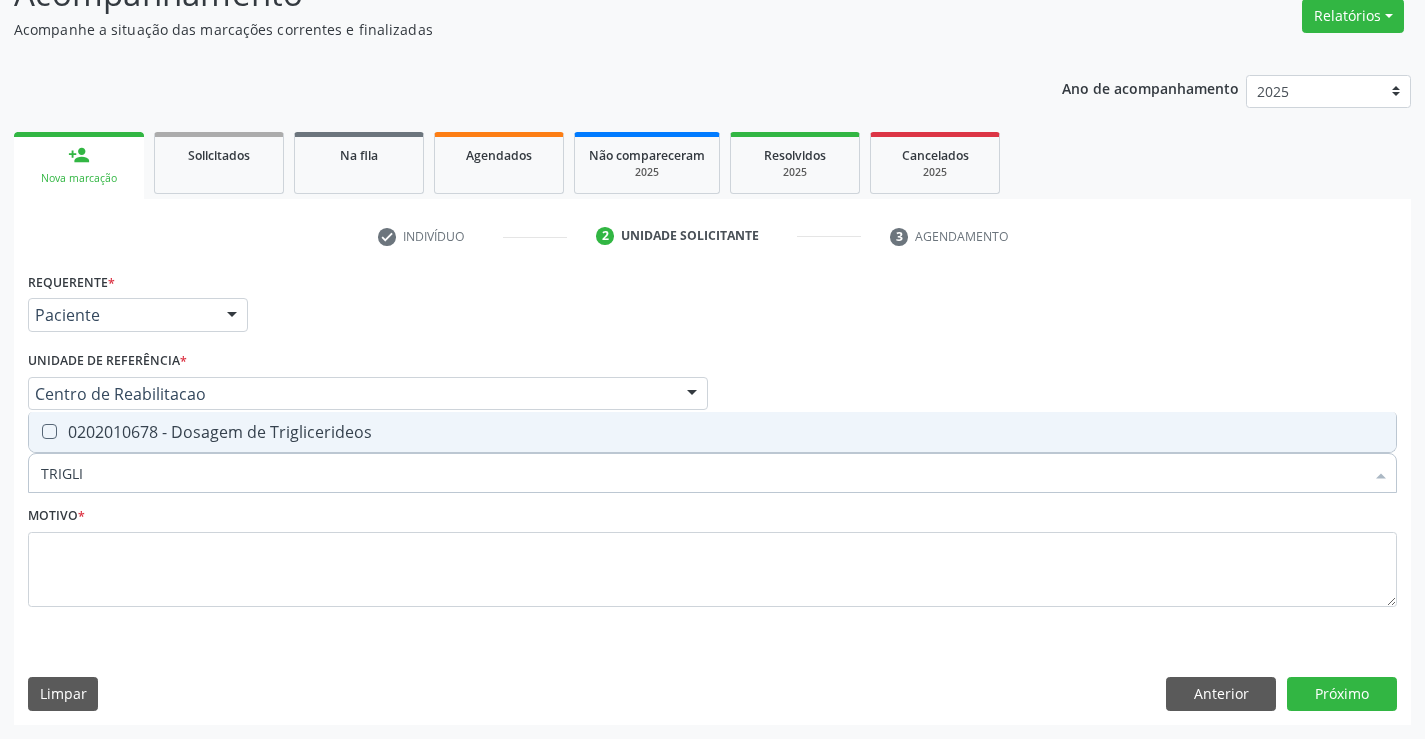 click on "0202010678 - Dosagem de Triglicerideos" at bounding box center (712, 432) 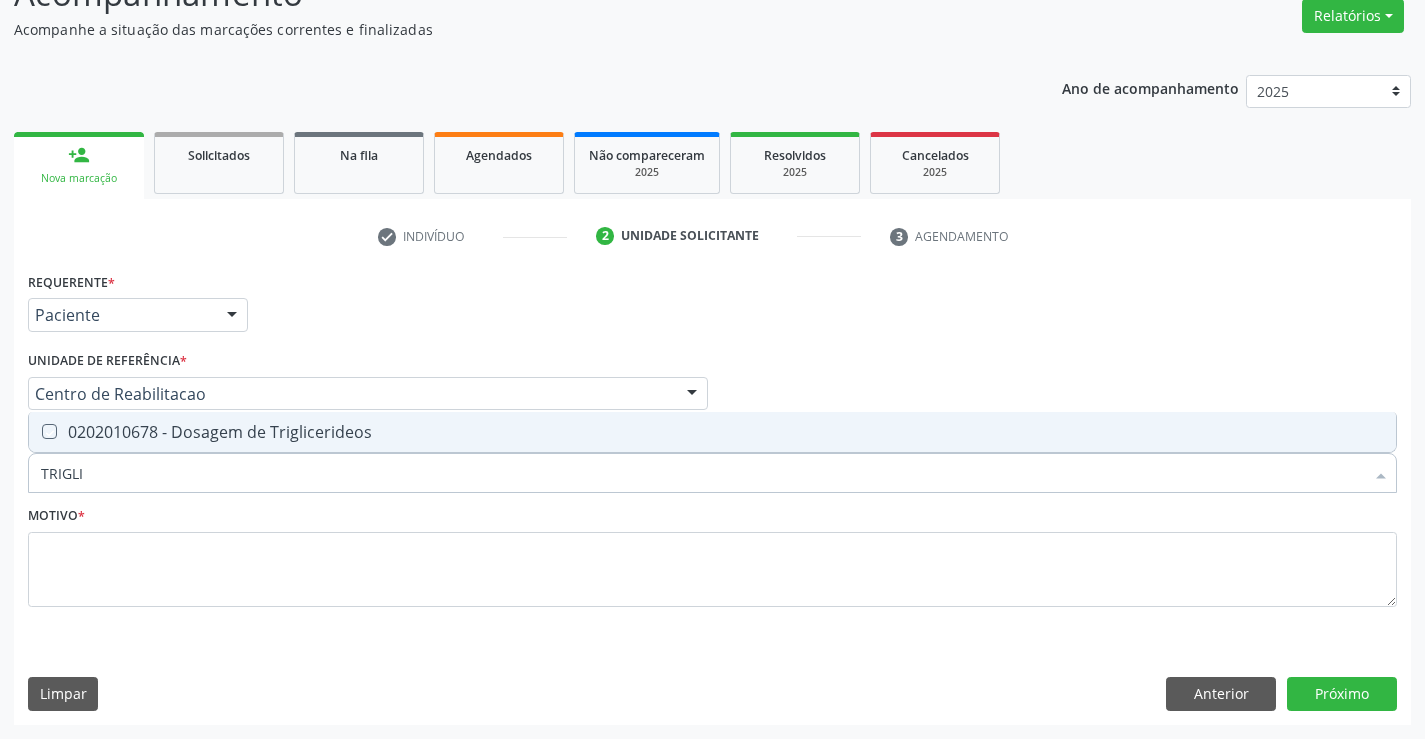 checkbox on "true" 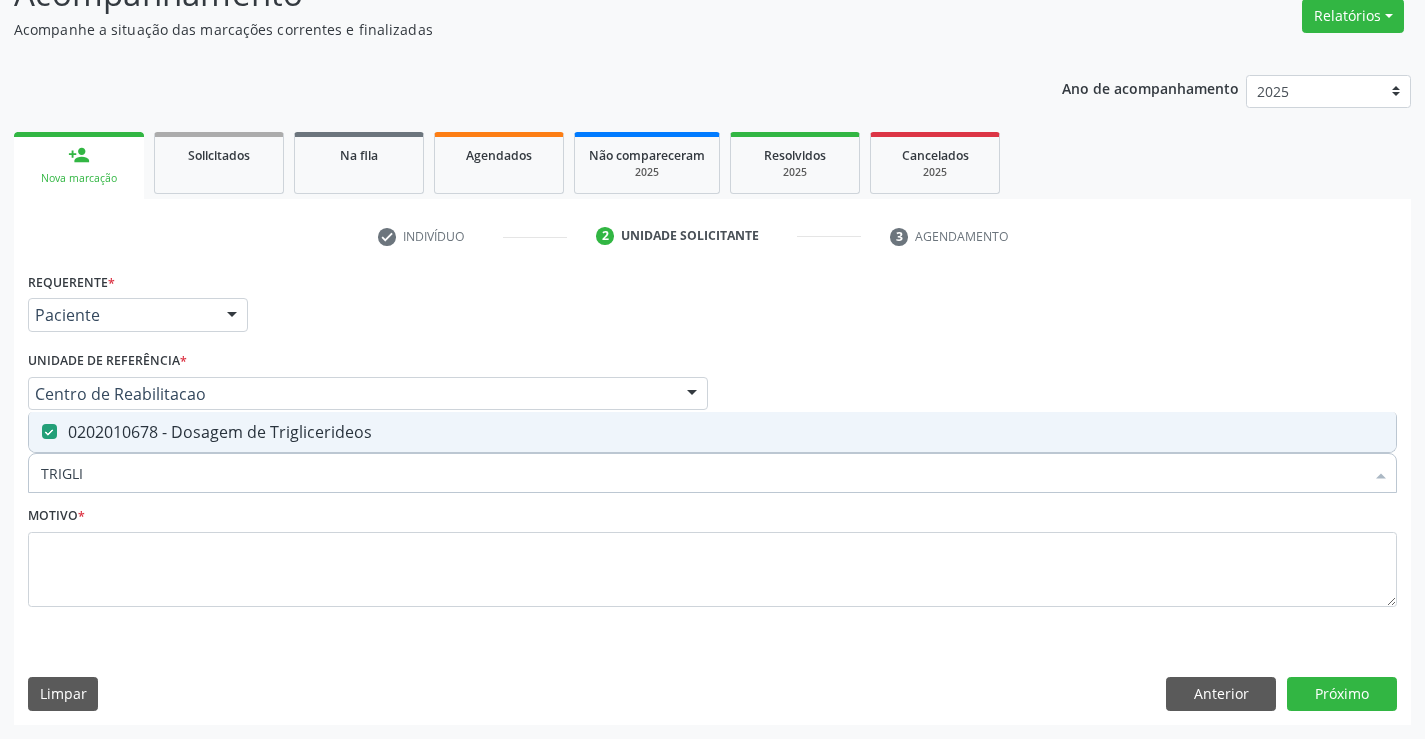drag, startPoint x: 96, startPoint y: 485, endPoint x: 150, endPoint y: 246, distance: 245.02449 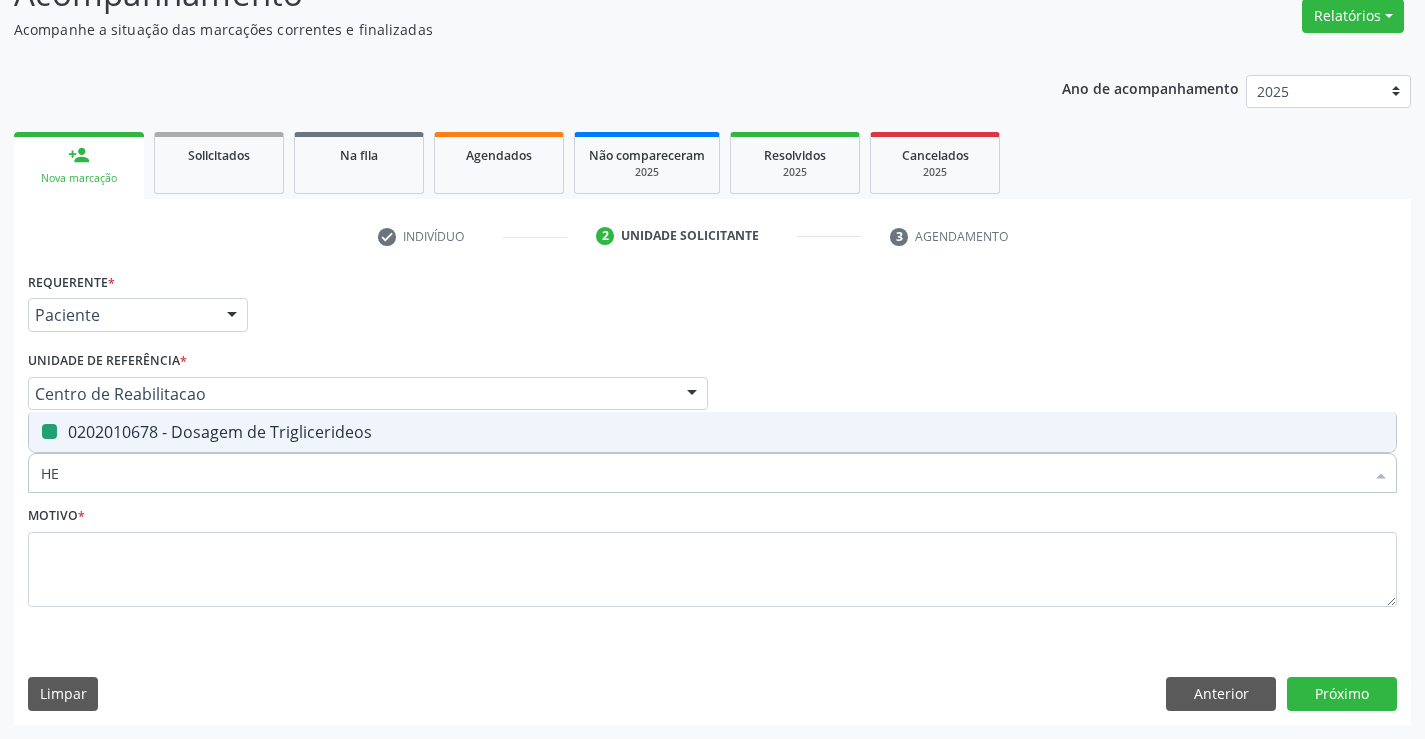 type on "HEM" 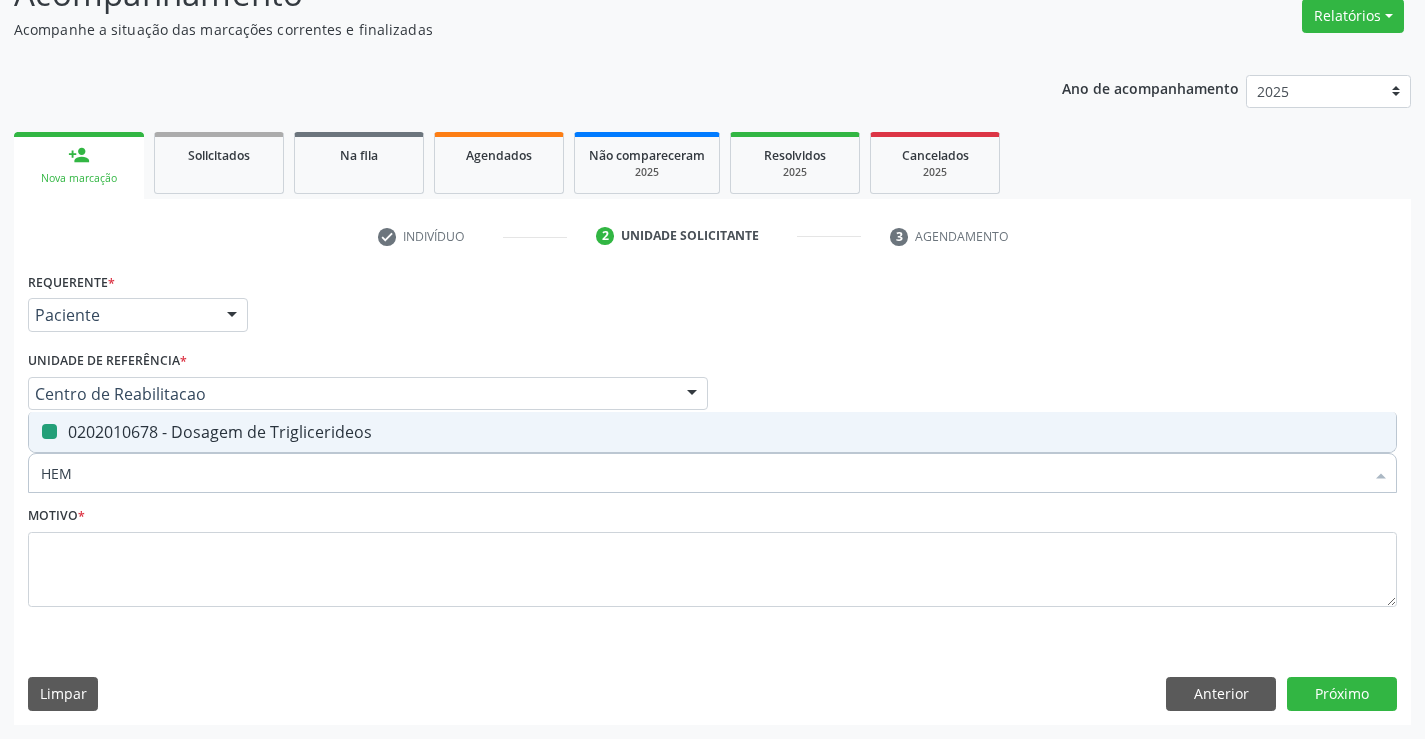 checkbox on "false" 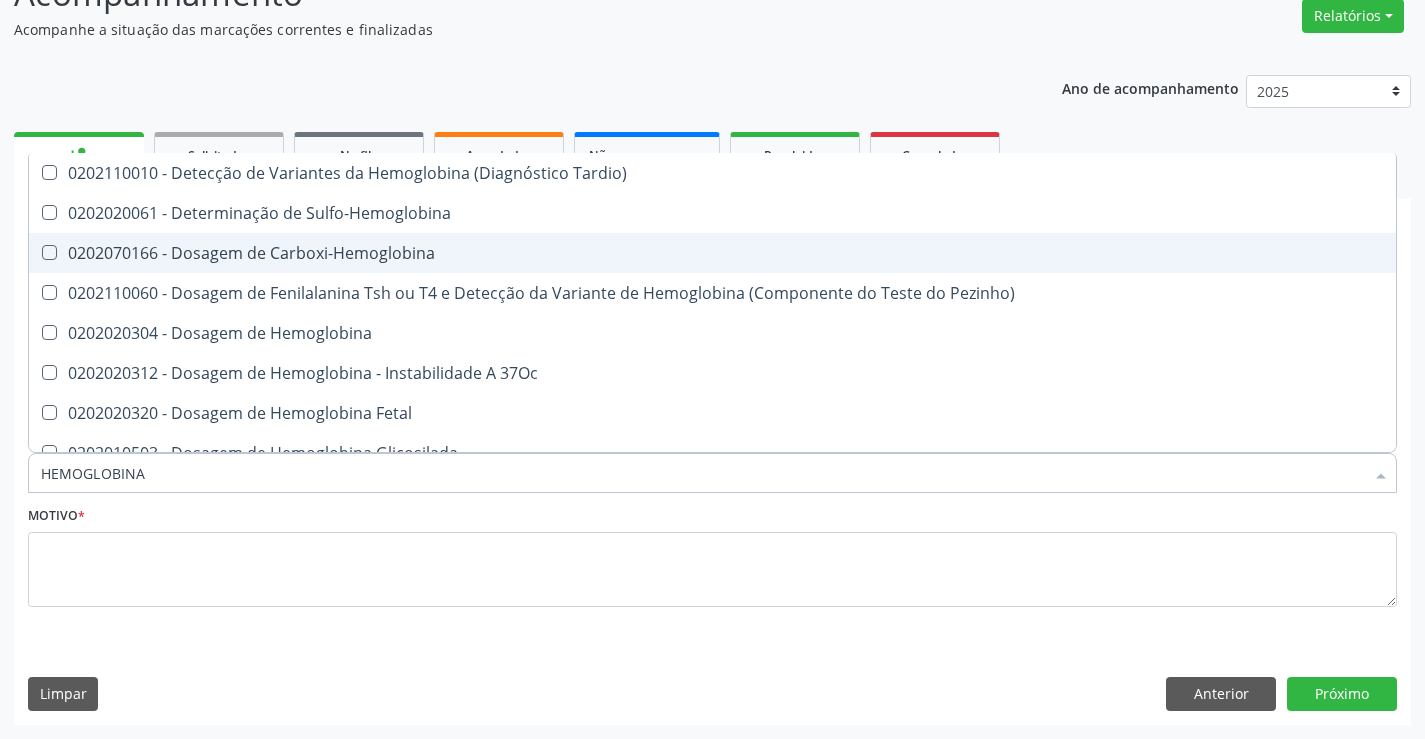 type on "HEMOGLOBINA G" 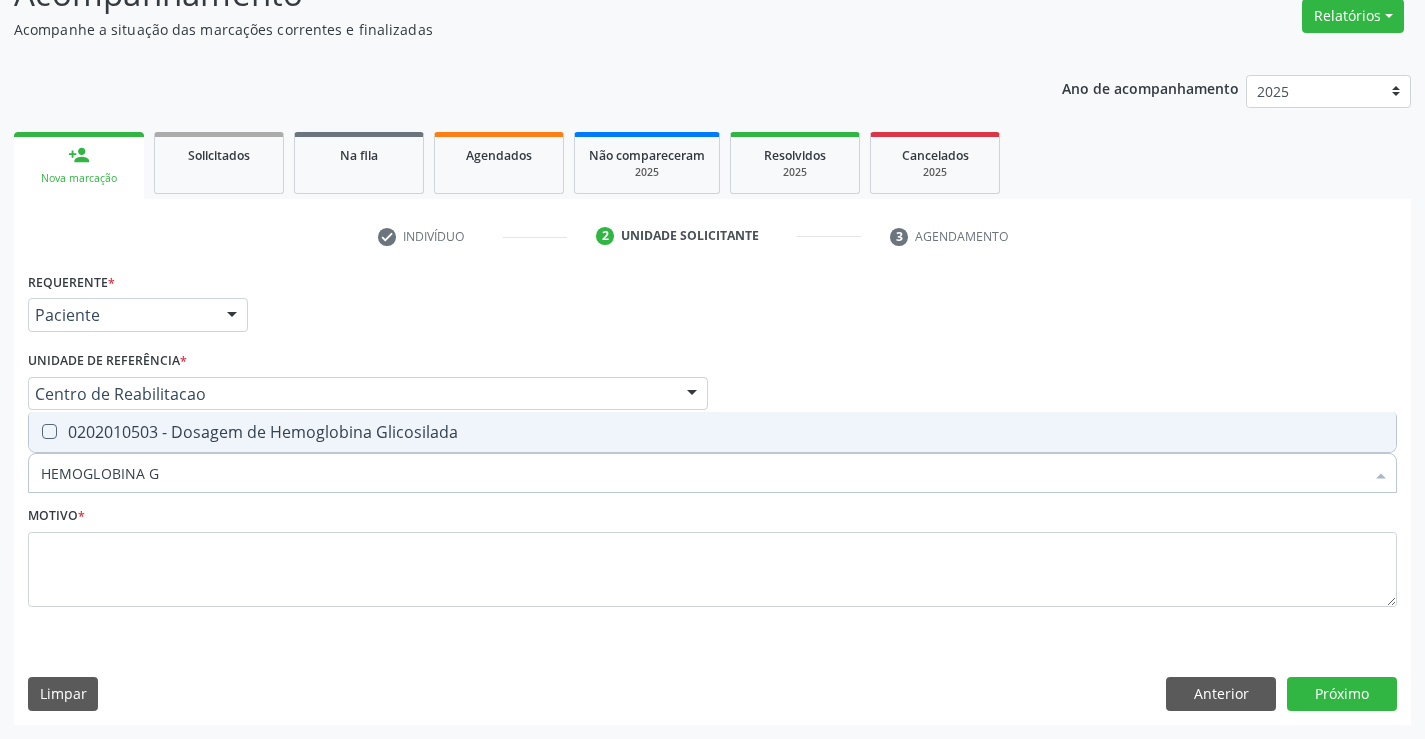 click at bounding box center (49, 431) 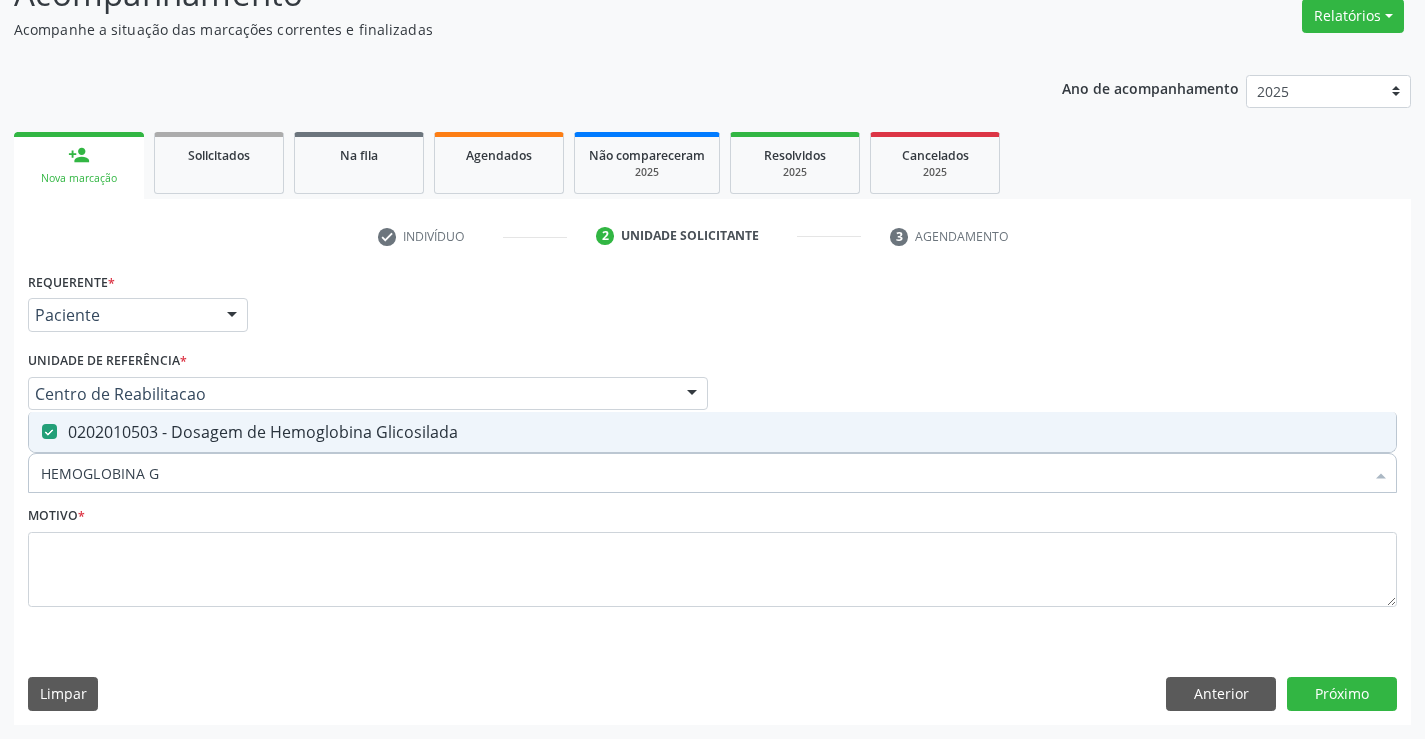 drag, startPoint x: 170, startPoint y: 473, endPoint x: 0, endPoint y: 499, distance: 171.97675 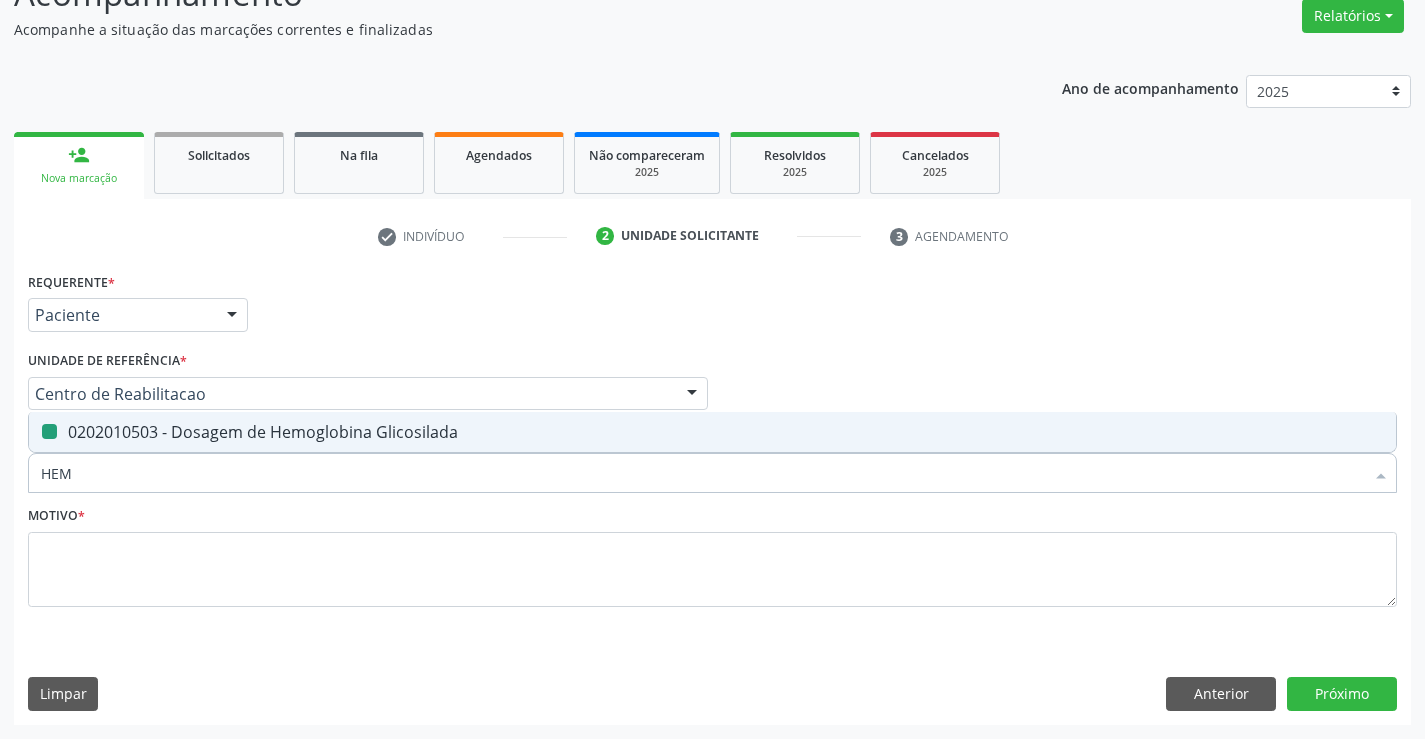 type on "HEMO" 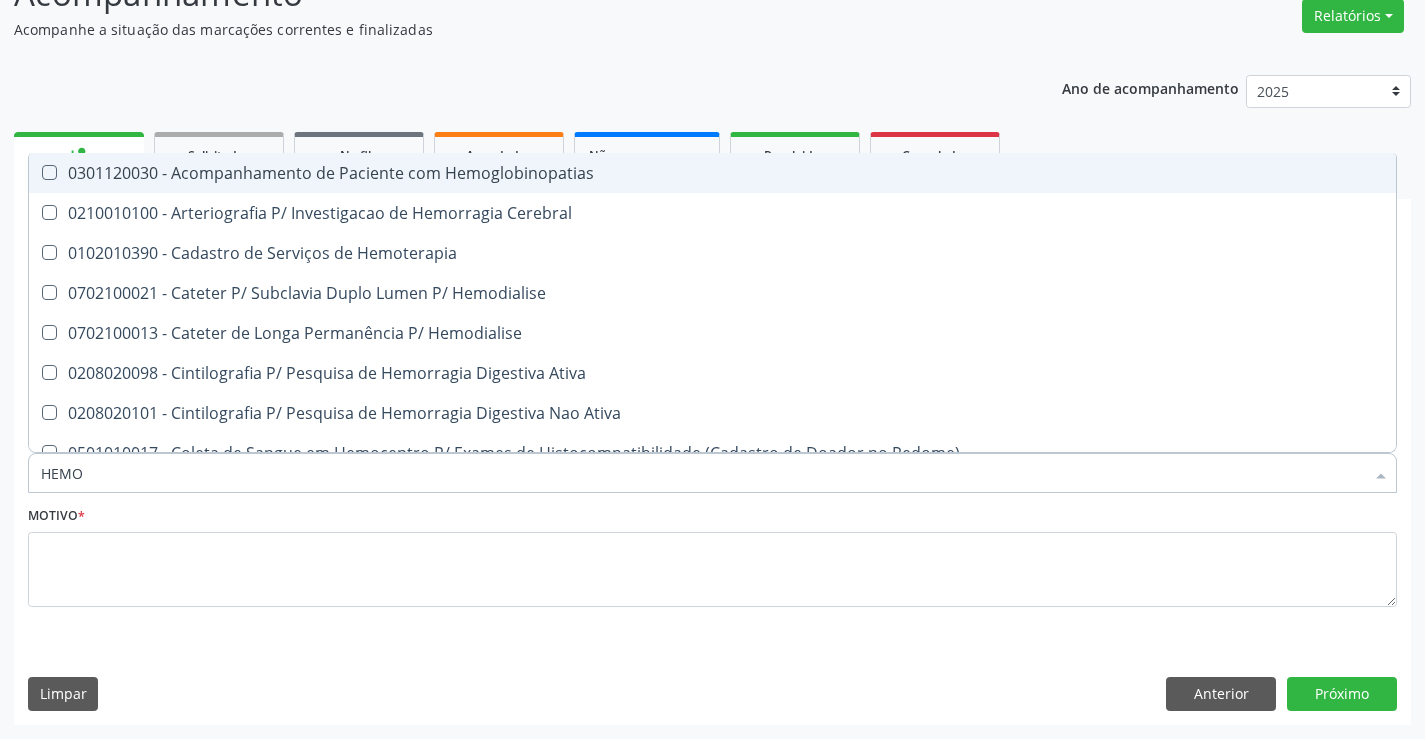 type on "HEMOG" 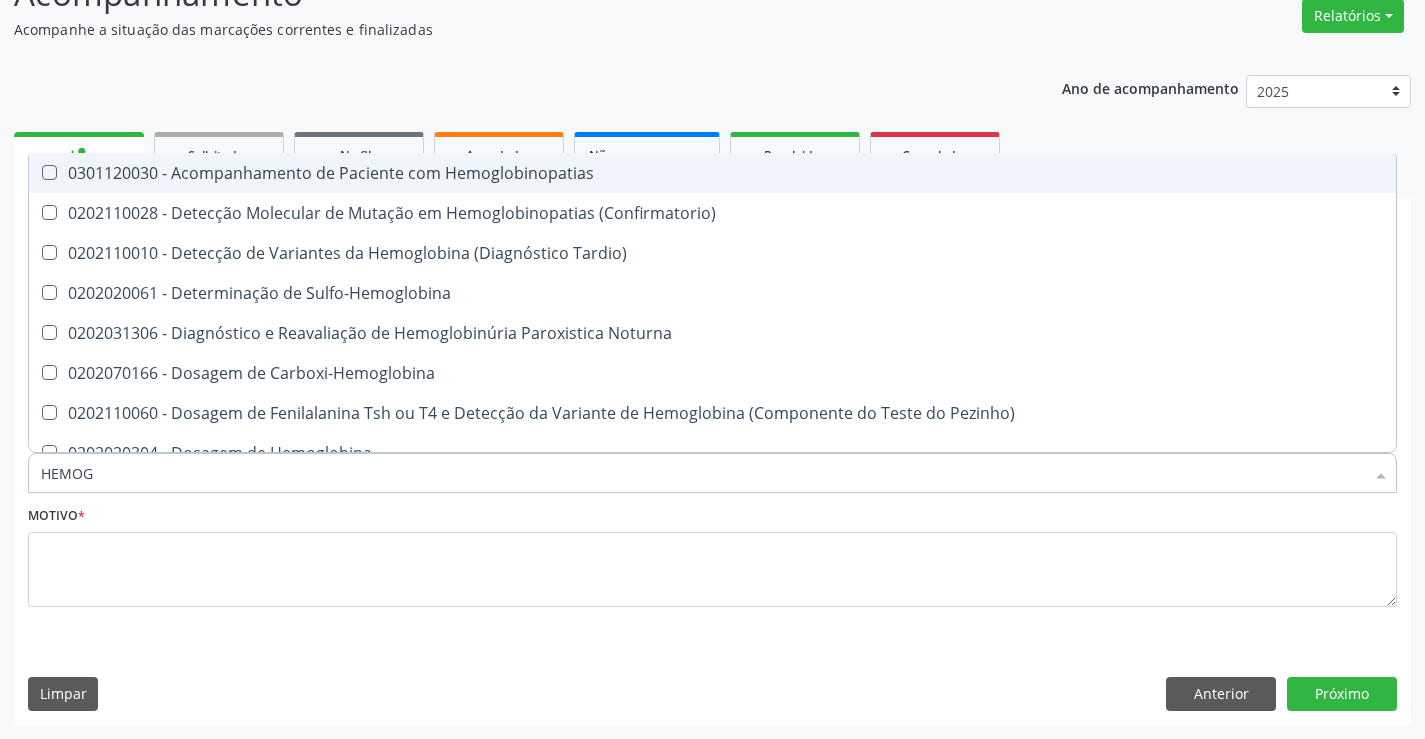 type on "HEMOGR" 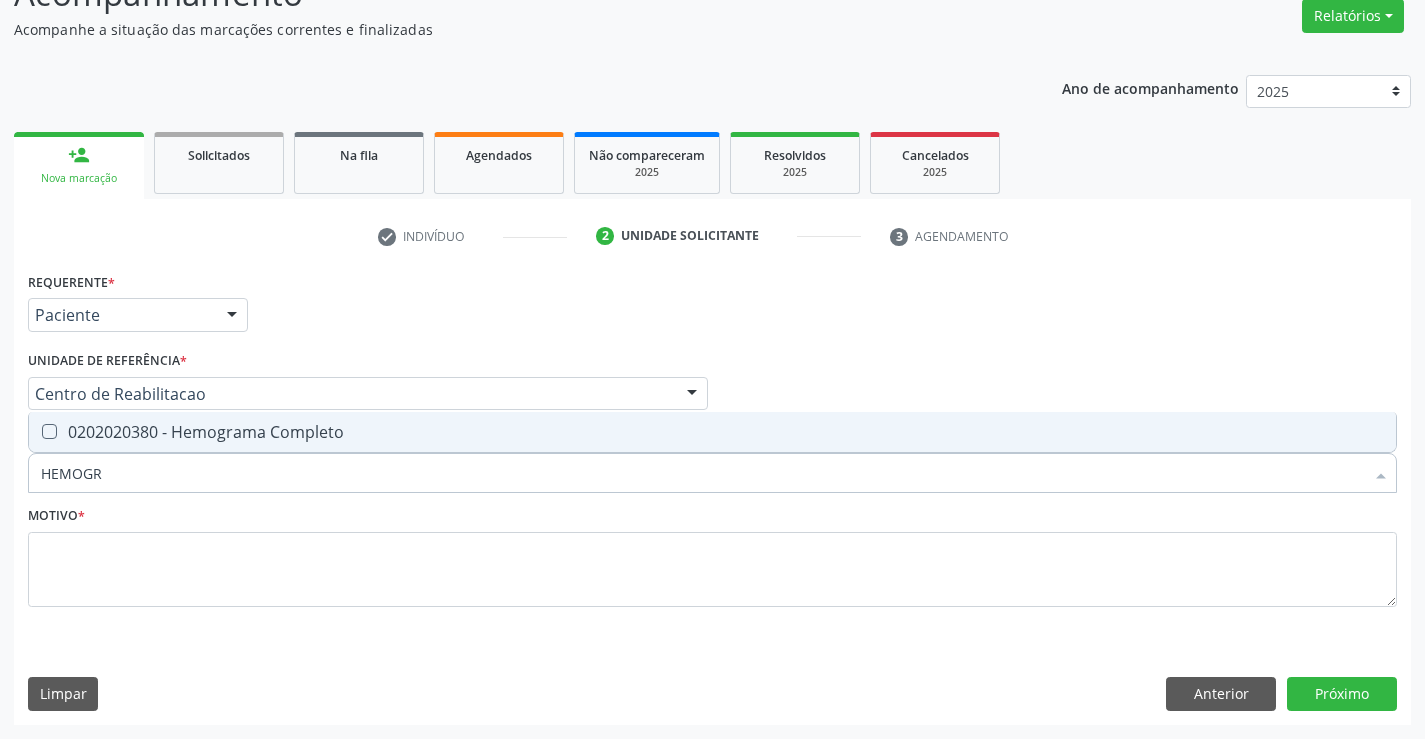 click on "0202020380 - Hemograma Completo" at bounding box center (712, 432) 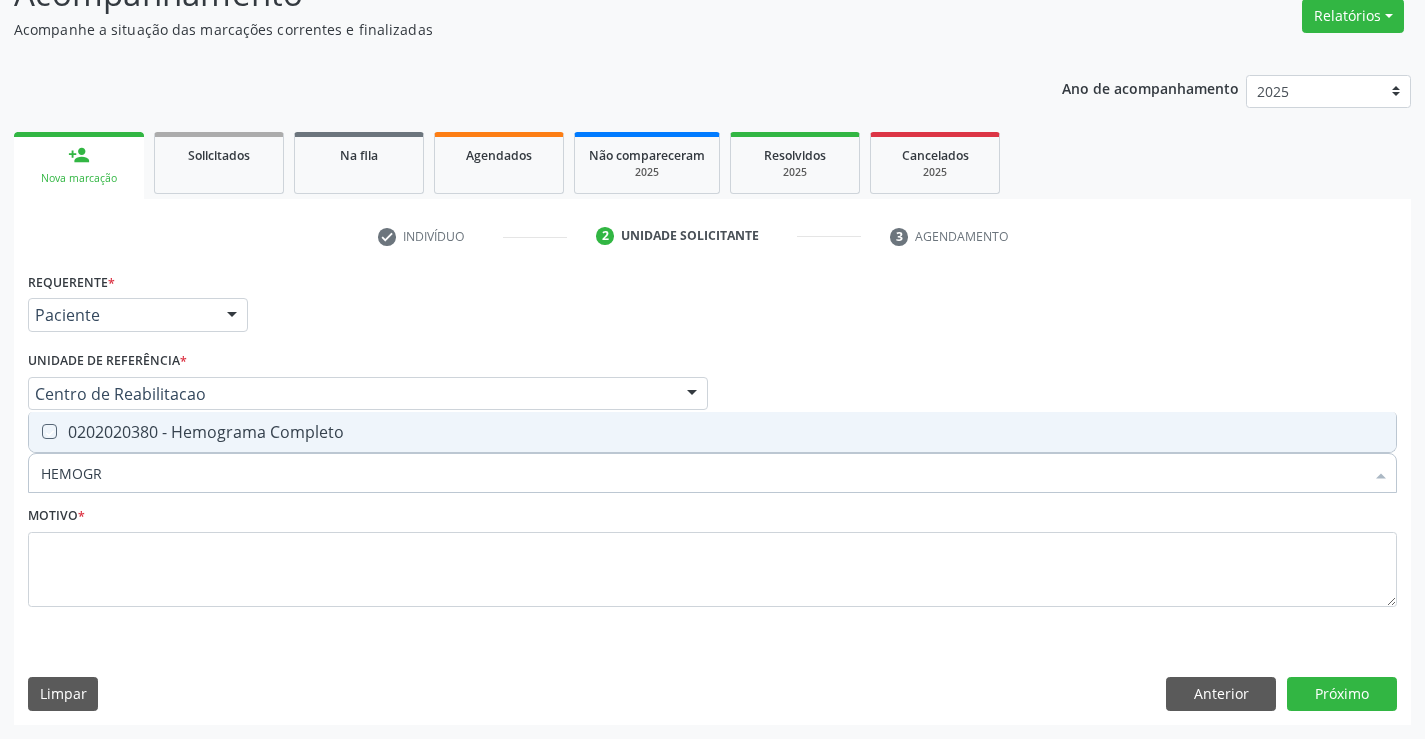 checkbox on "true" 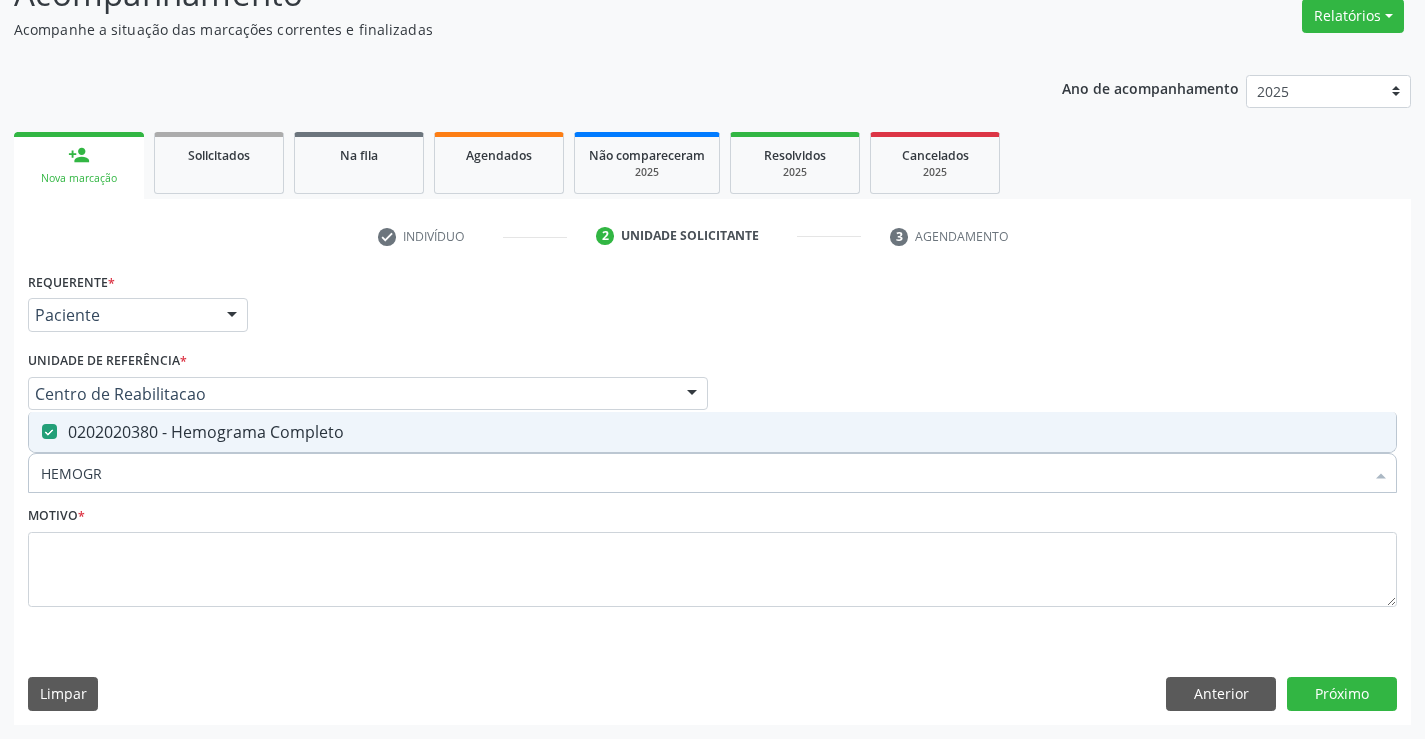 drag, startPoint x: 132, startPoint y: 464, endPoint x: 0, endPoint y: 480, distance: 132.96616 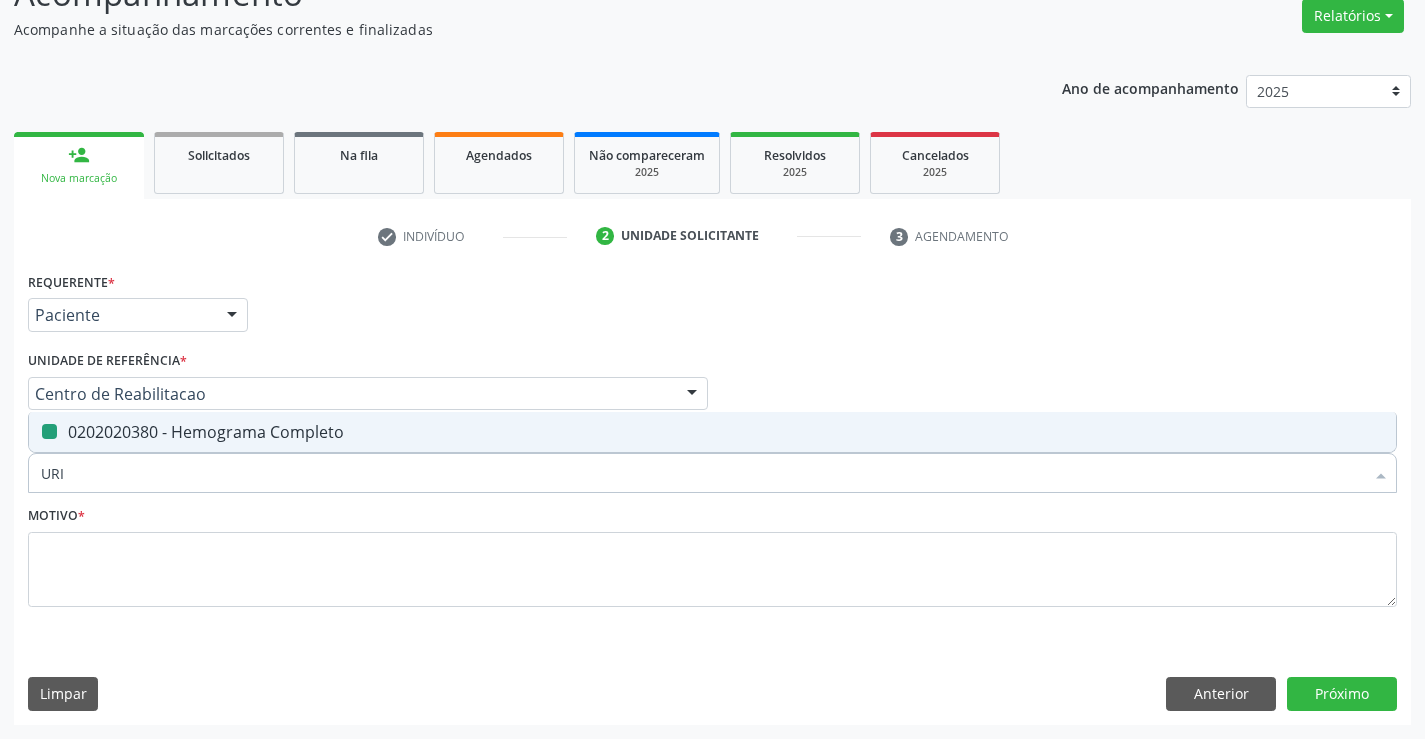 type on "URIN" 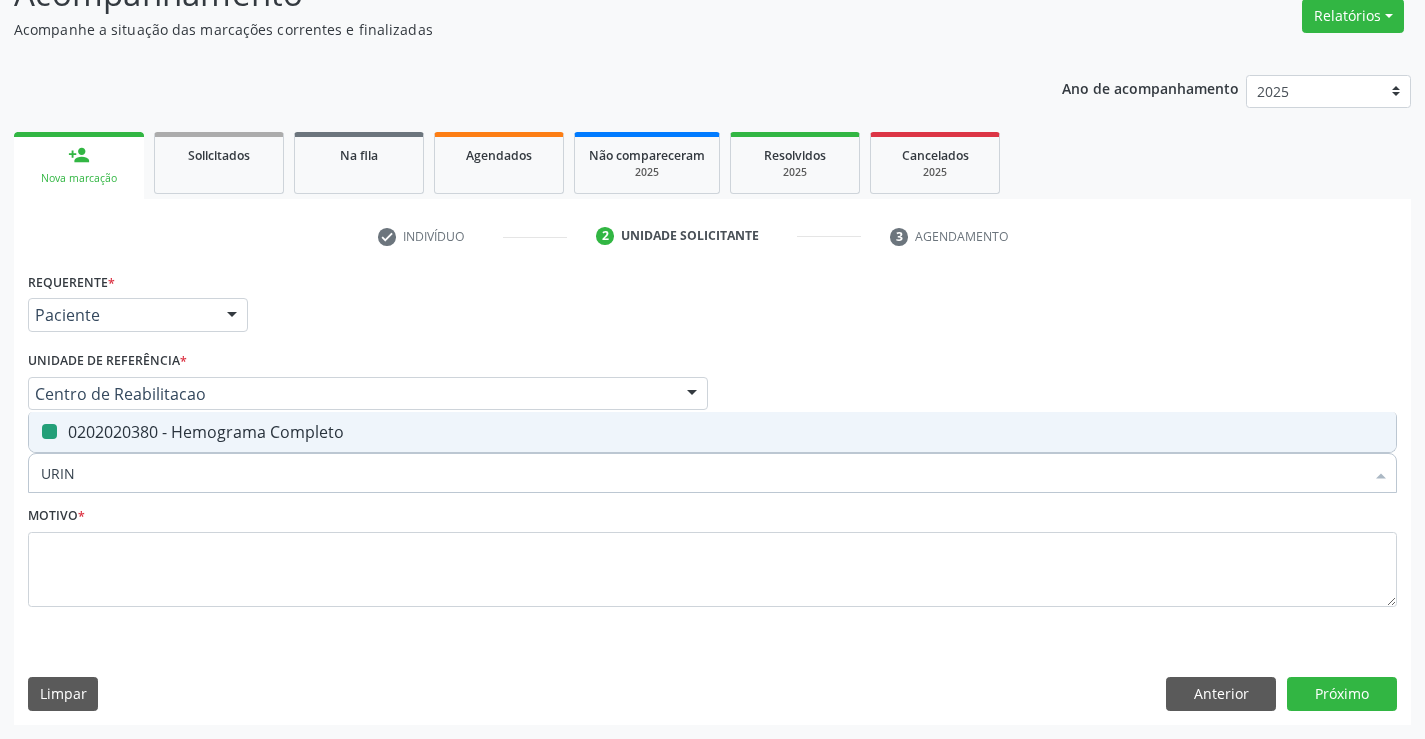 checkbox on "false" 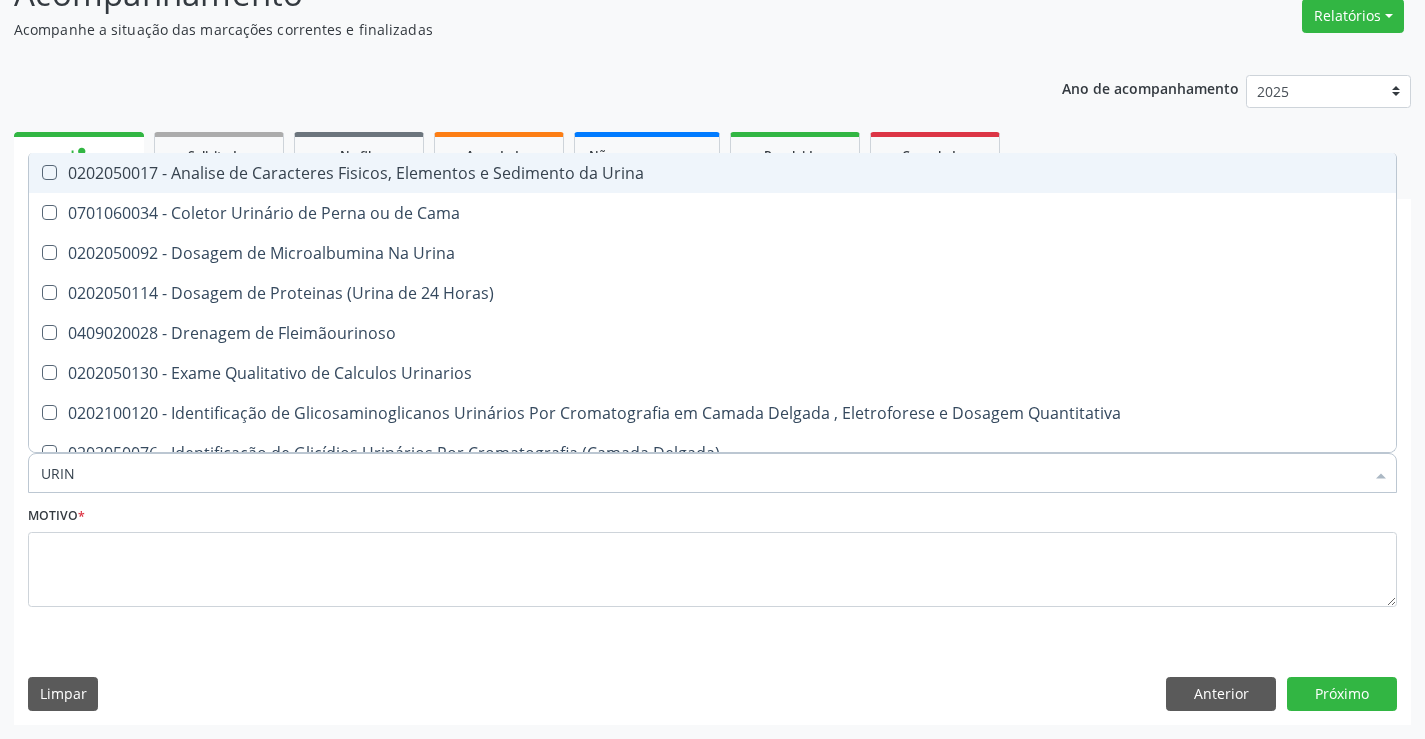 type on "URINA" 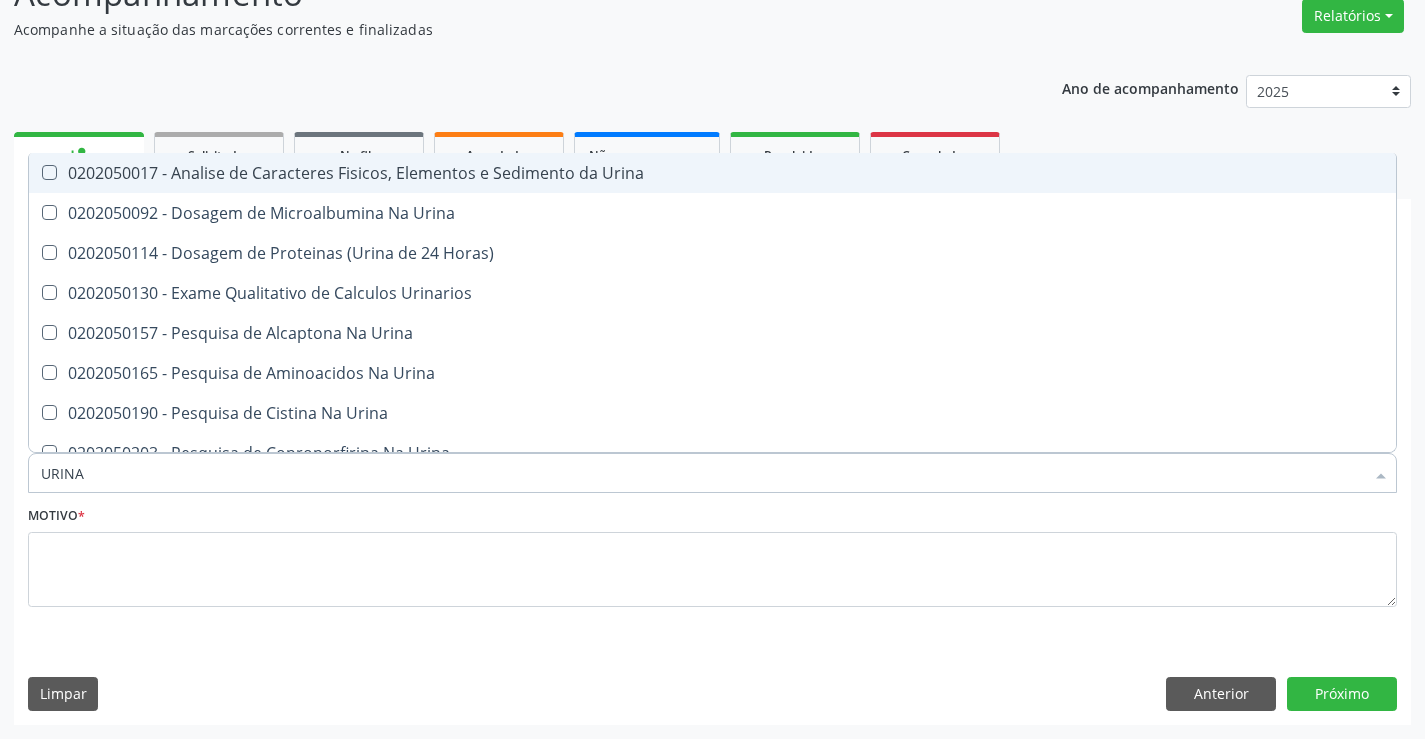 click on "0202050017 - Analise de Caracteres Fisicos, Elementos e Sedimento da Urina" at bounding box center [712, 173] 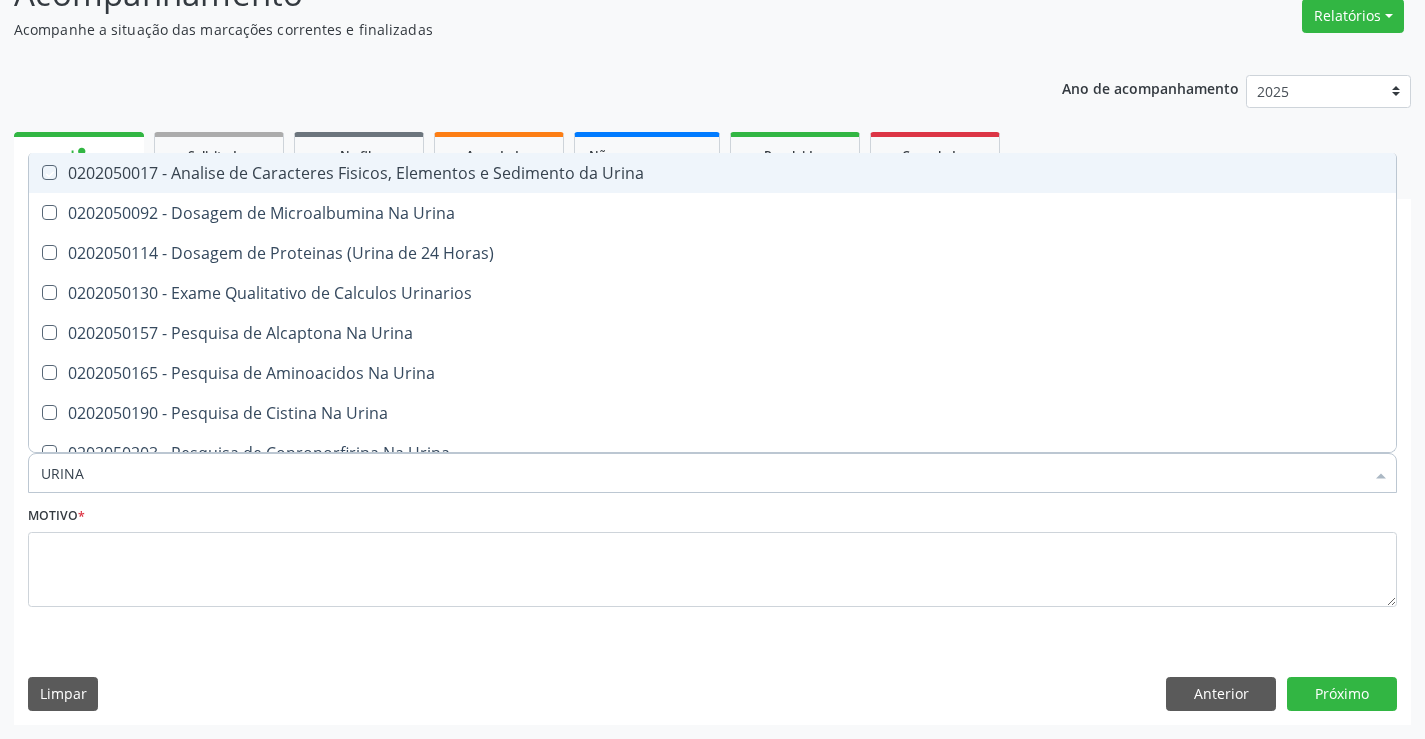 checkbox on "true" 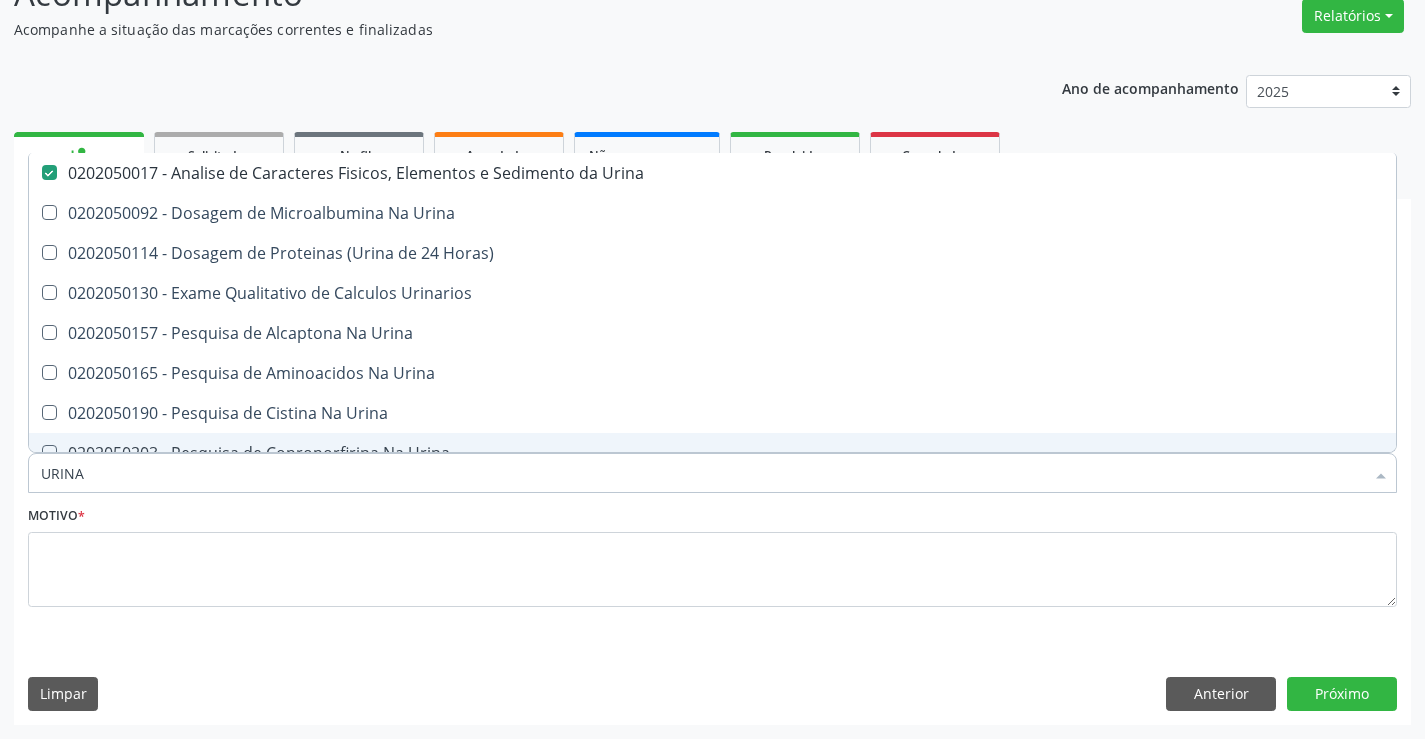 drag, startPoint x: 126, startPoint y: 481, endPoint x: 0, endPoint y: 478, distance: 126.035706 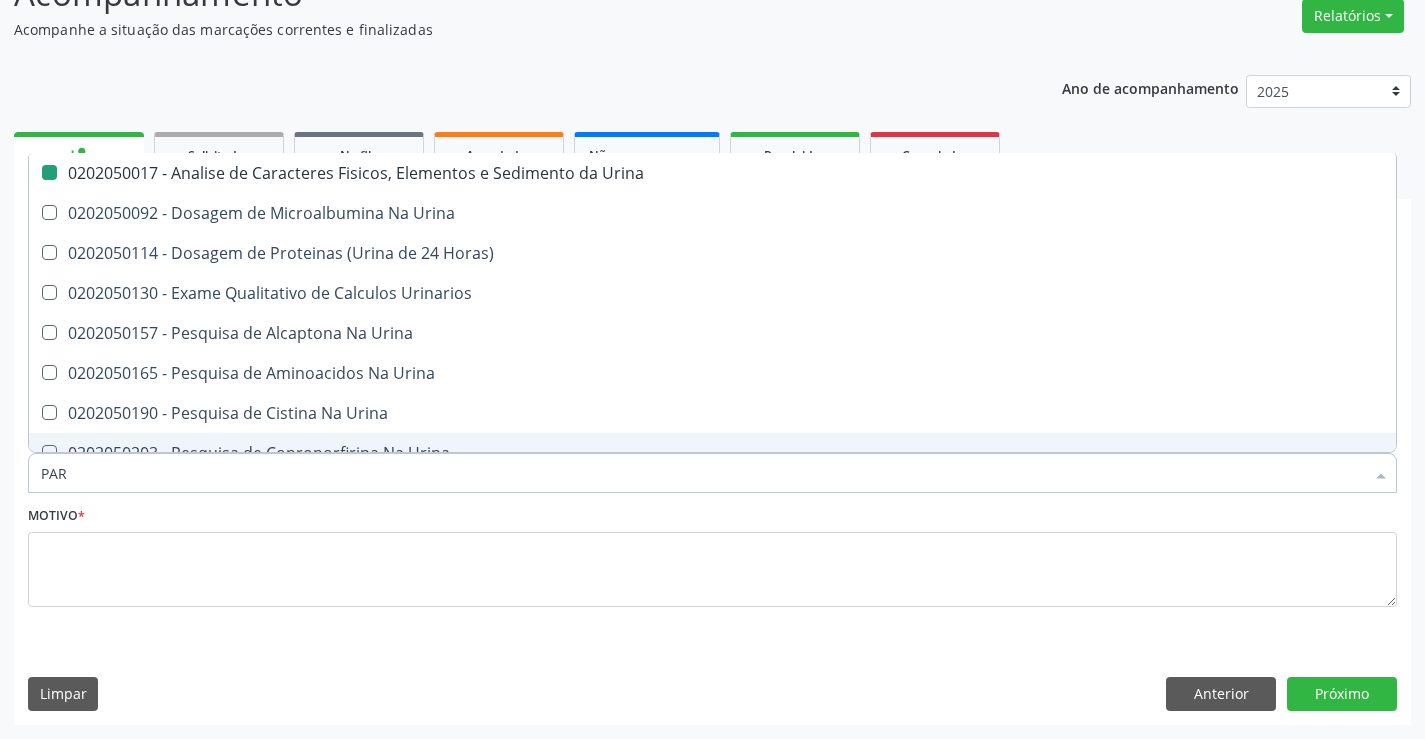 type on "PARA" 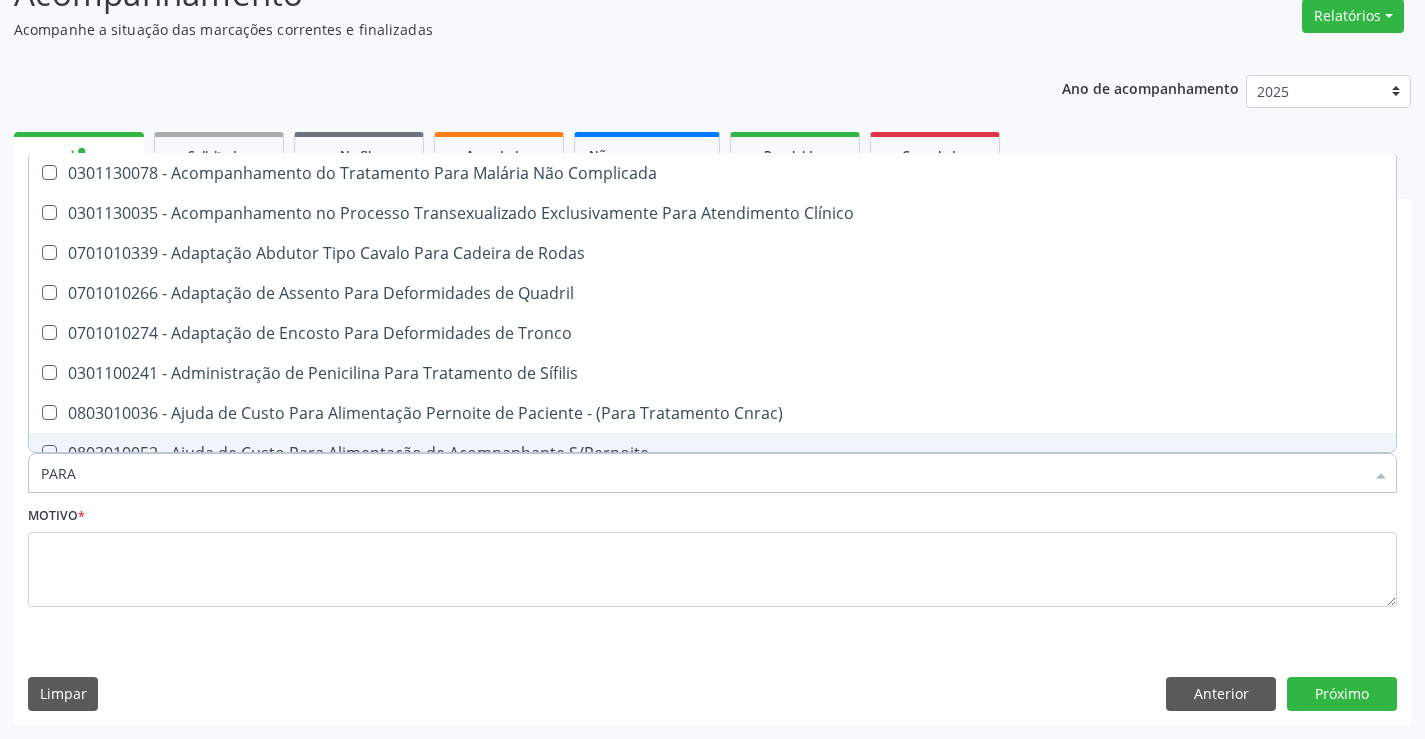 type on "PARAS" 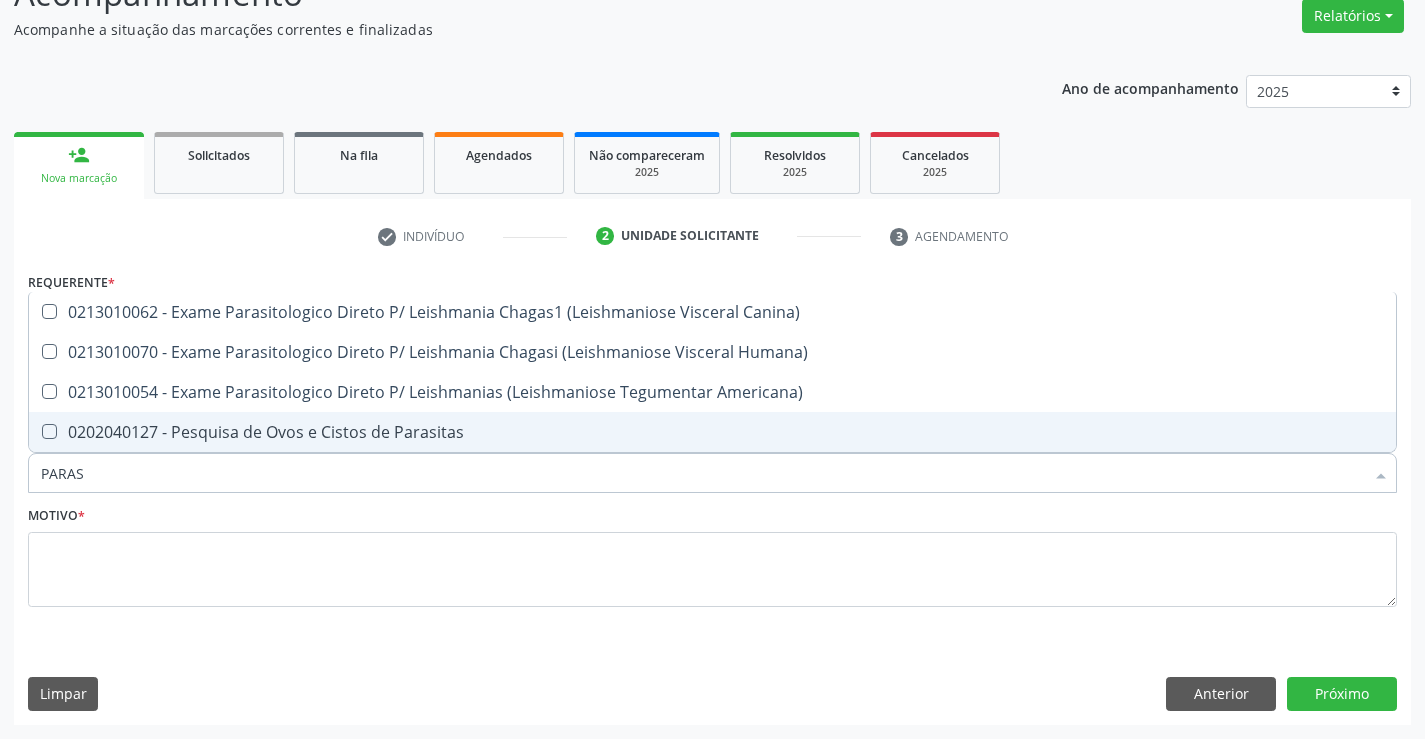 click on "0202040127 - Pesquisa de Ovos e Cistos de Parasitas" at bounding box center [712, 432] 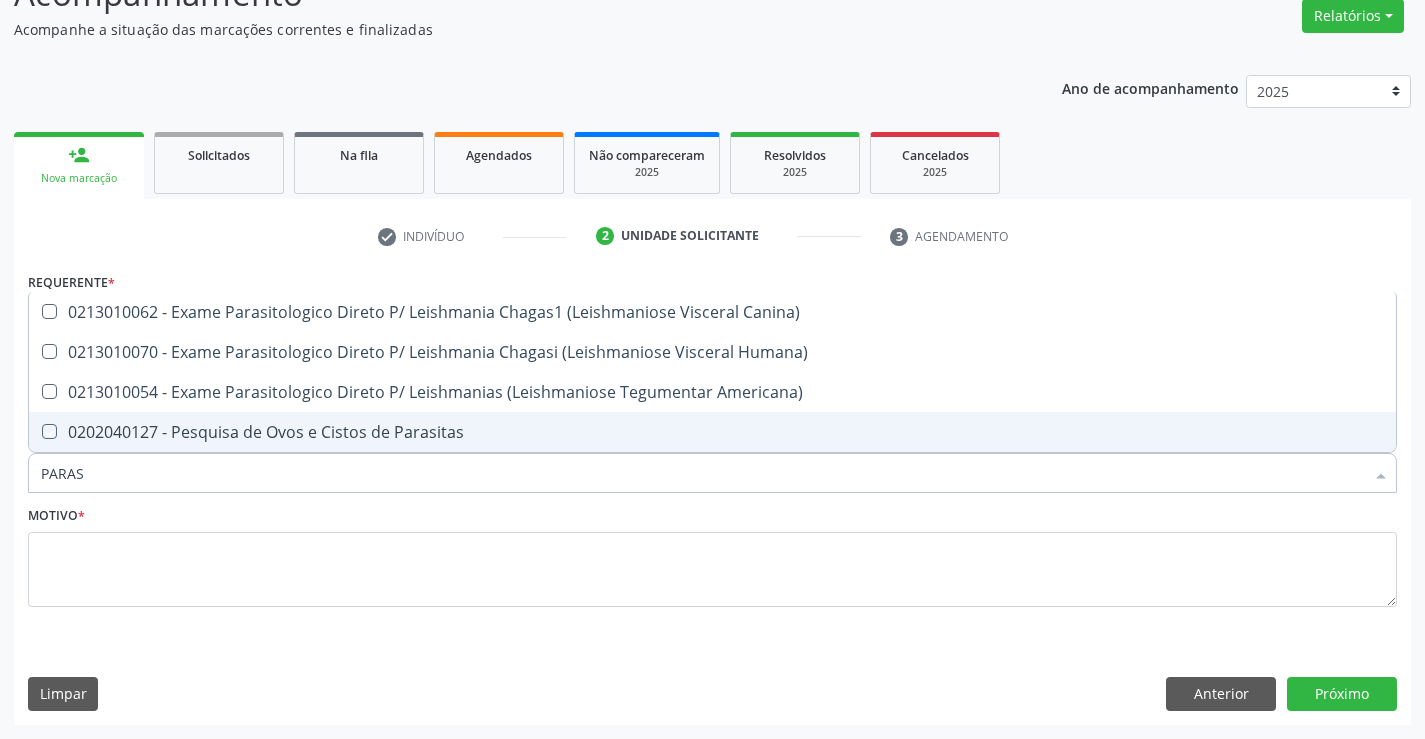 checkbox on "true" 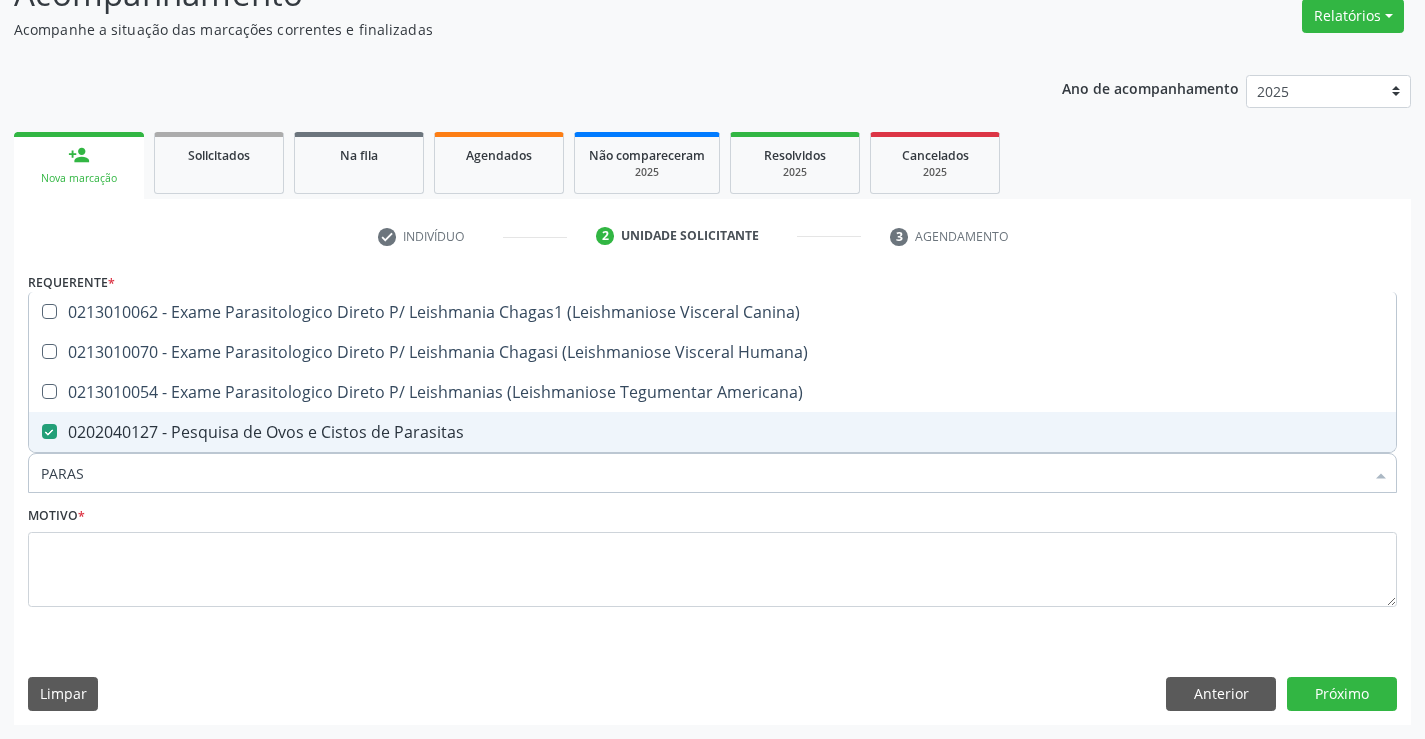 drag, startPoint x: 127, startPoint y: 468, endPoint x: 0, endPoint y: 481, distance: 127.66362 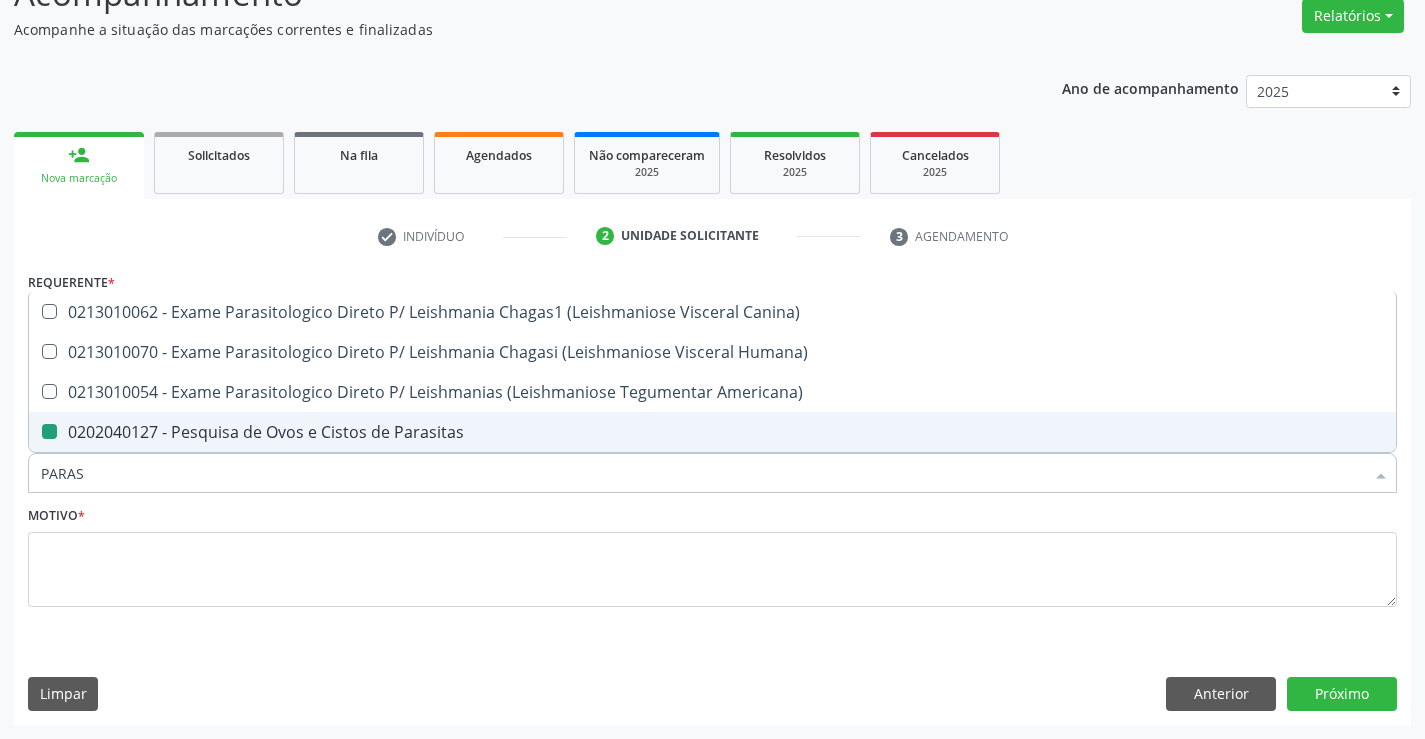 type on "T" 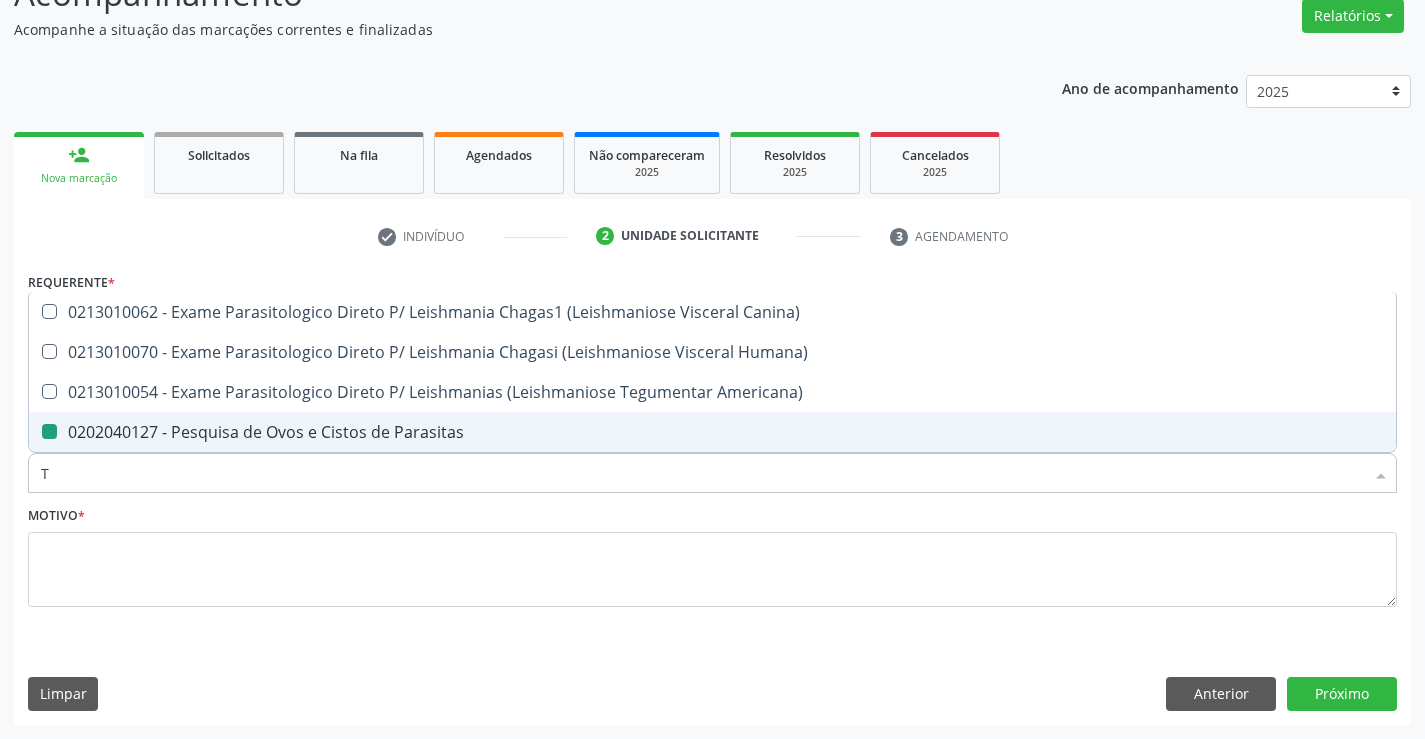 checkbox on "false" 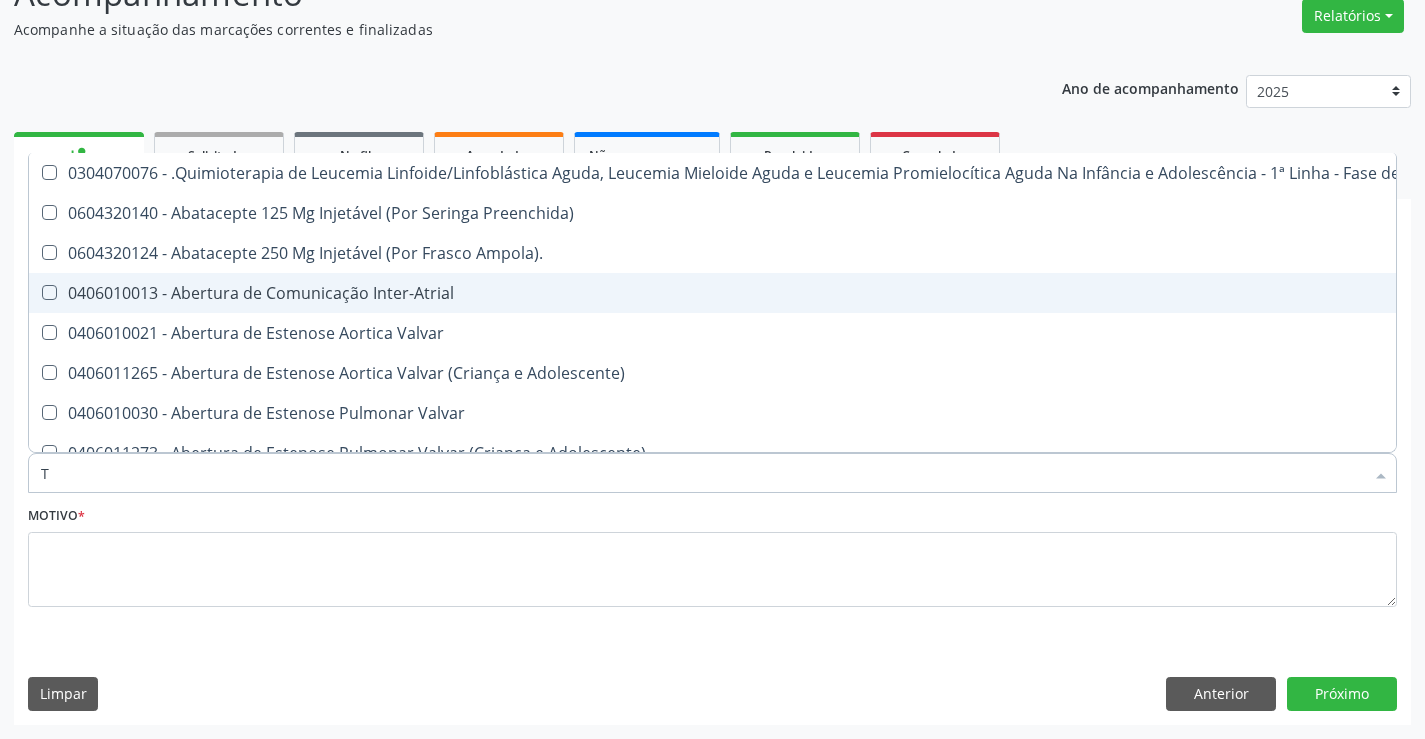 type on "T4" 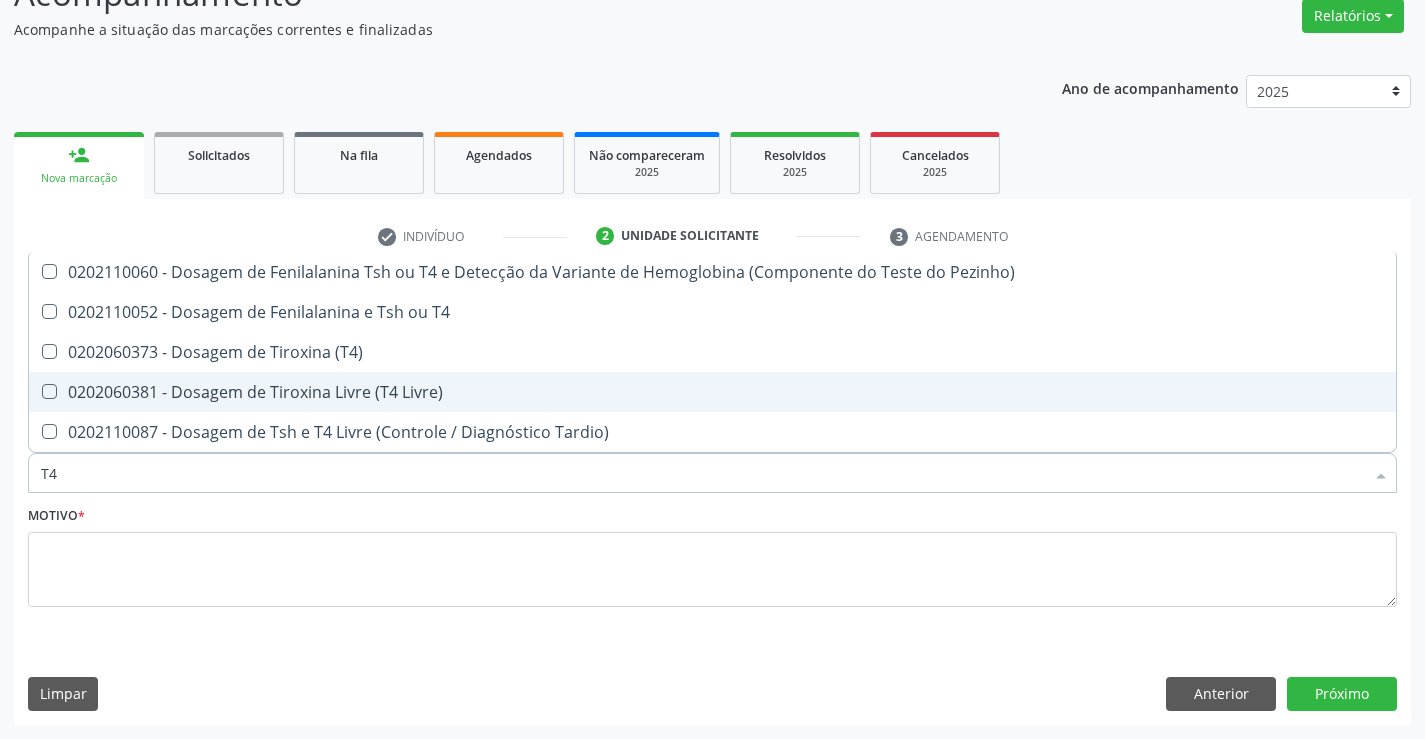 click on "0202060381 - Dosagem de Tiroxina Livre (T4 Livre)" at bounding box center [712, 392] 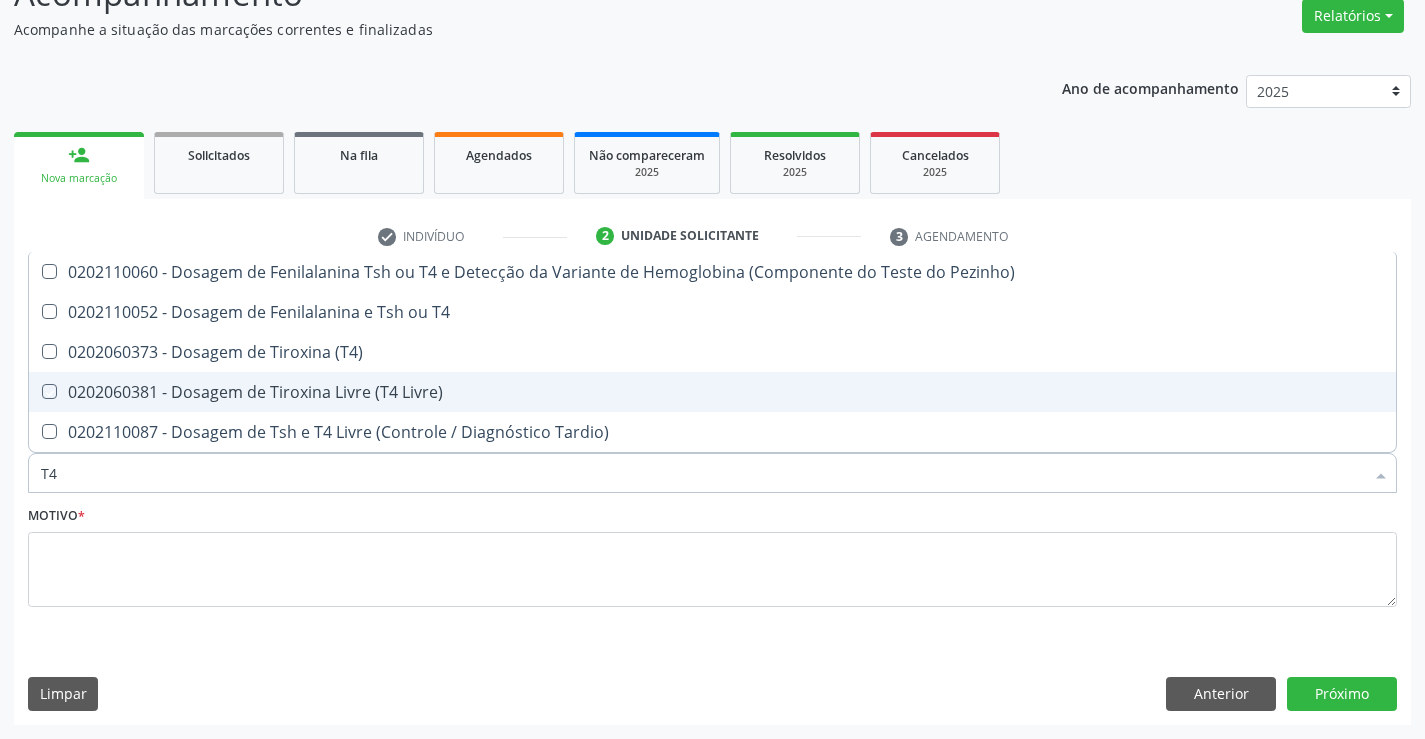 checkbox on "true" 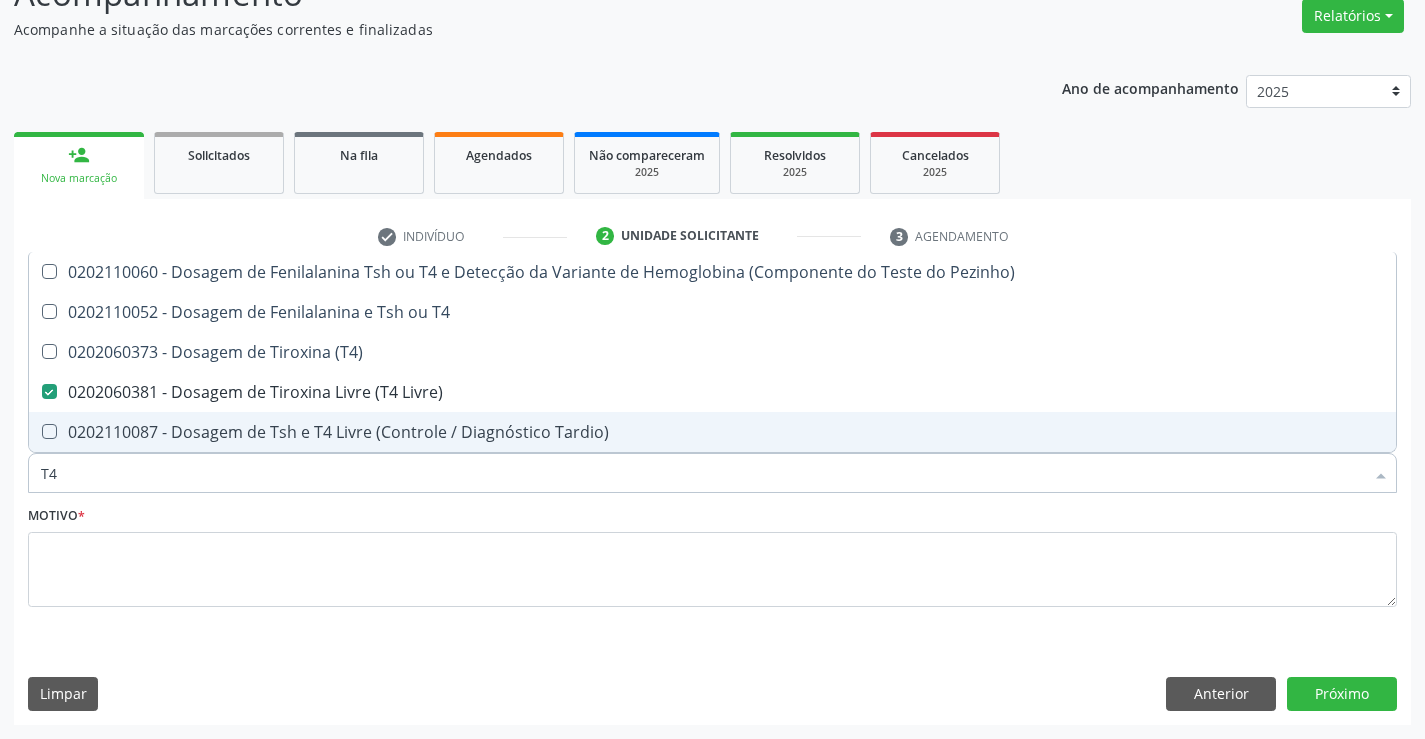 drag, startPoint x: 112, startPoint y: 479, endPoint x: 0, endPoint y: 458, distance: 113.951744 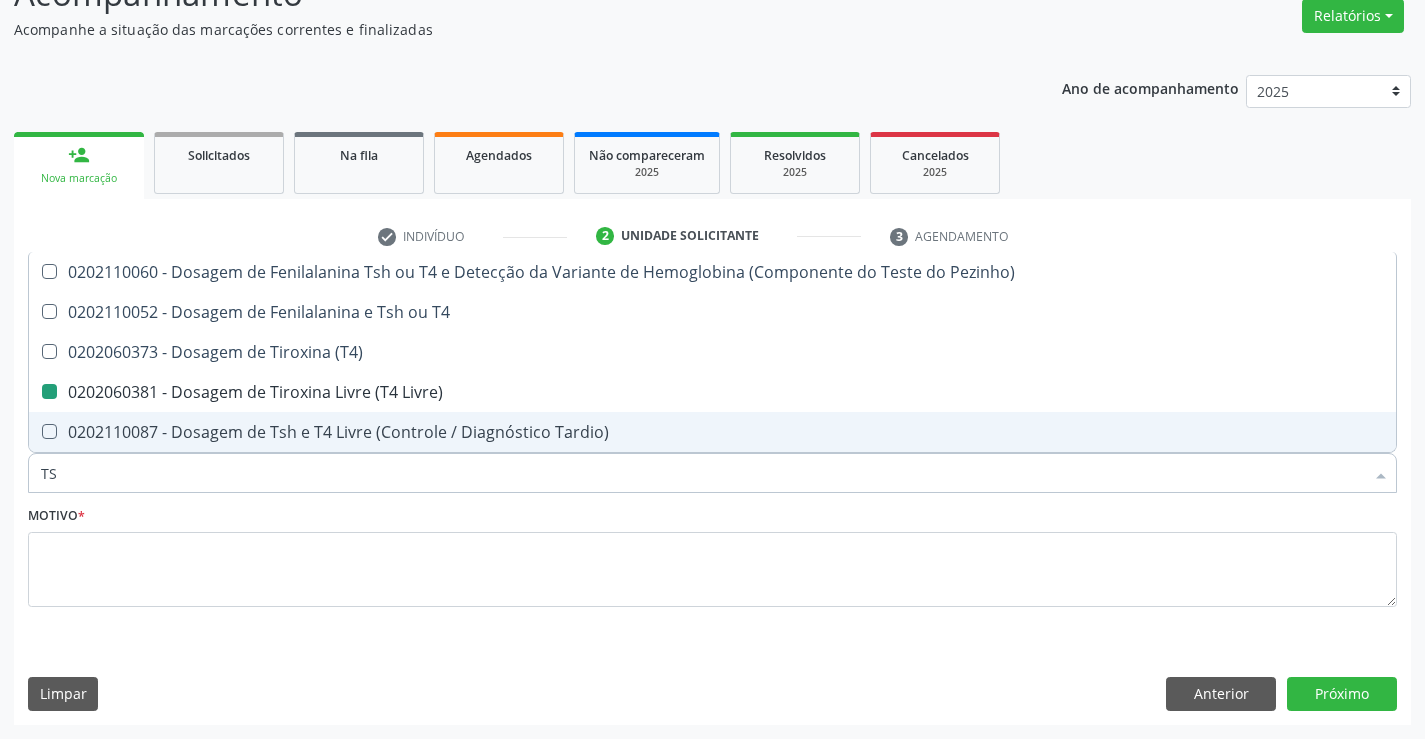 type on "TSH" 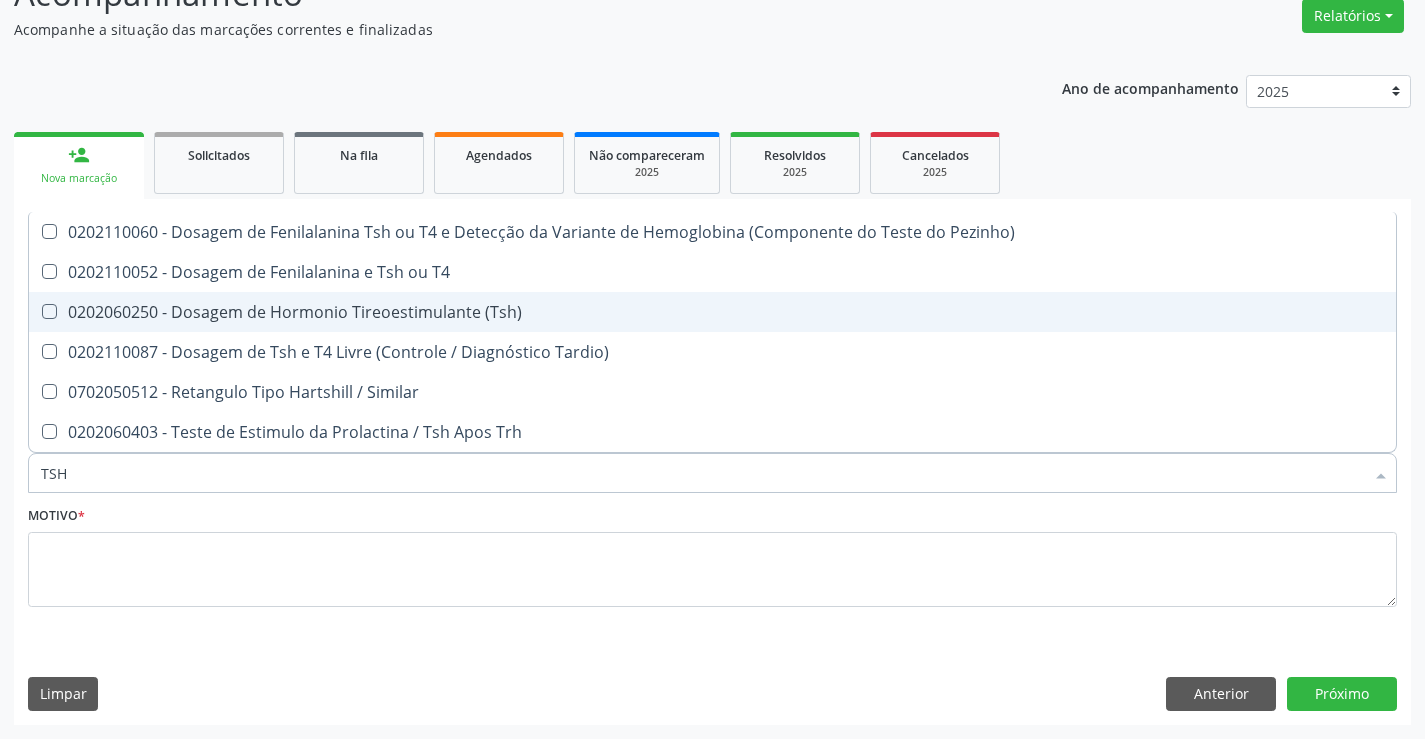 click on "0202060250 - Dosagem de Hormonio Tireoestimulante (Tsh)" at bounding box center [712, 312] 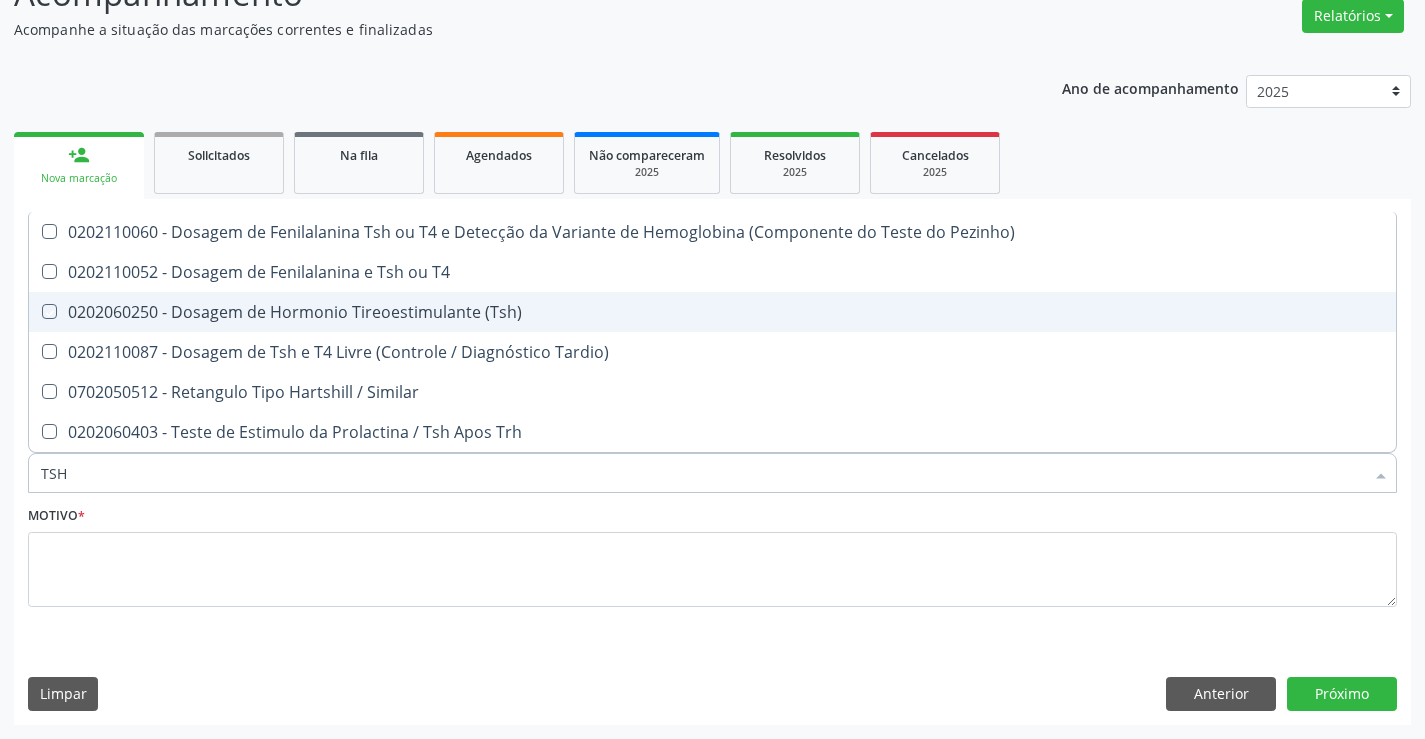 checkbox on "true" 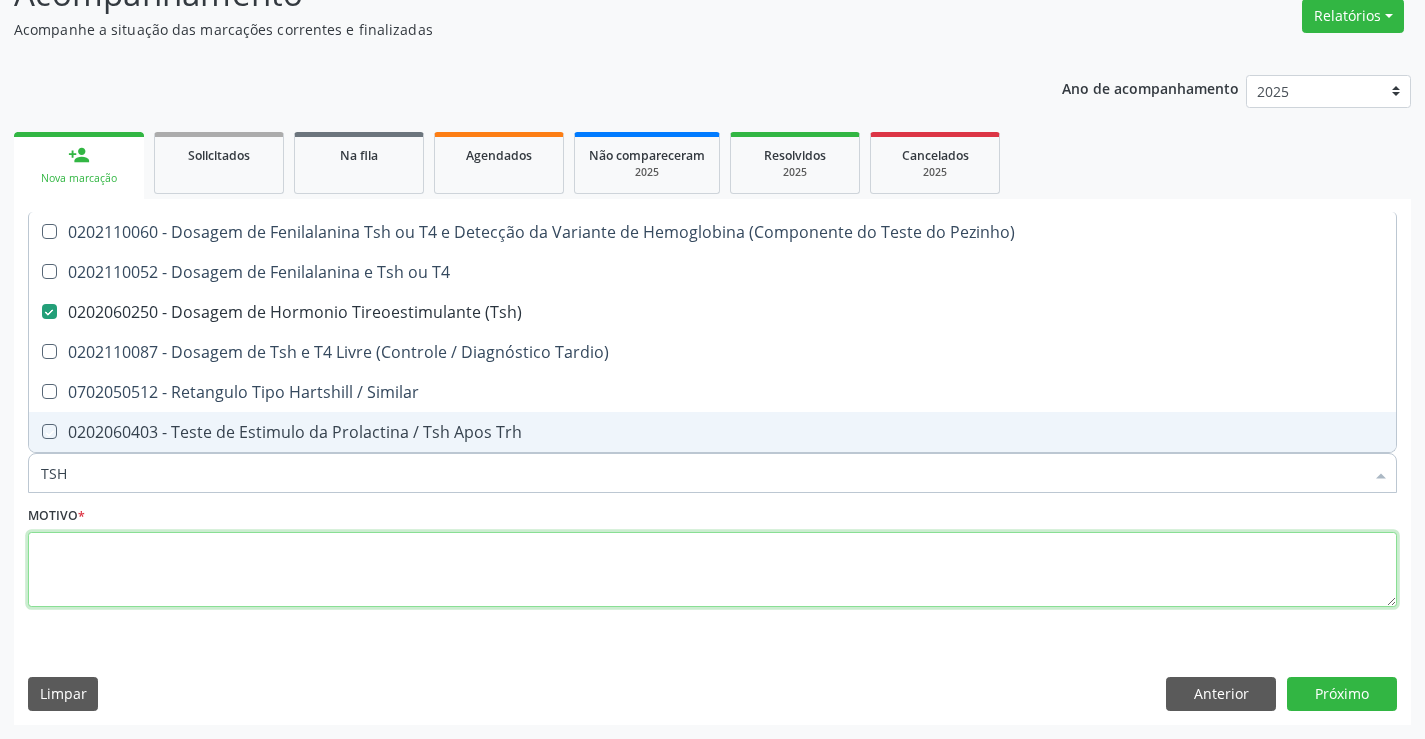 click at bounding box center (712, 570) 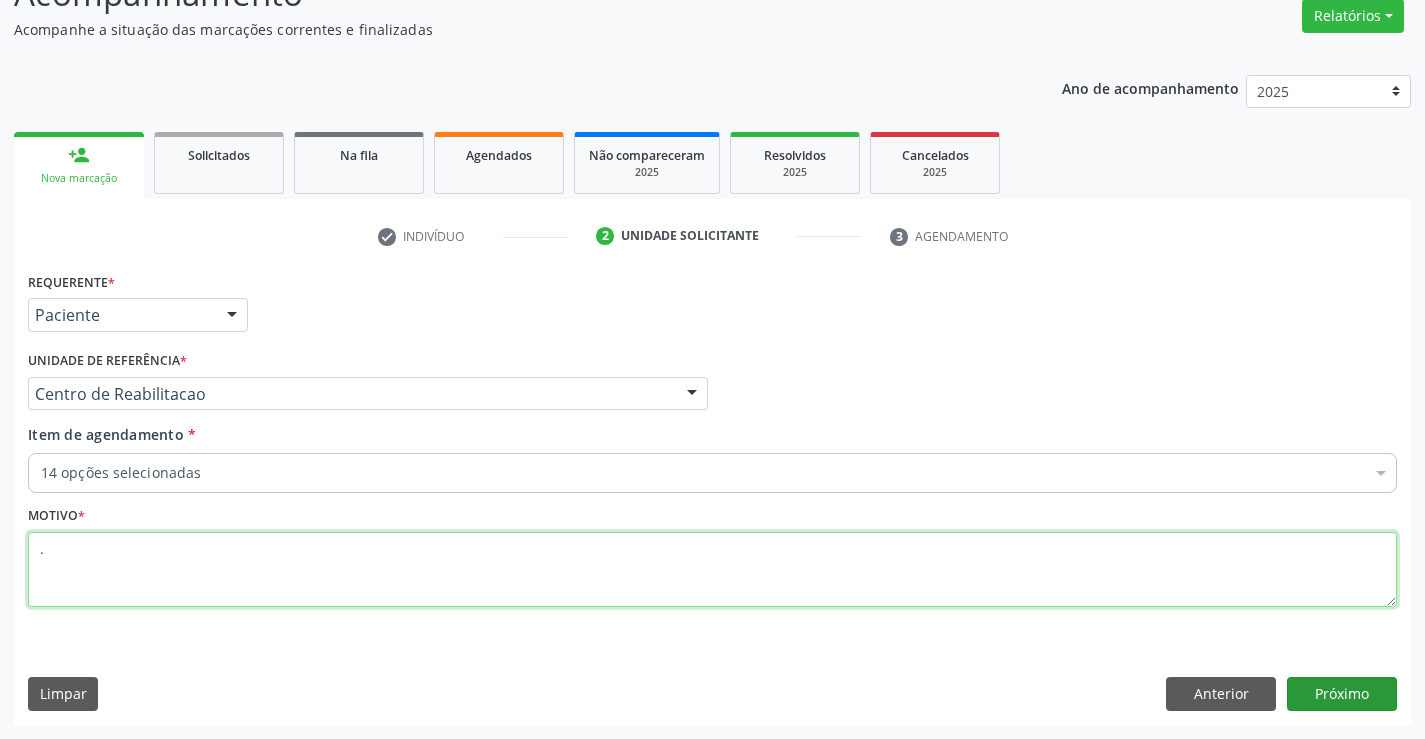 type on "." 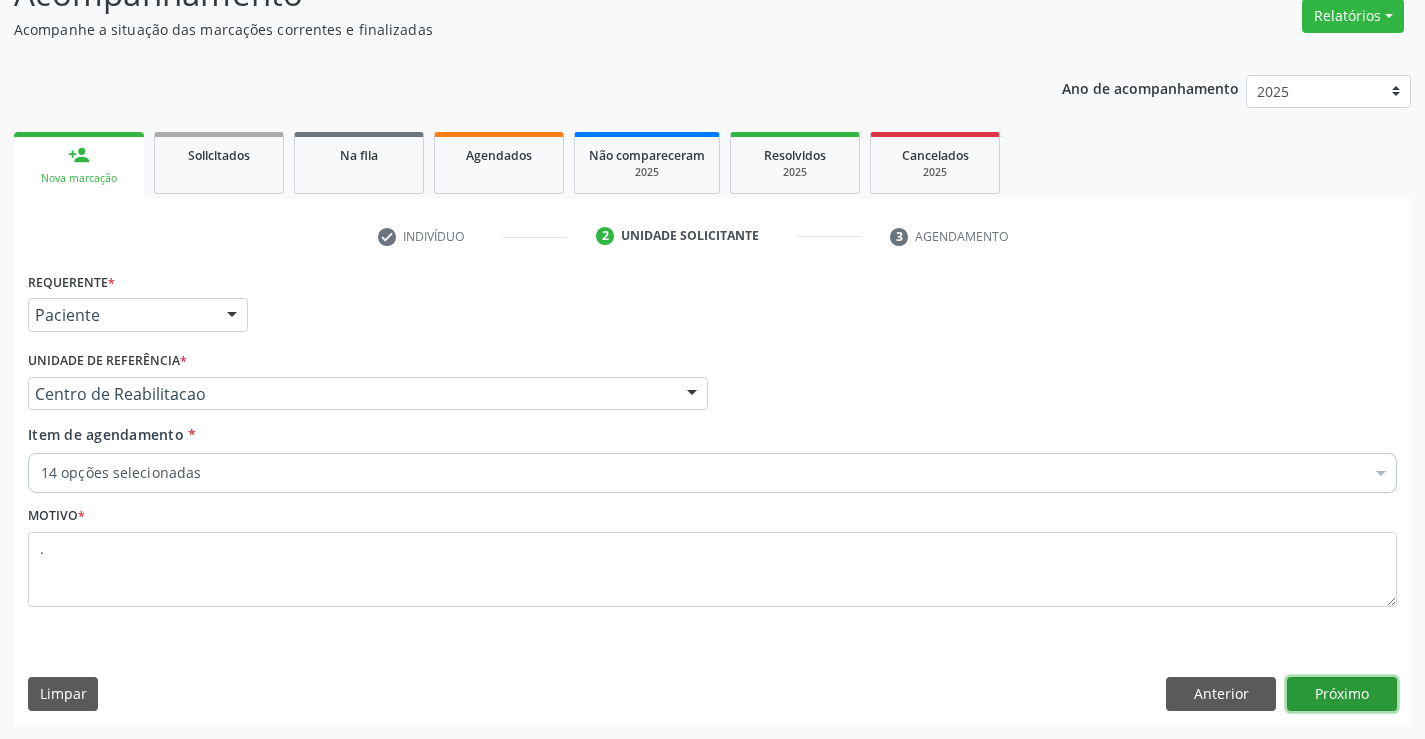 click on "Próximo" at bounding box center (1342, 694) 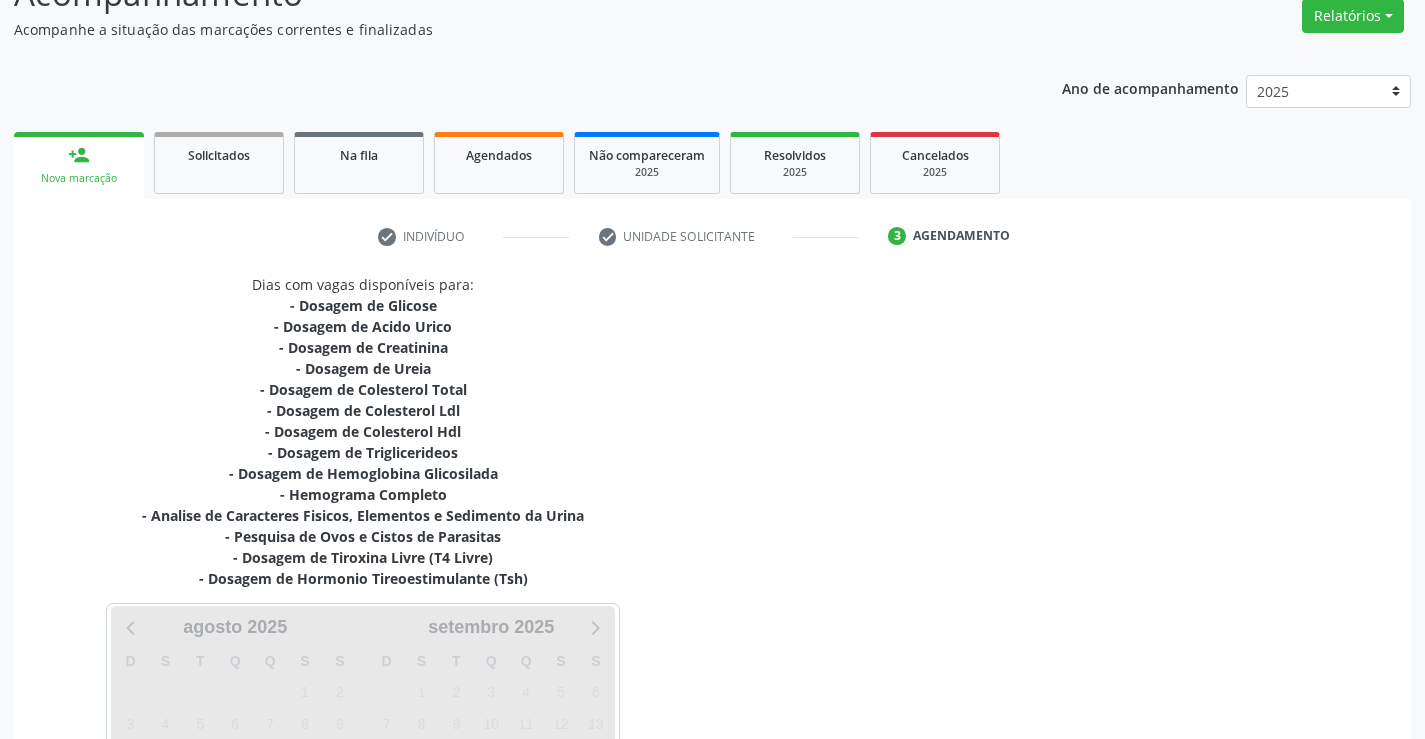 scroll, scrollTop: 404, scrollLeft: 0, axis: vertical 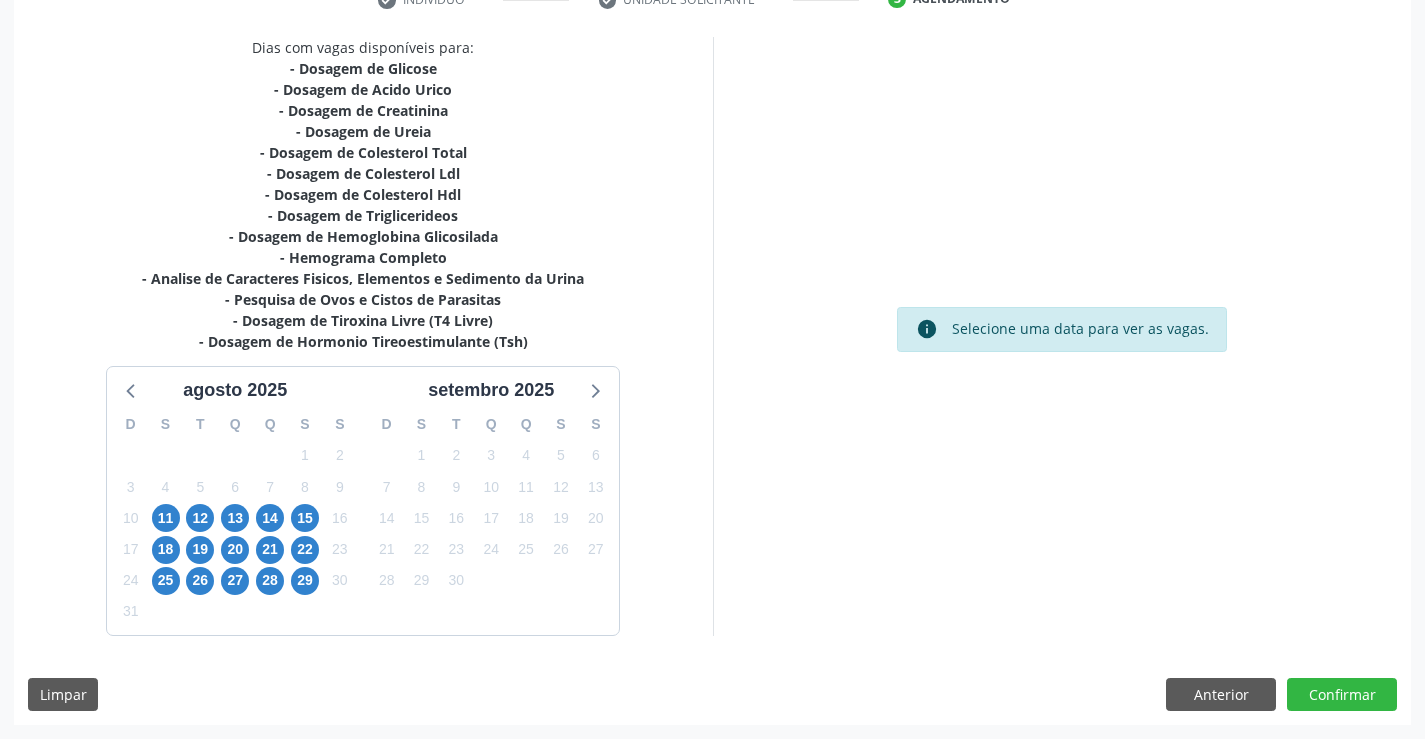 click on "12" at bounding box center [200, 518] 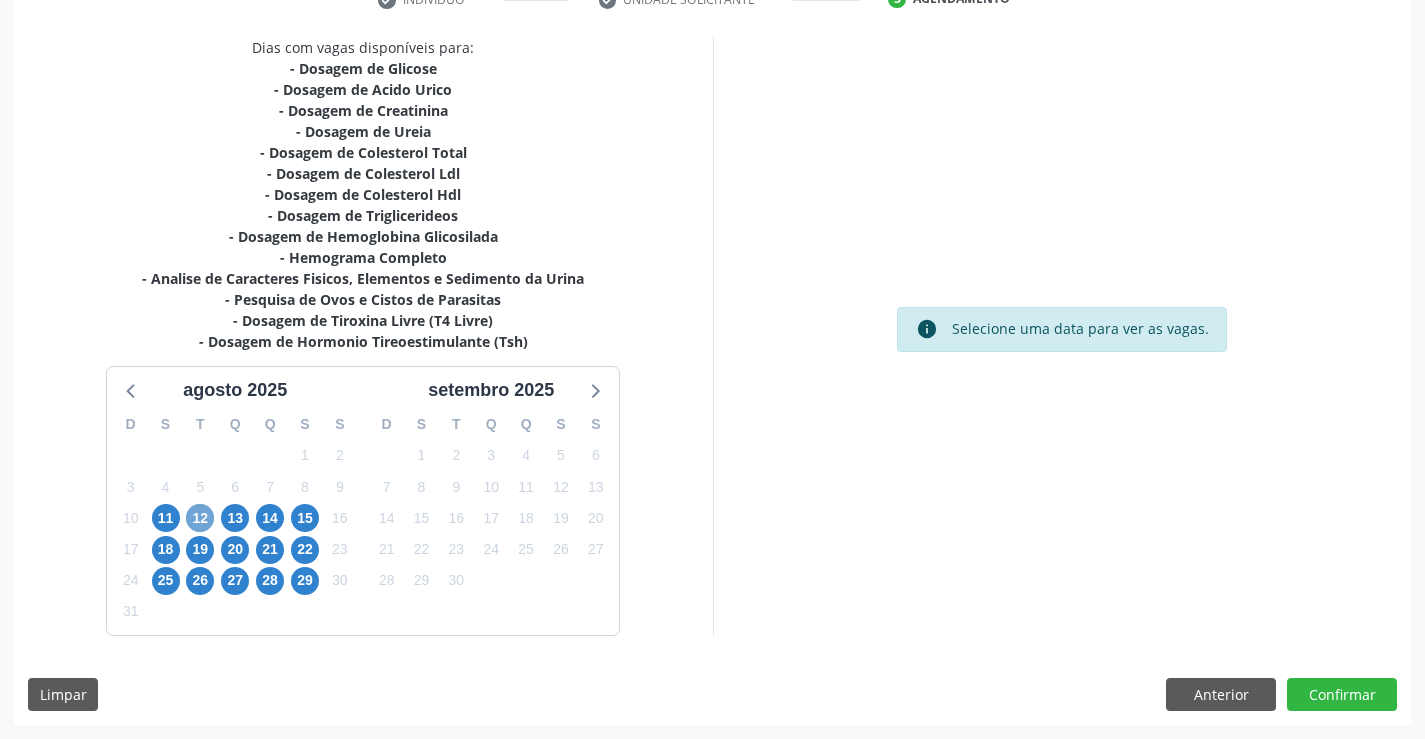 click on "12" at bounding box center (200, 518) 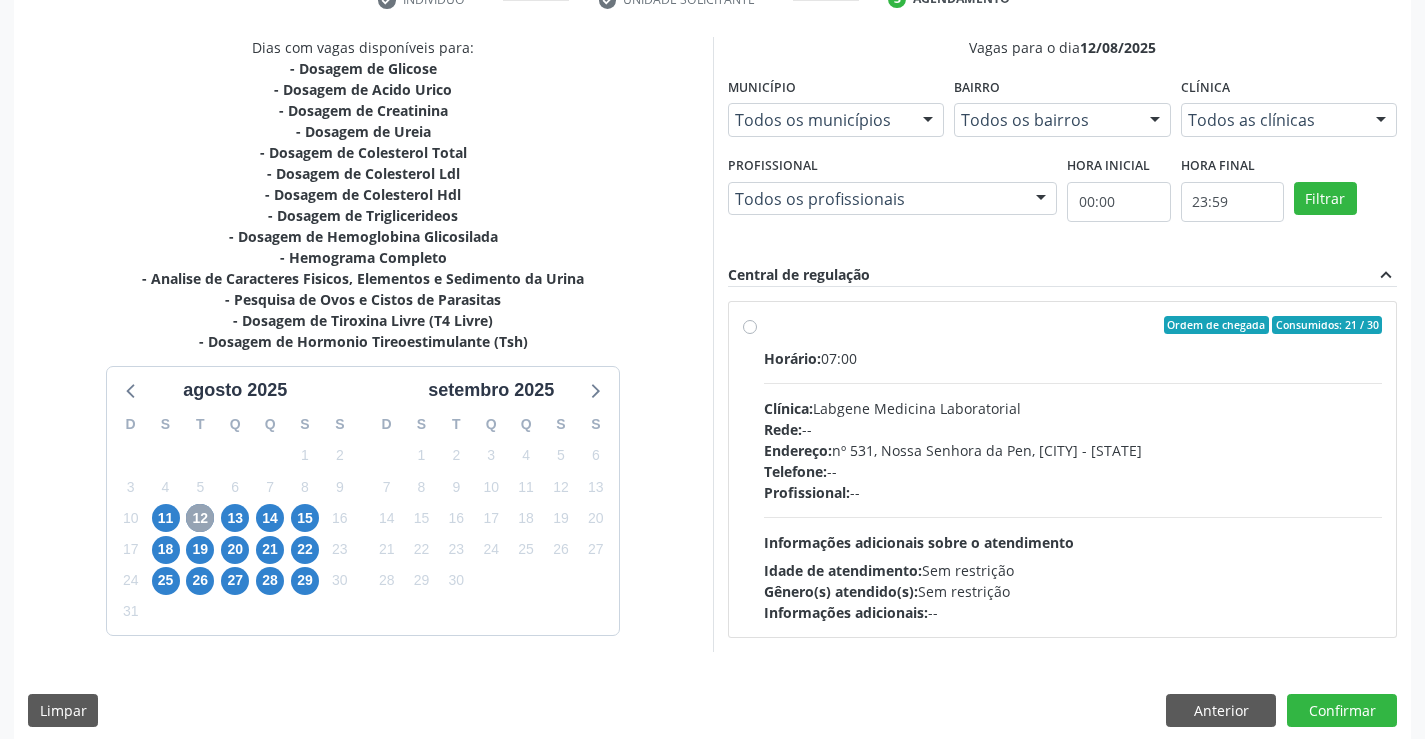 scroll, scrollTop: 420, scrollLeft: 0, axis: vertical 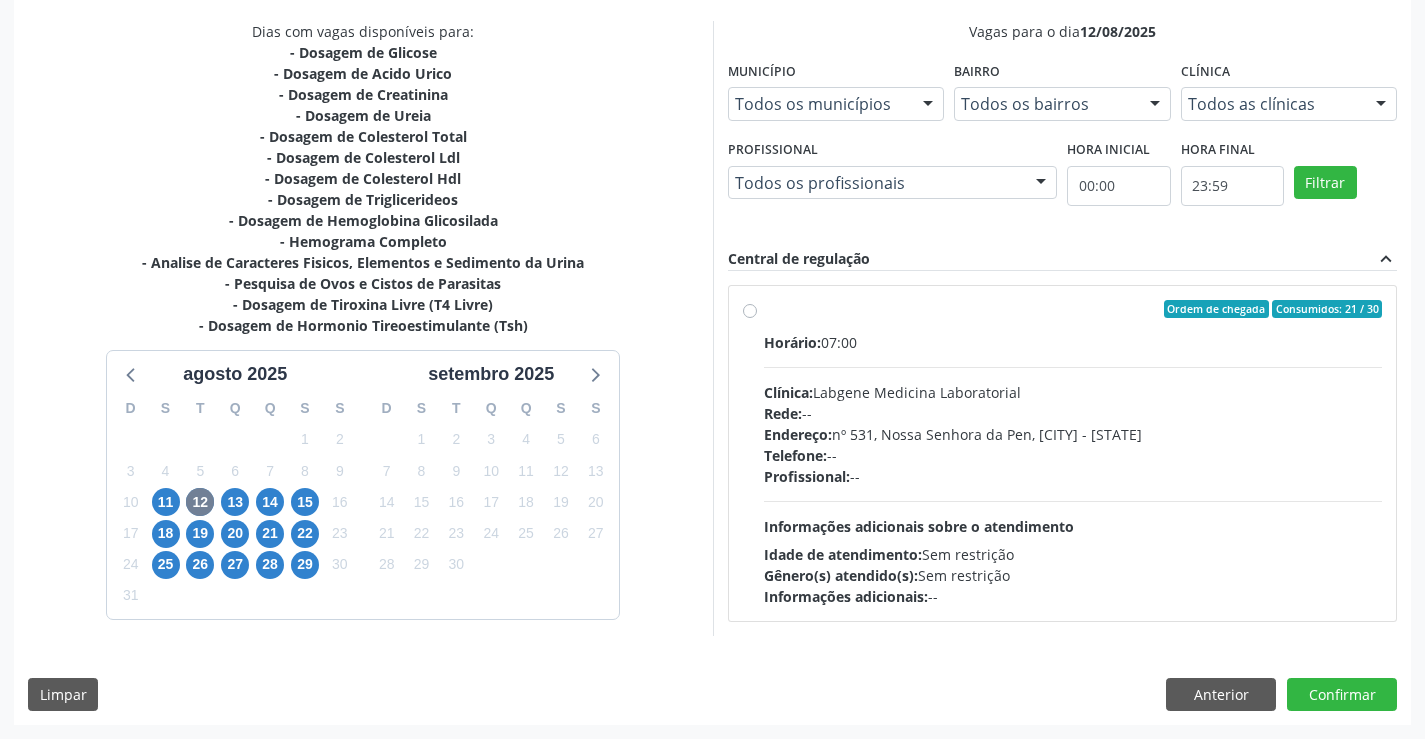 click on "Horário:   07:00" at bounding box center [1073, 342] 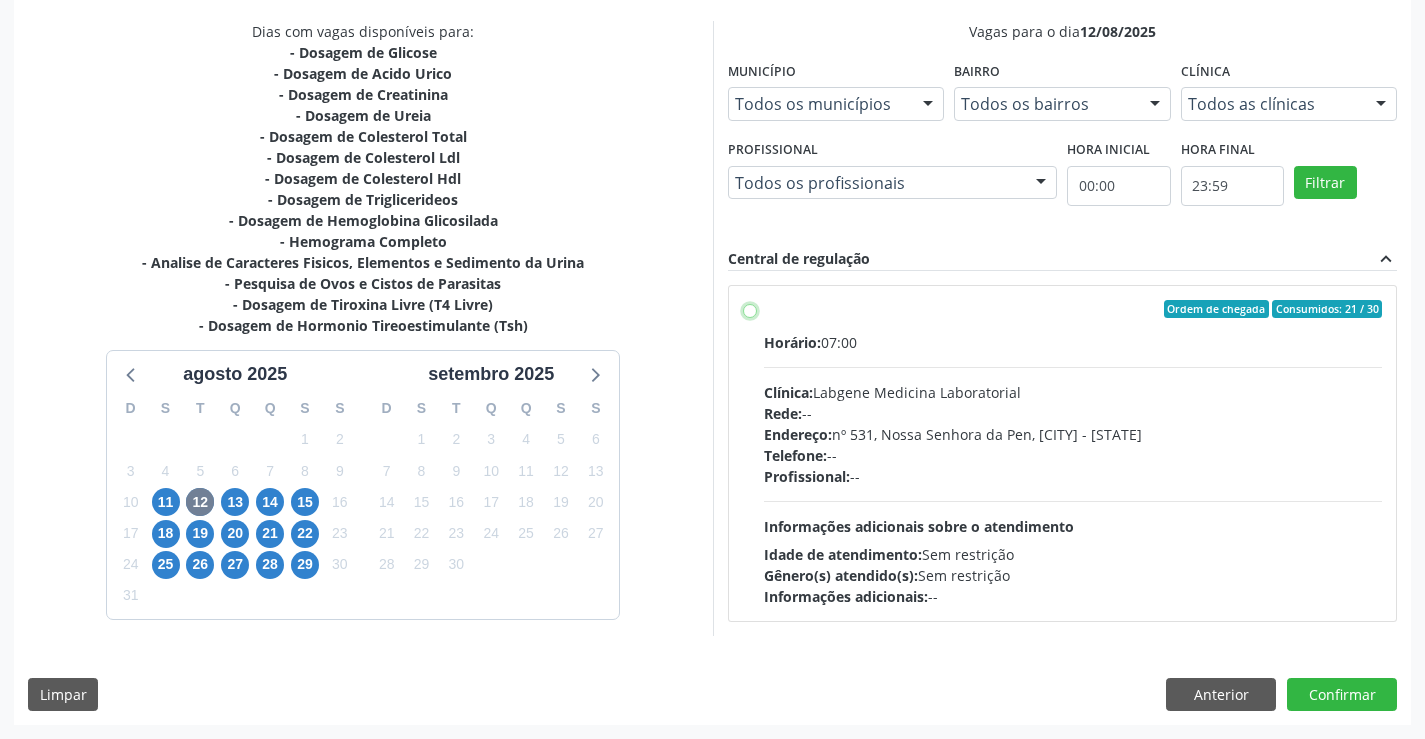 click on "Ordem de chegada
Consumidos: 21 / 30
Horário:   07:00
Clínica:  Labgene Medicina Laboratorial
Rede:
--
Endereço:   nº 531, Nossa Senhora da Pen, [CITY] - [STATE]
Telefone:   --
Profissional:
--
Informações adicionais sobre o atendimento
Idade de atendimento:
Sem restrição
Gênero(s) atendido(s):
Sem restrição
Informações adicionais:
--" at bounding box center [750, 309] 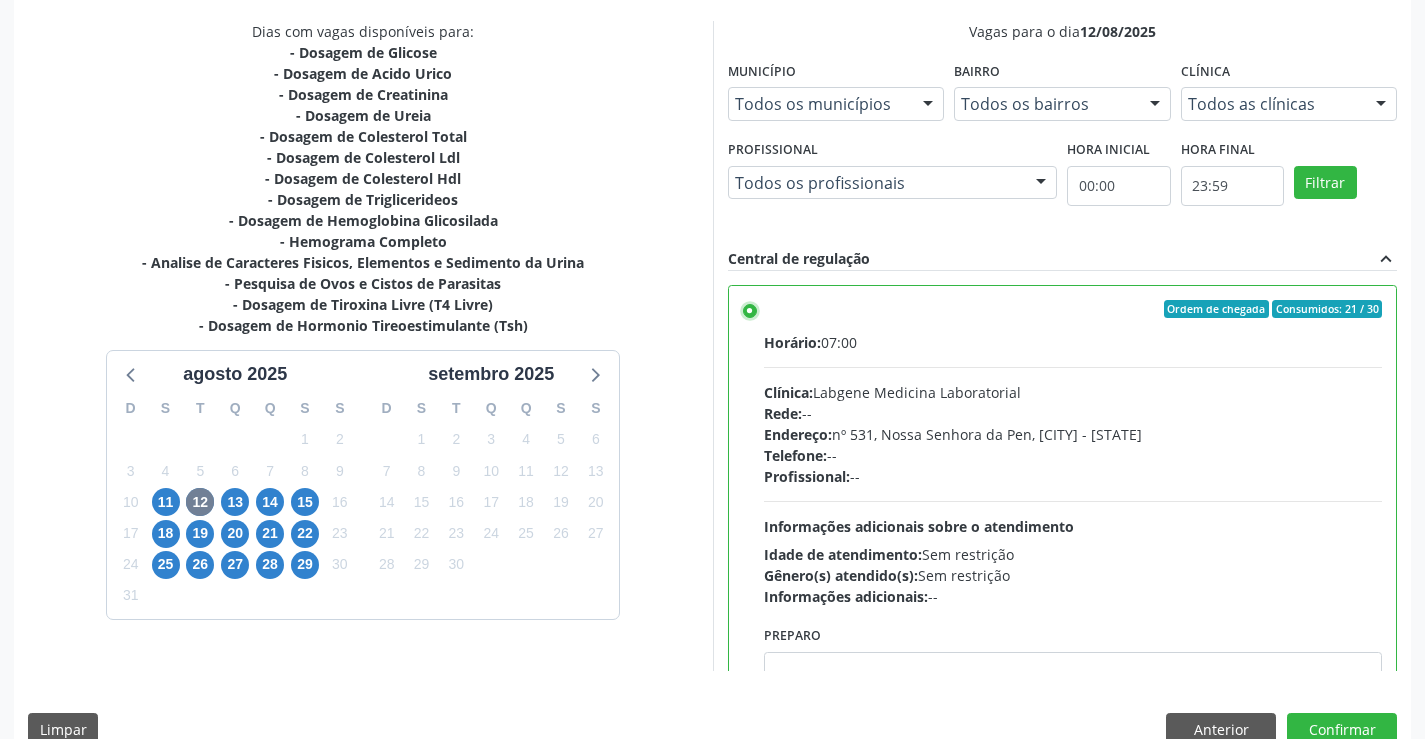 scroll, scrollTop: 456, scrollLeft: 0, axis: vertical 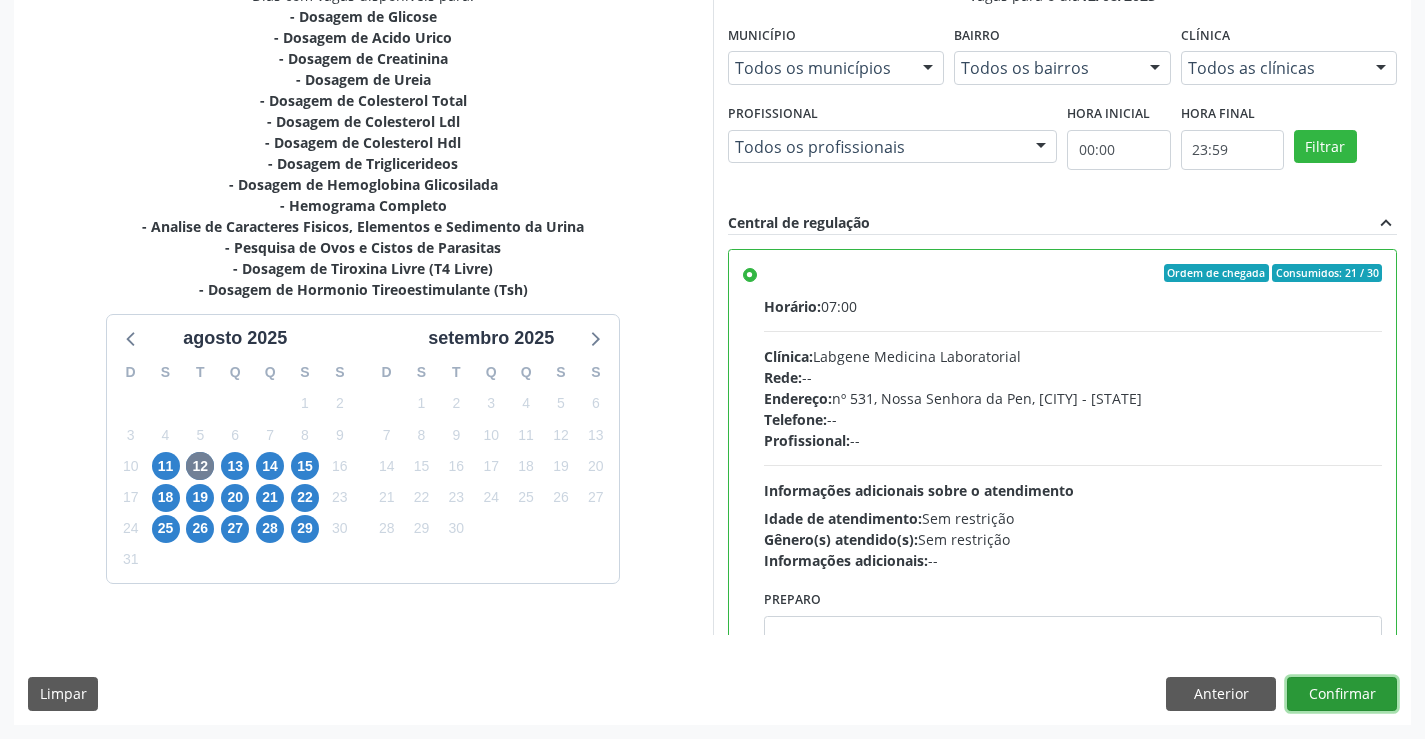click on "Confirmar" at bounding box center [1342, 694] 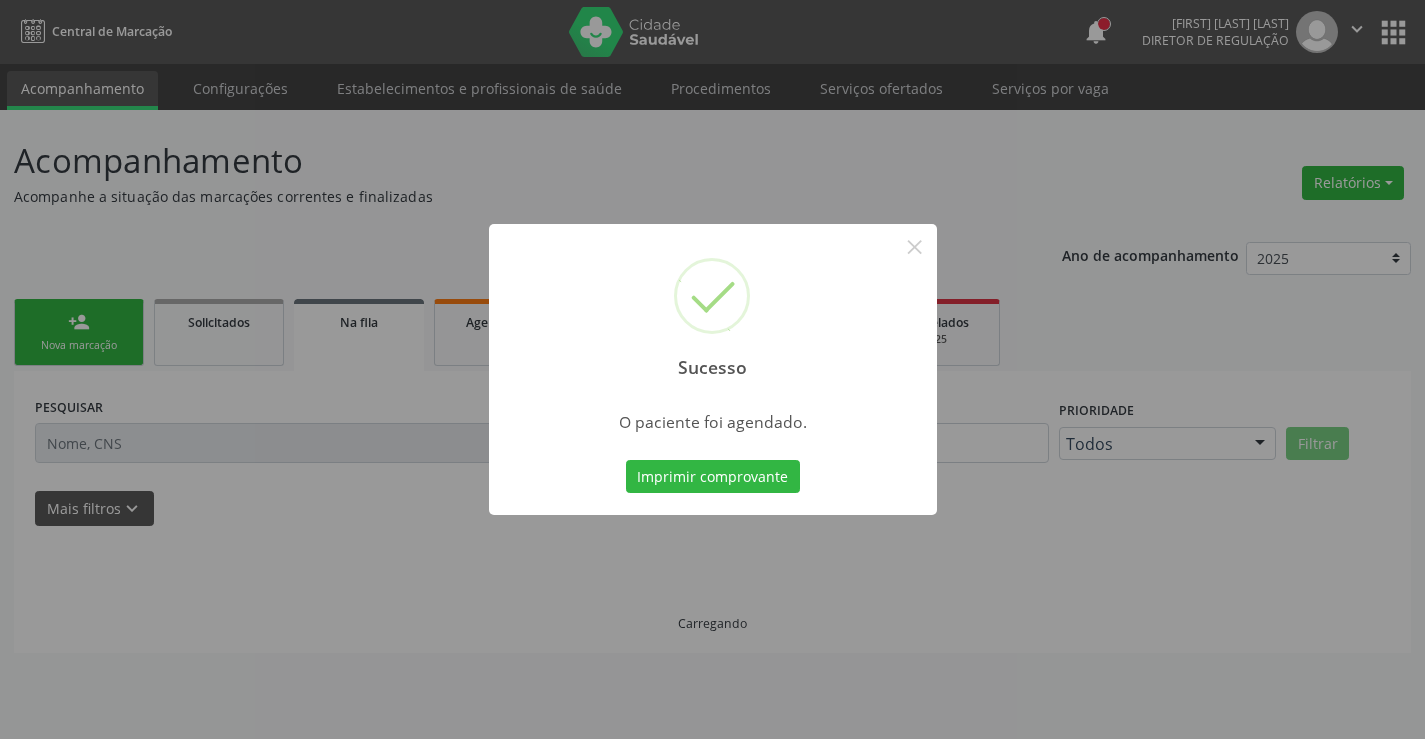 scroll, scrollTop: 0, scrollLeft: 0, axis: both 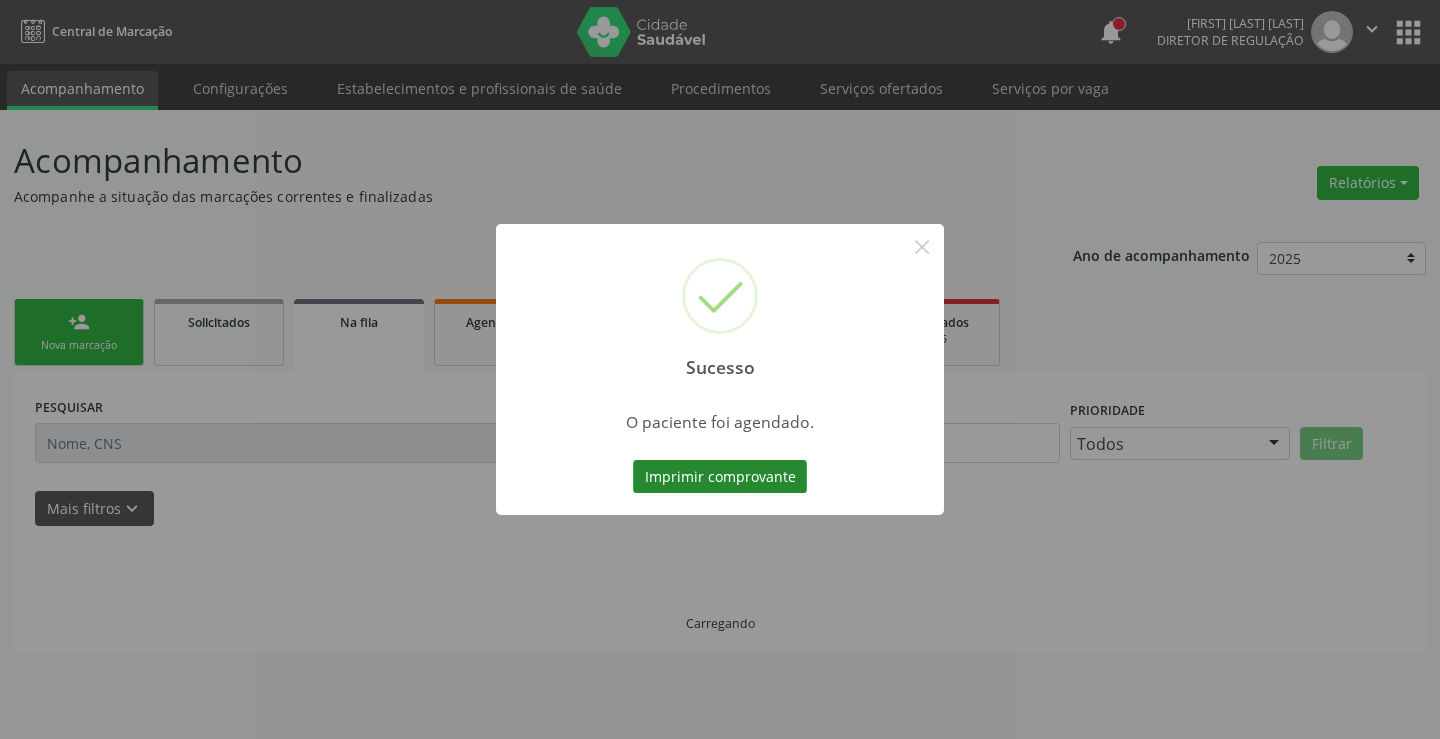 click on "Imprimir comprovante" at bounding box center (720, 477) 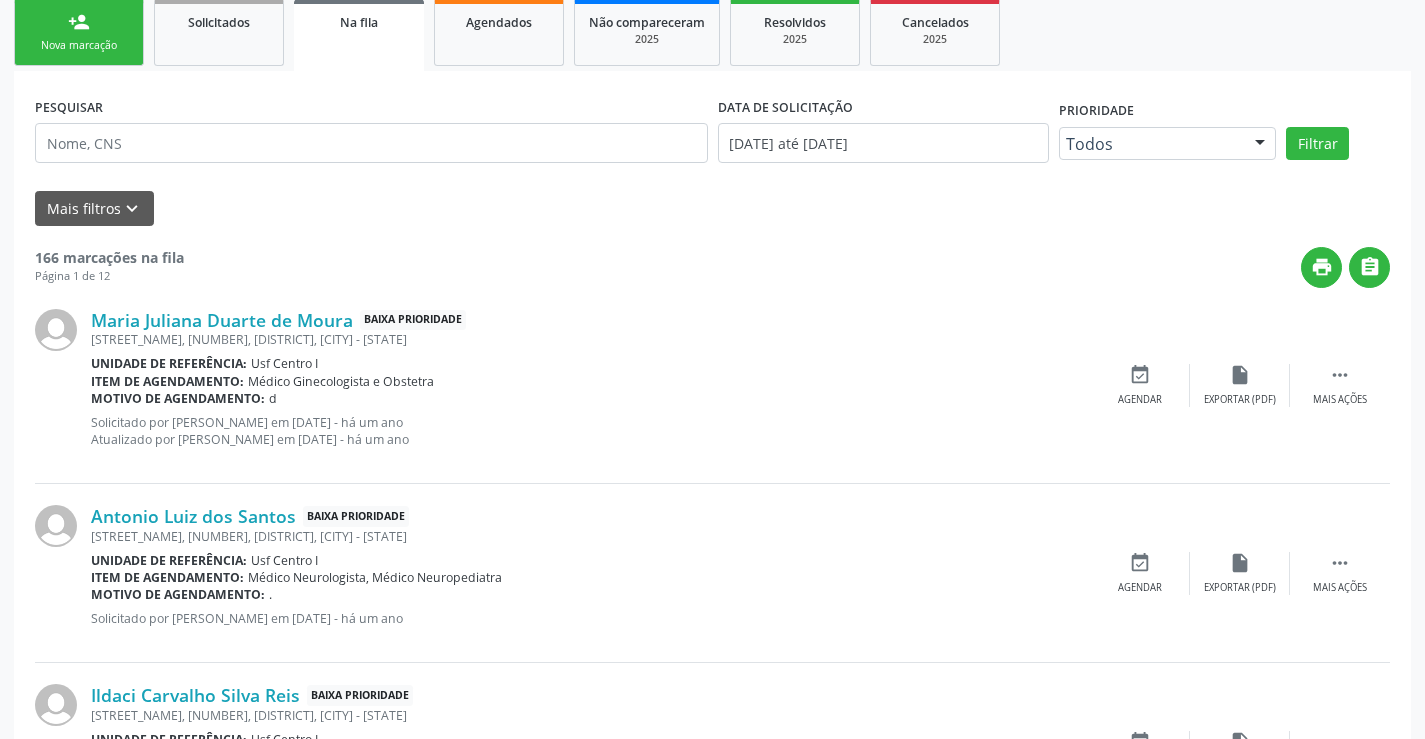 scroll, scrollTop: 0, scrollLeft: 0, axis: both 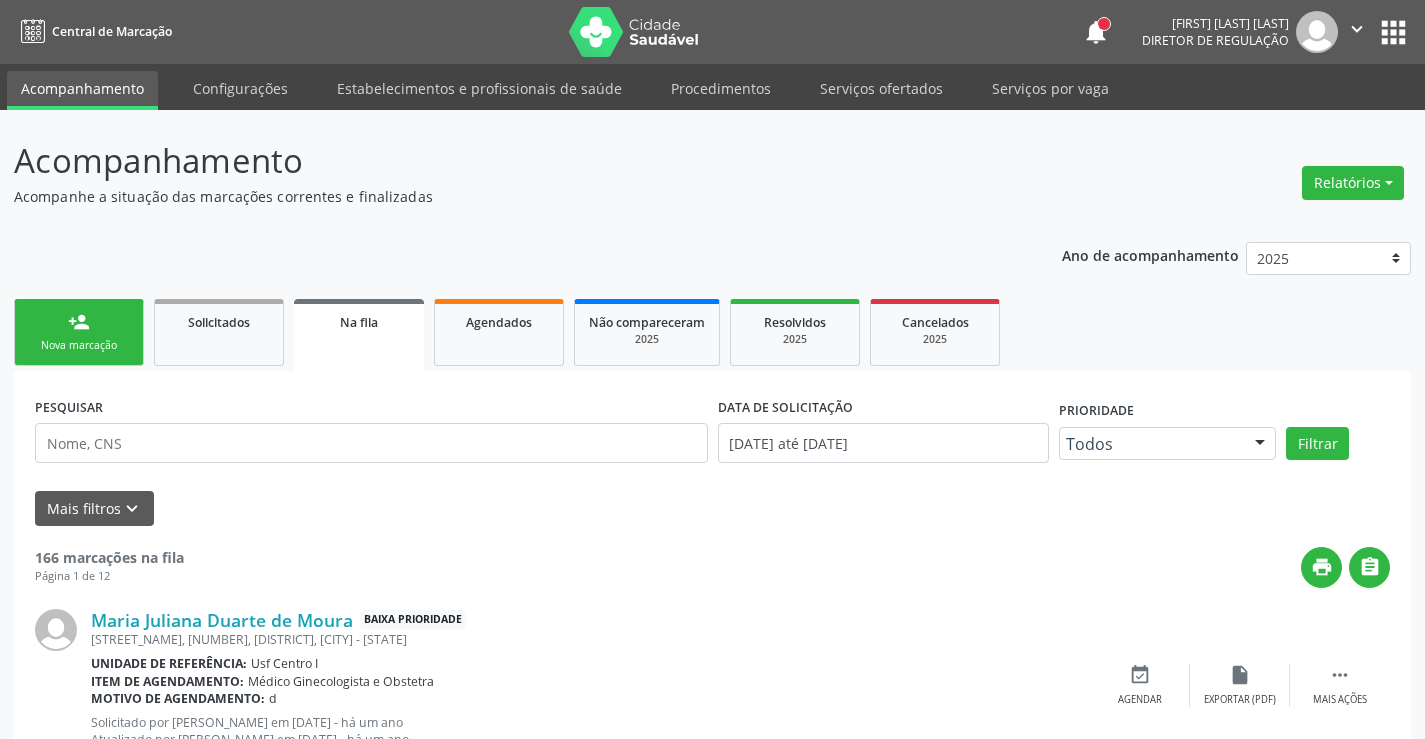 click on "person_add" at bounding box center (79, 322) 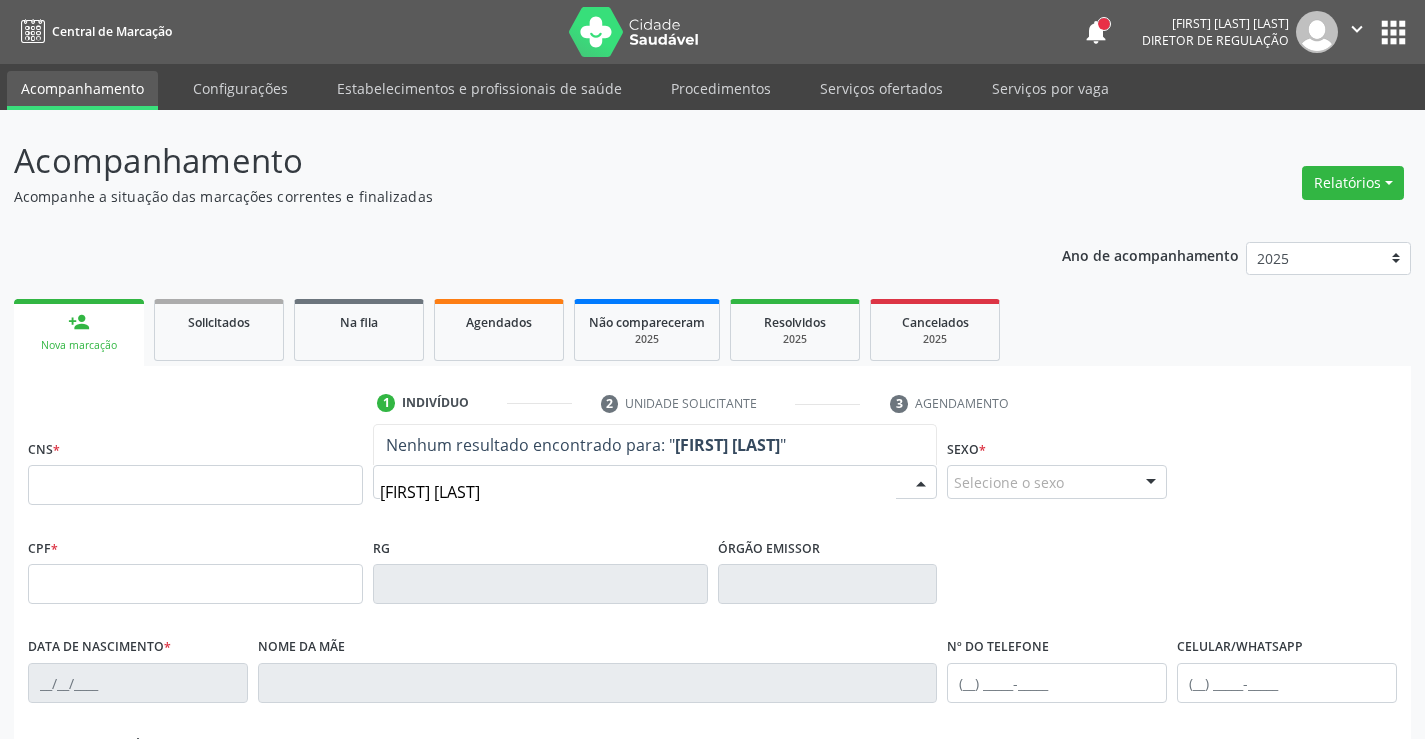 type on "[FIRST] [LAST]" 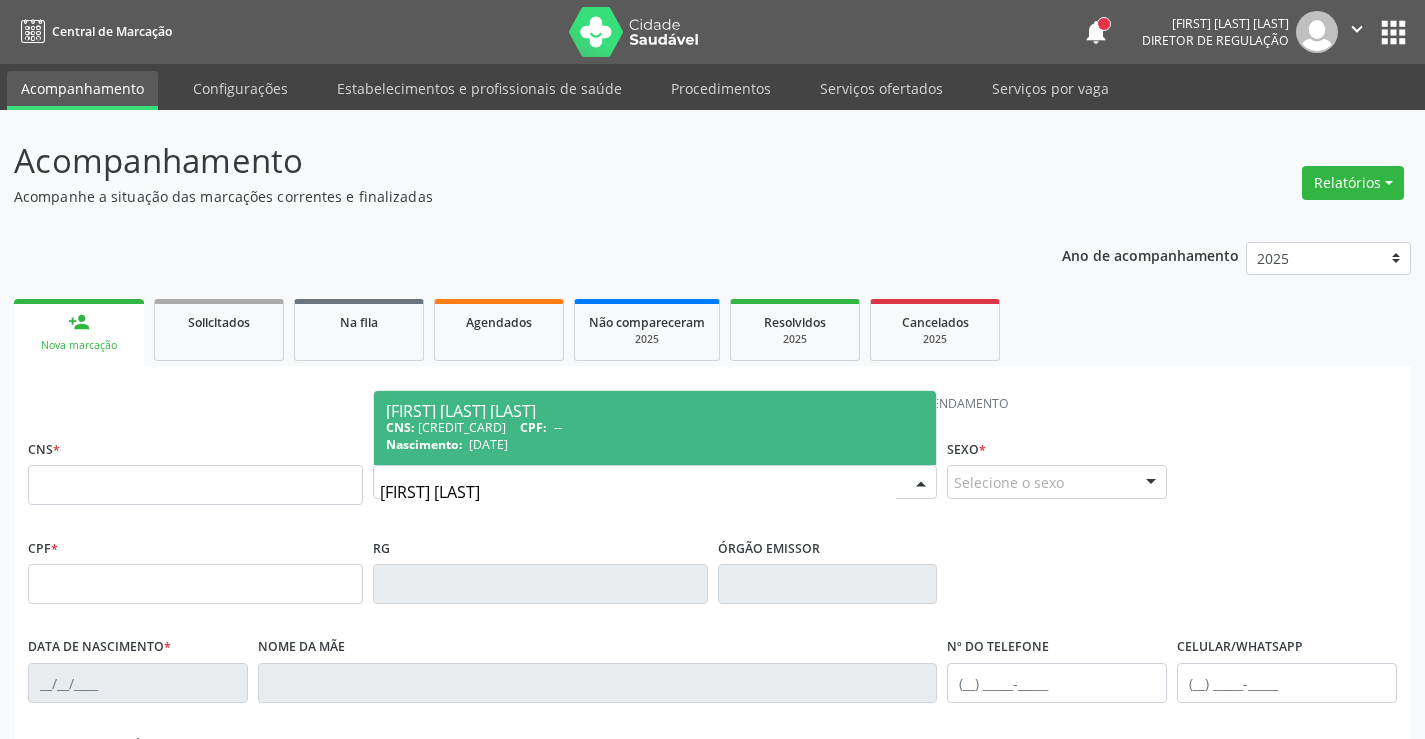click on "Nascimento:
[DATE]" at bounding box center [655, 444] 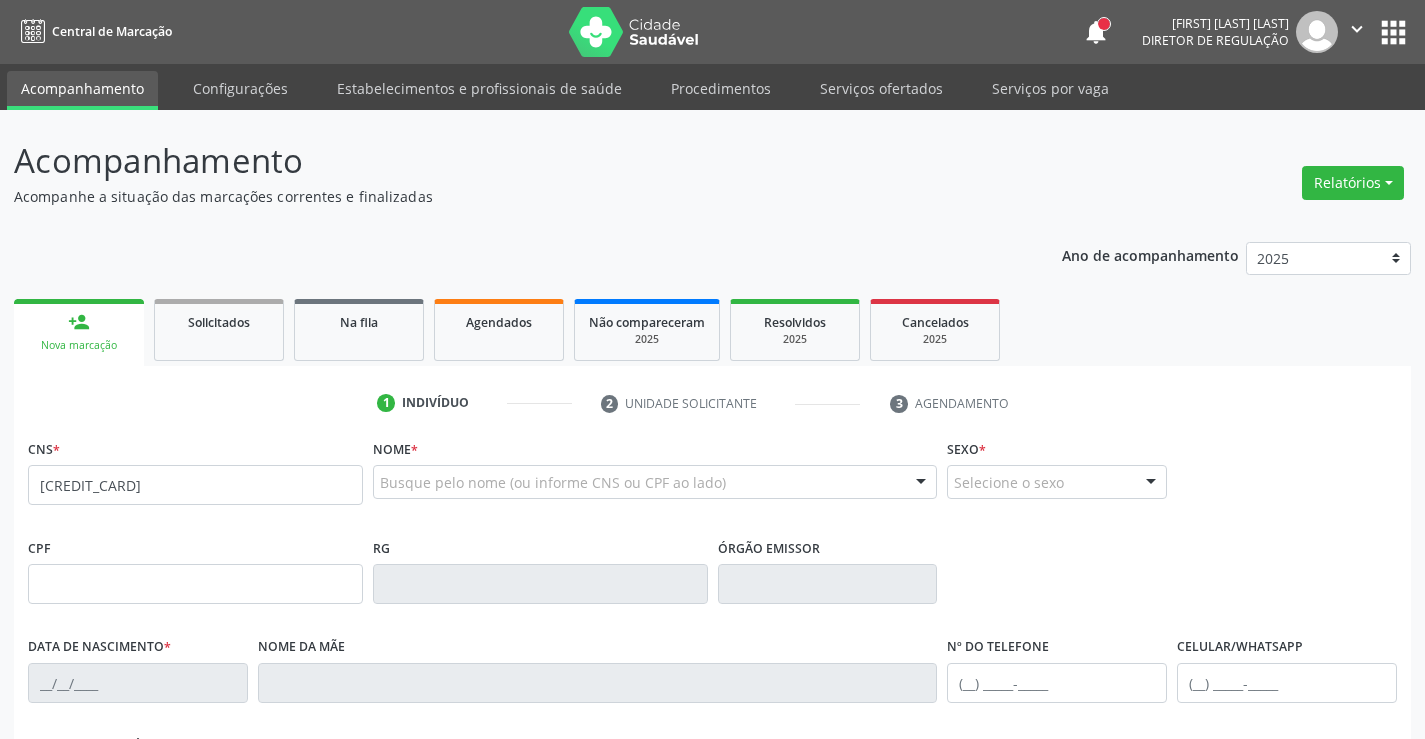 scroll, scrollTop: 345, scrollLeft: 0, axis: vertical 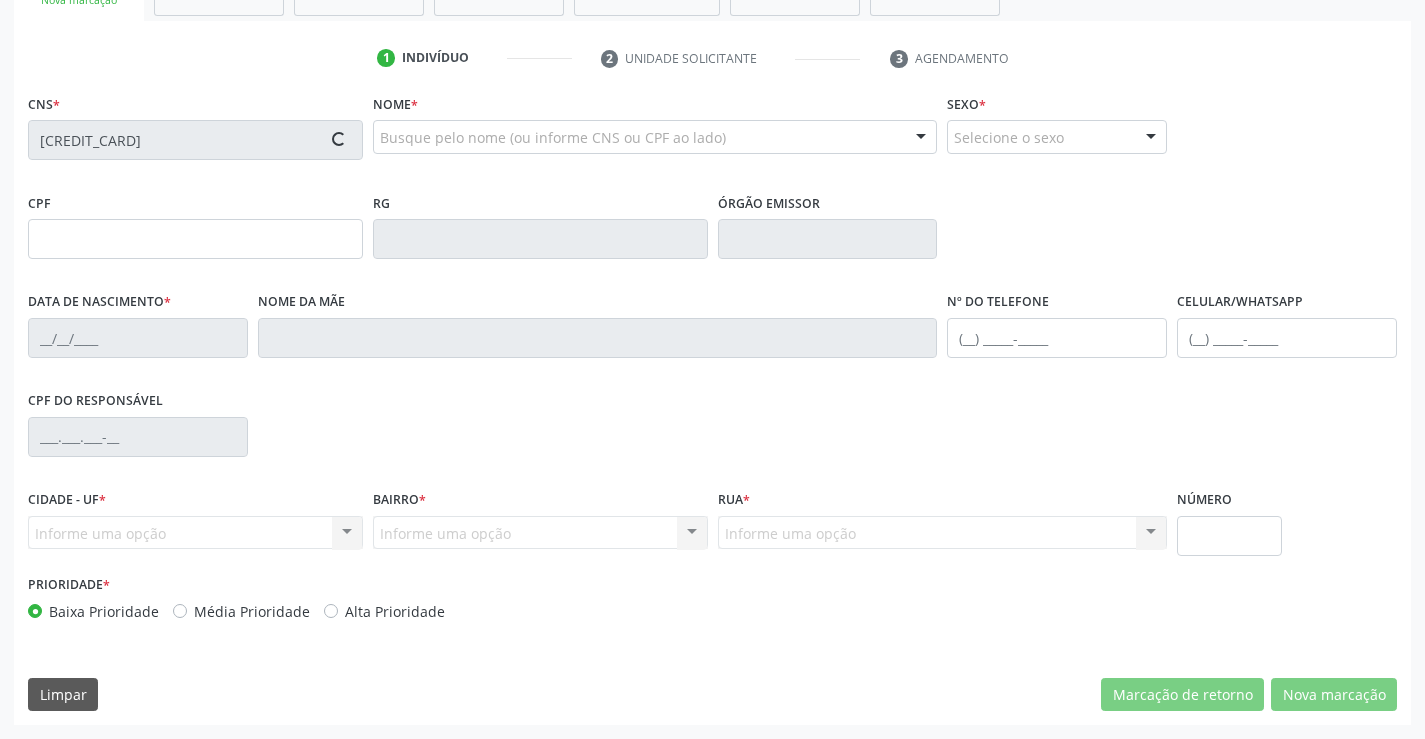 type on "[DATE]" 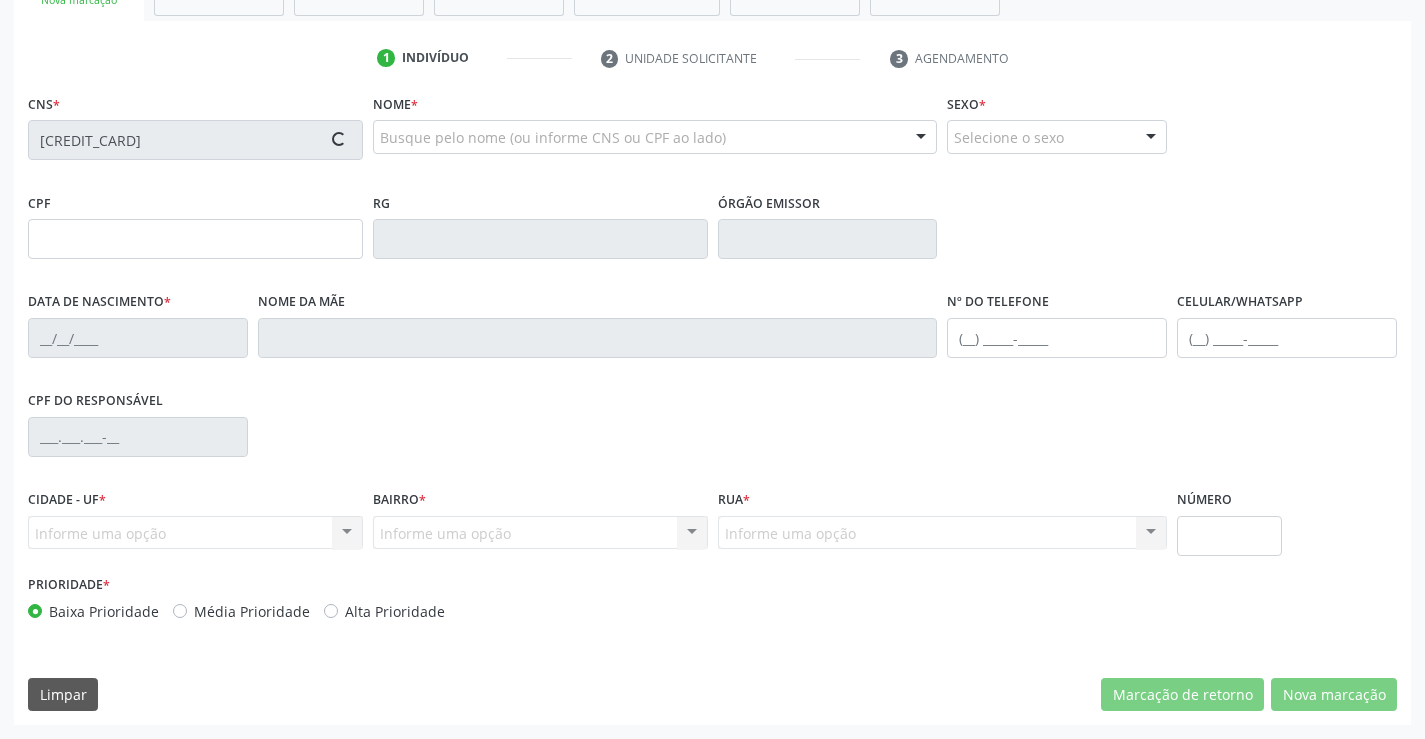 type on "[FIRST] [LAST]" 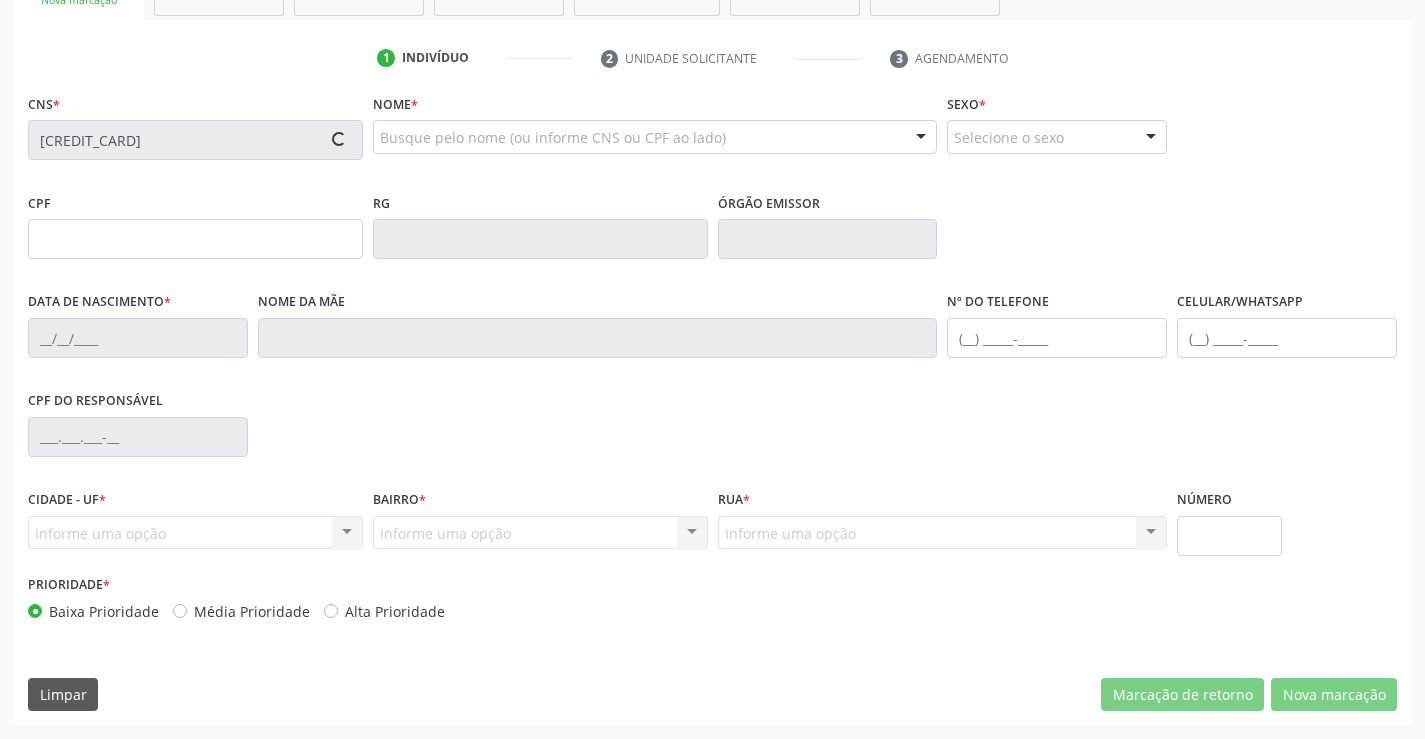 type on "[PHONE]" 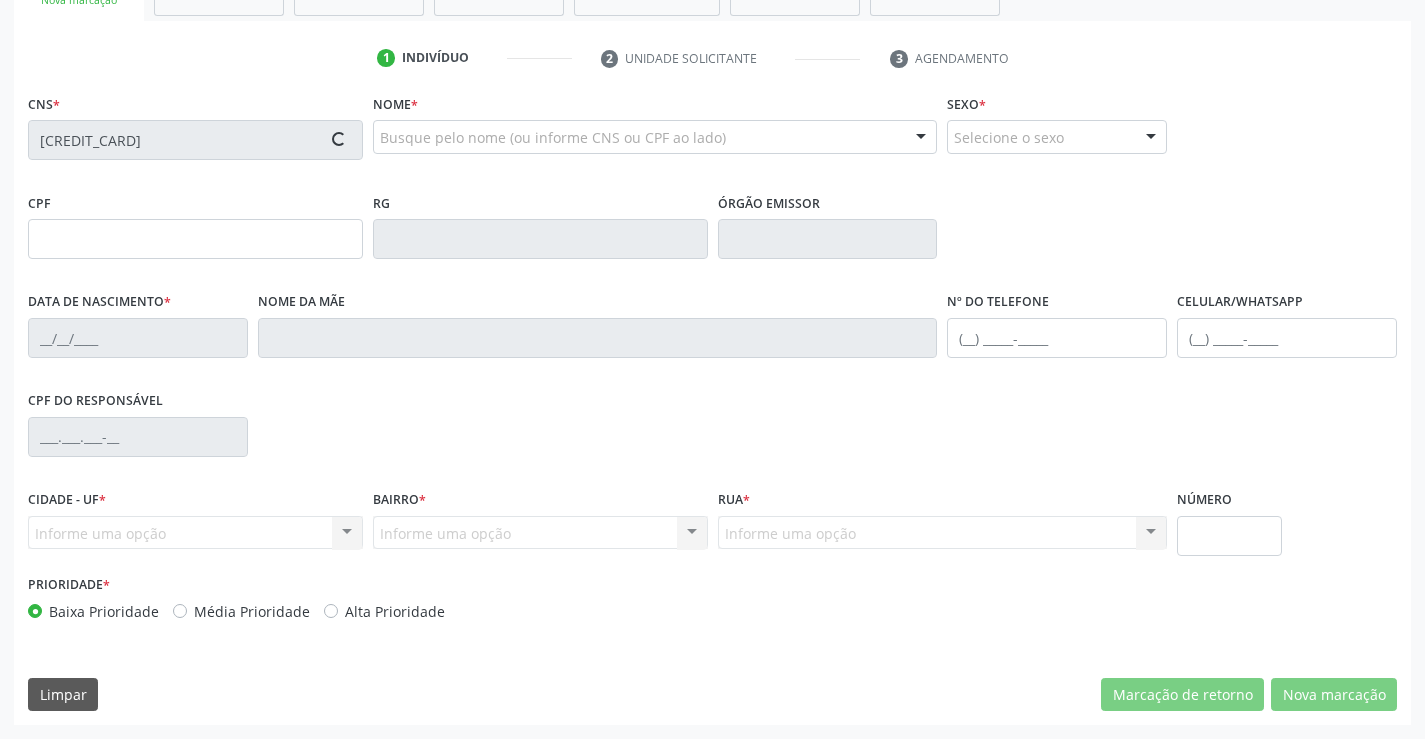 type on "367" 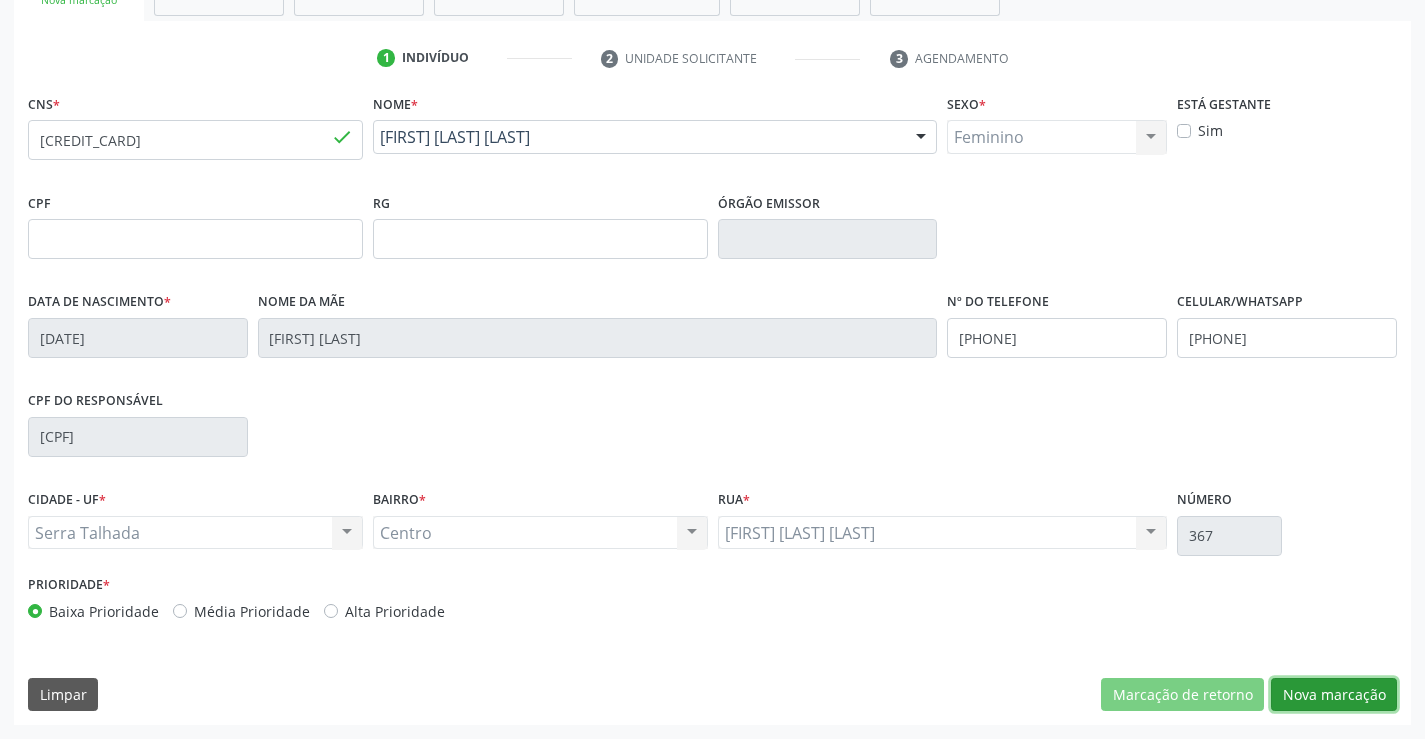 click on "Nova marcação" at bounding box center [1334, 695] 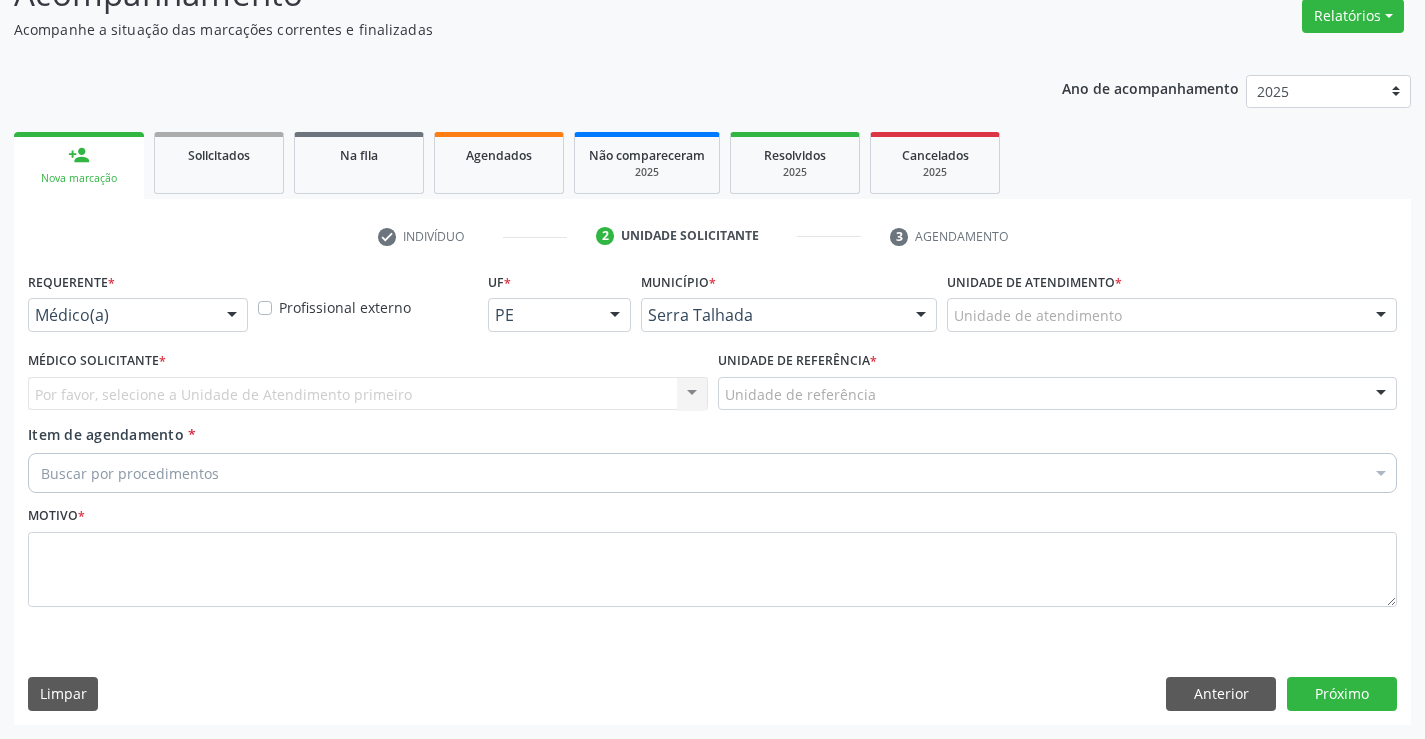 scroll, scrollTop: 167, scrollLeft: 0, axis: vertical 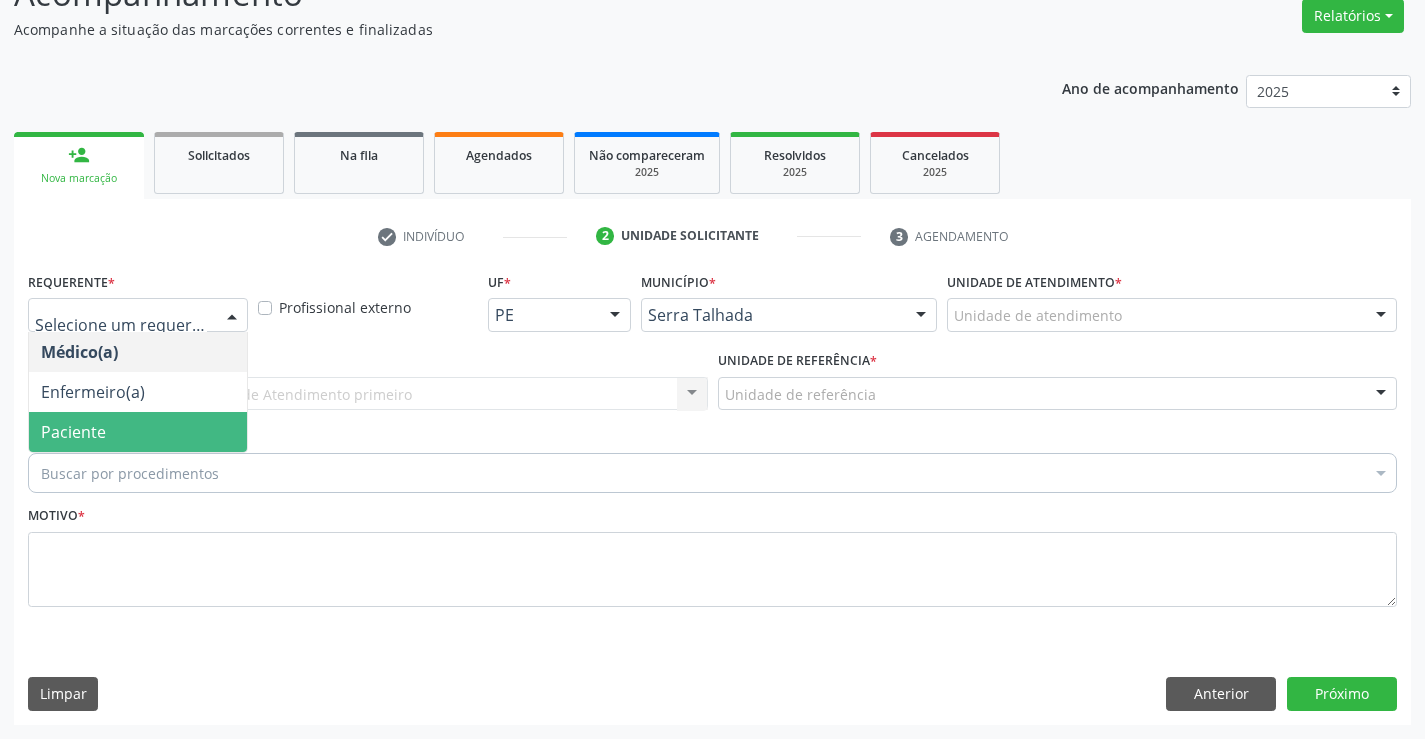 click on "Paciente" at bounding box center (138, 432) 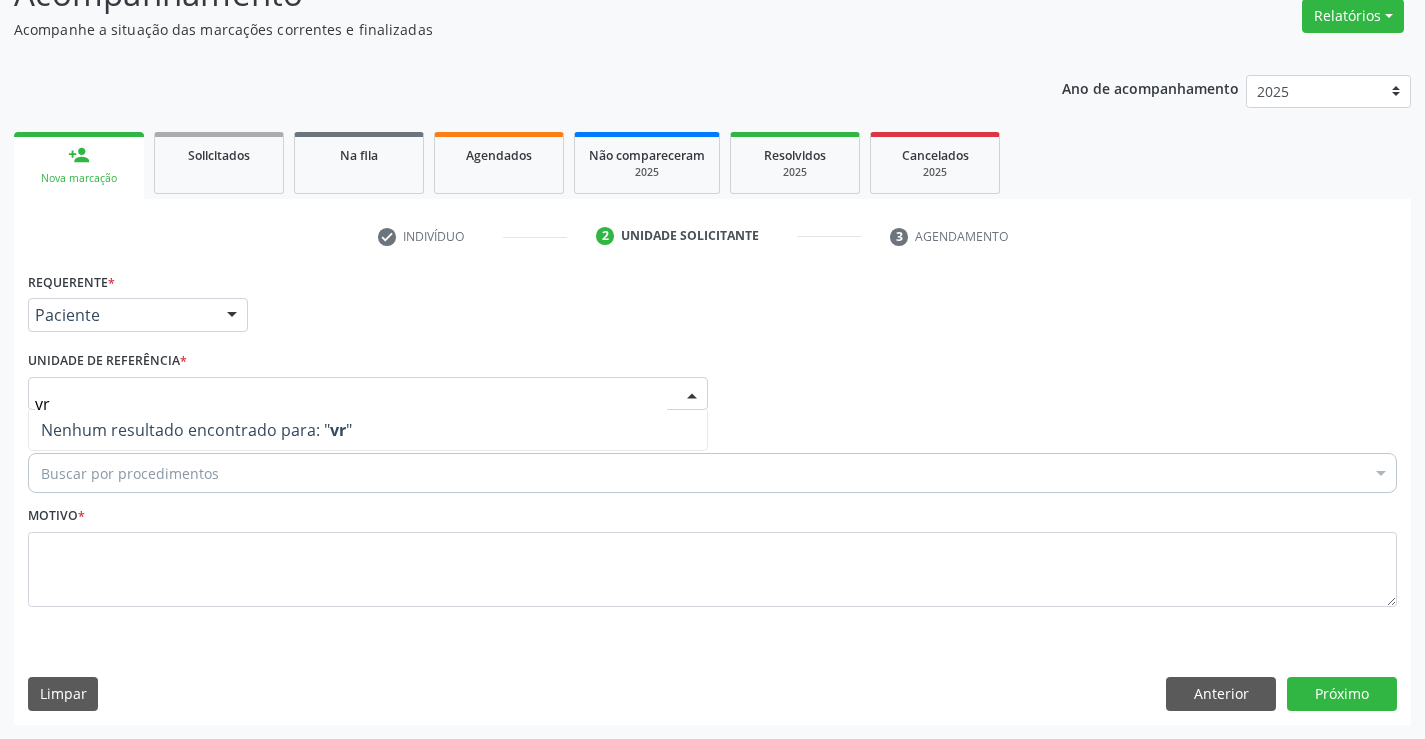 type on "v" 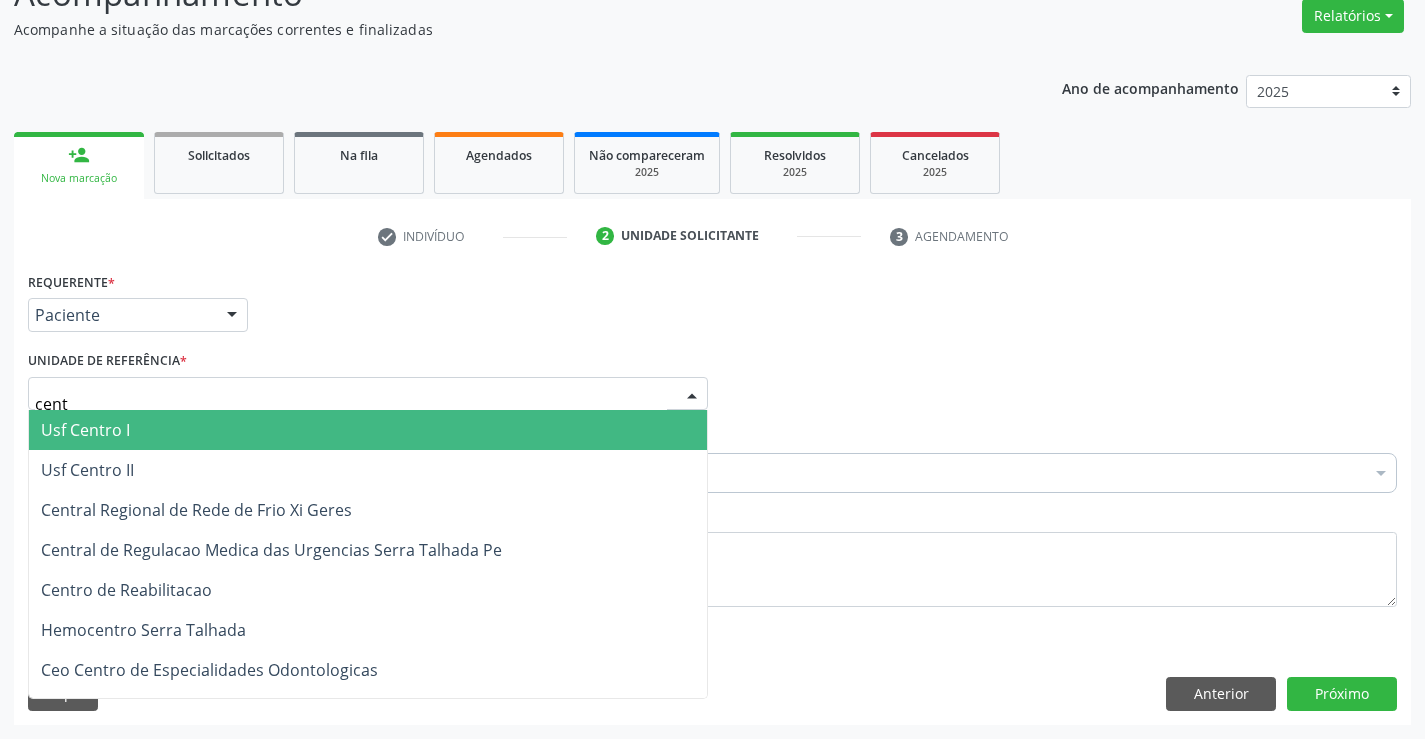 type on "centr" 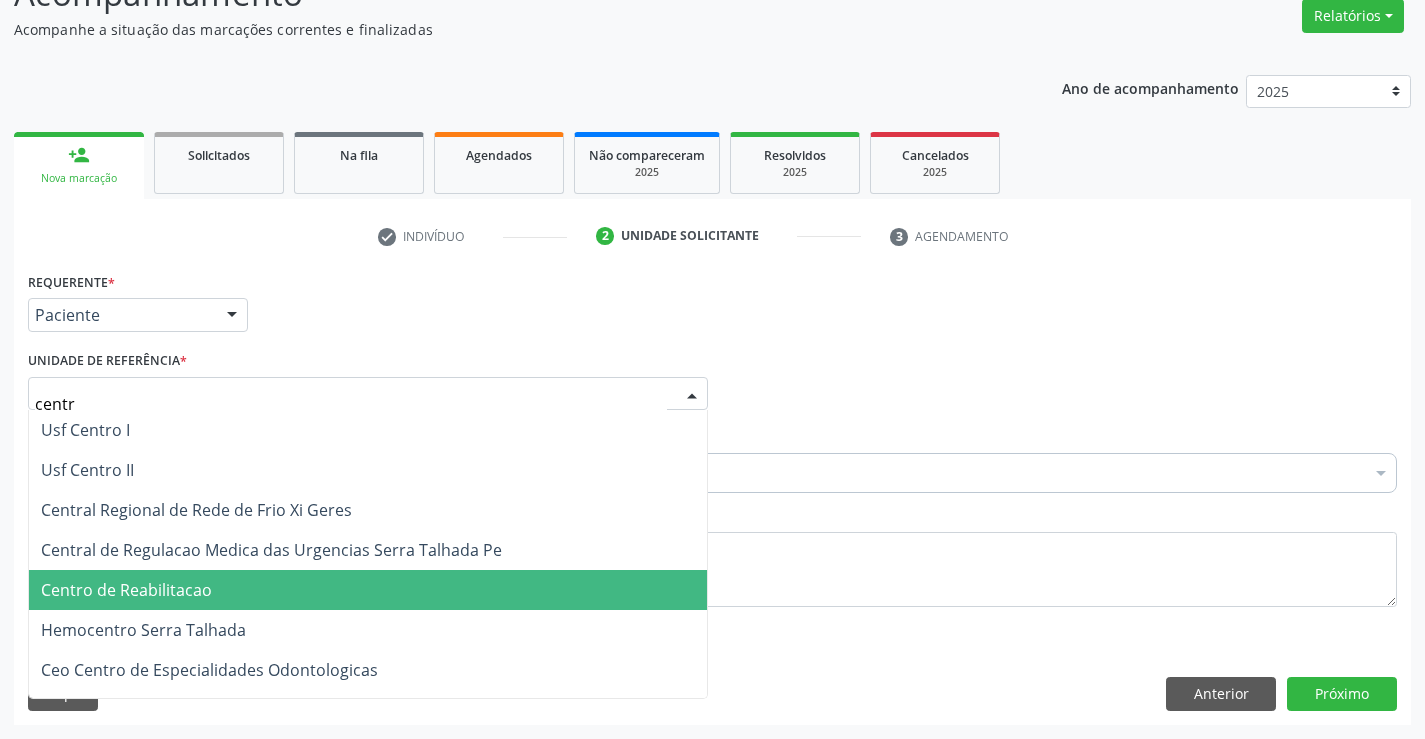 click on "Centro de Reabilitacao" at bounding box center (368, 590) 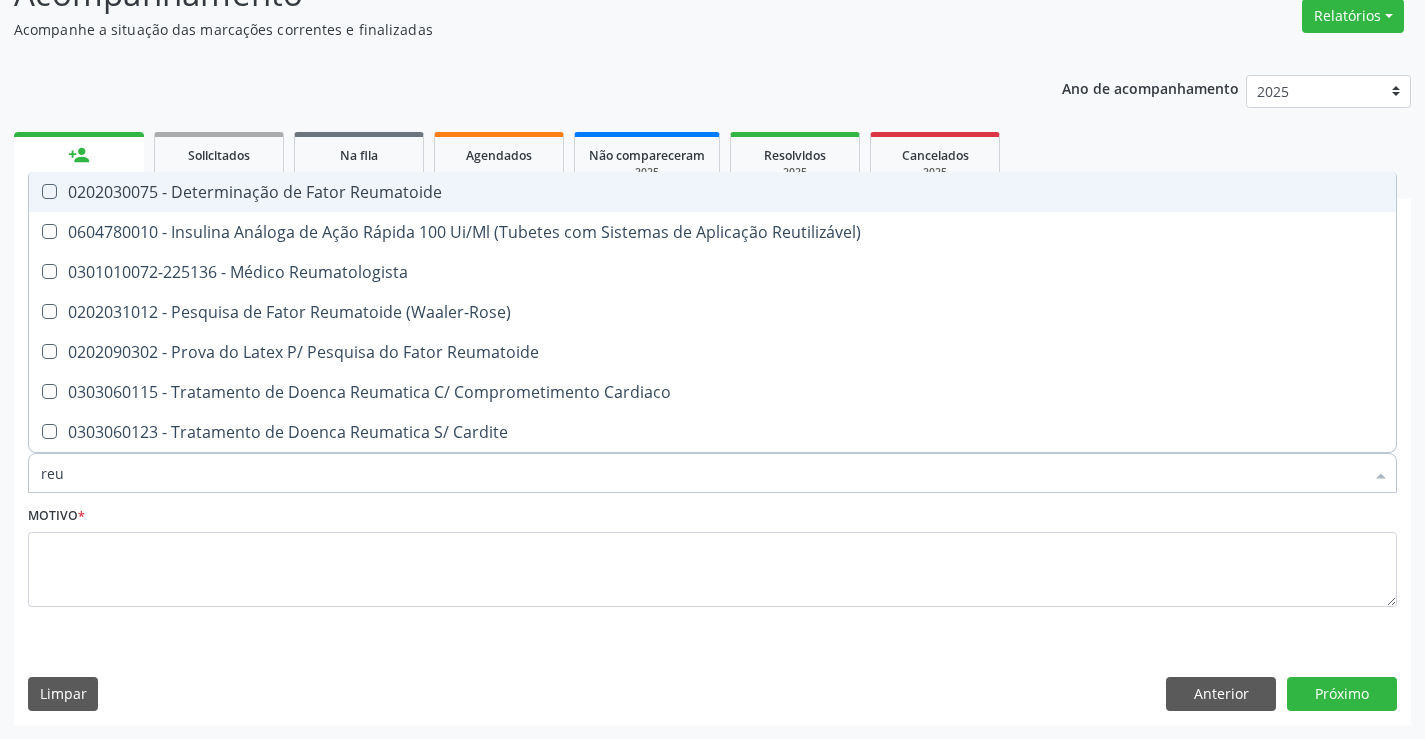 type on "reum" 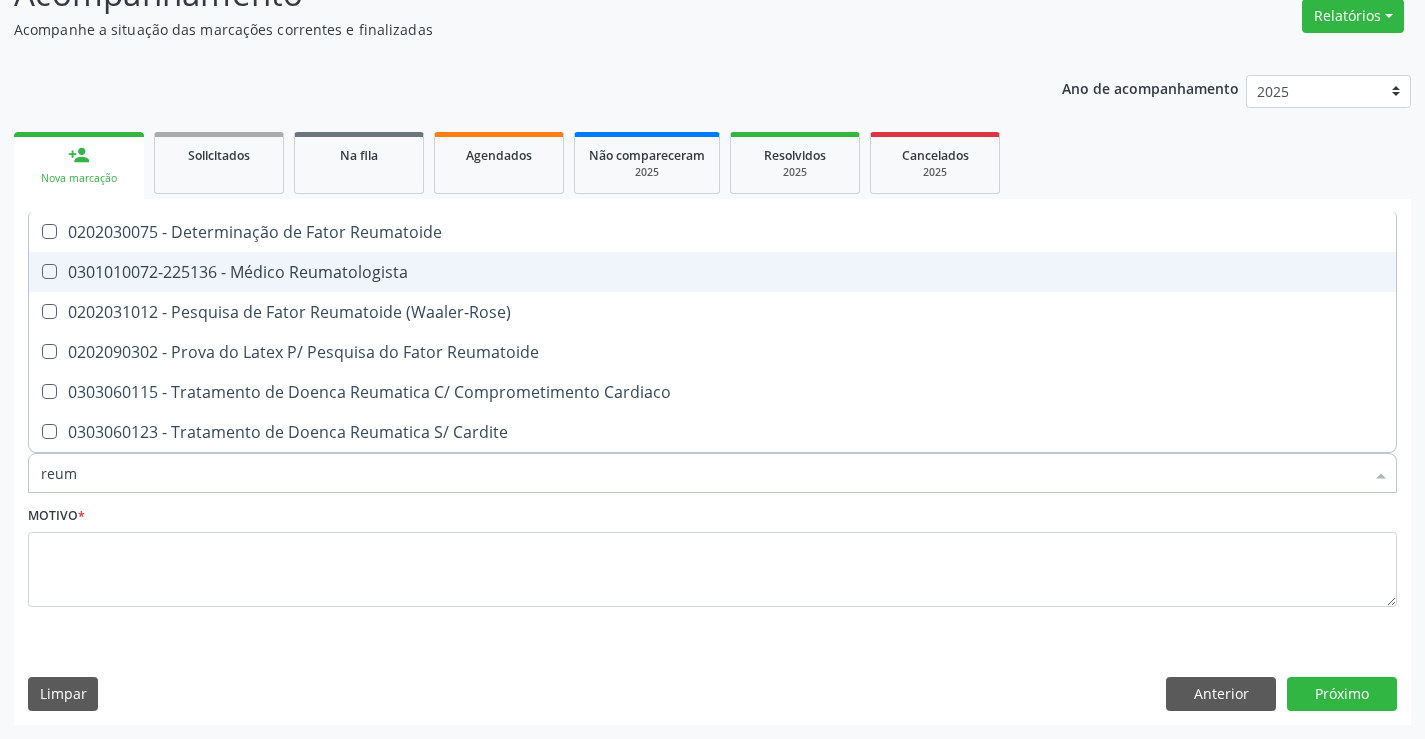 click on "0301010072-225136 - Médico Reumatologista" at bounding box center [712, 272] 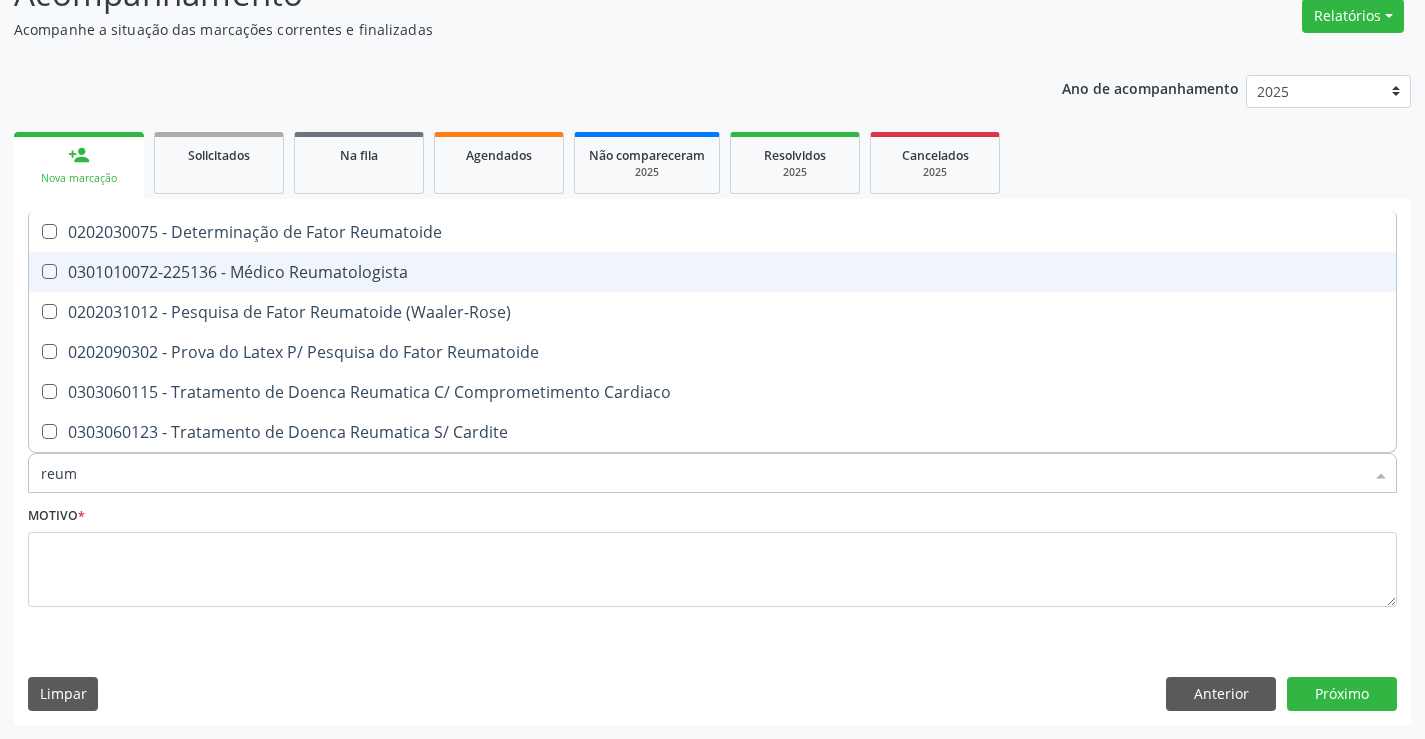checkbox on "true" 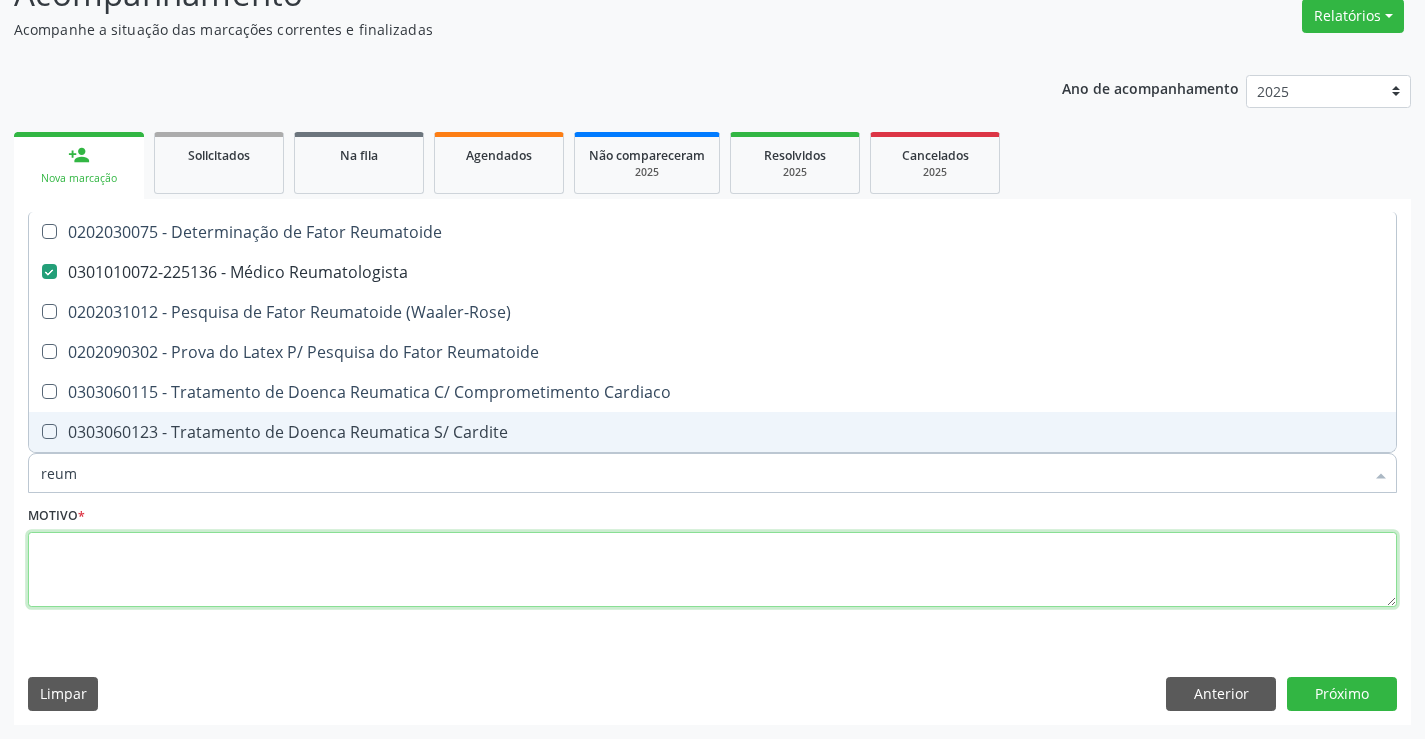 click at bounding box center [712, 570] 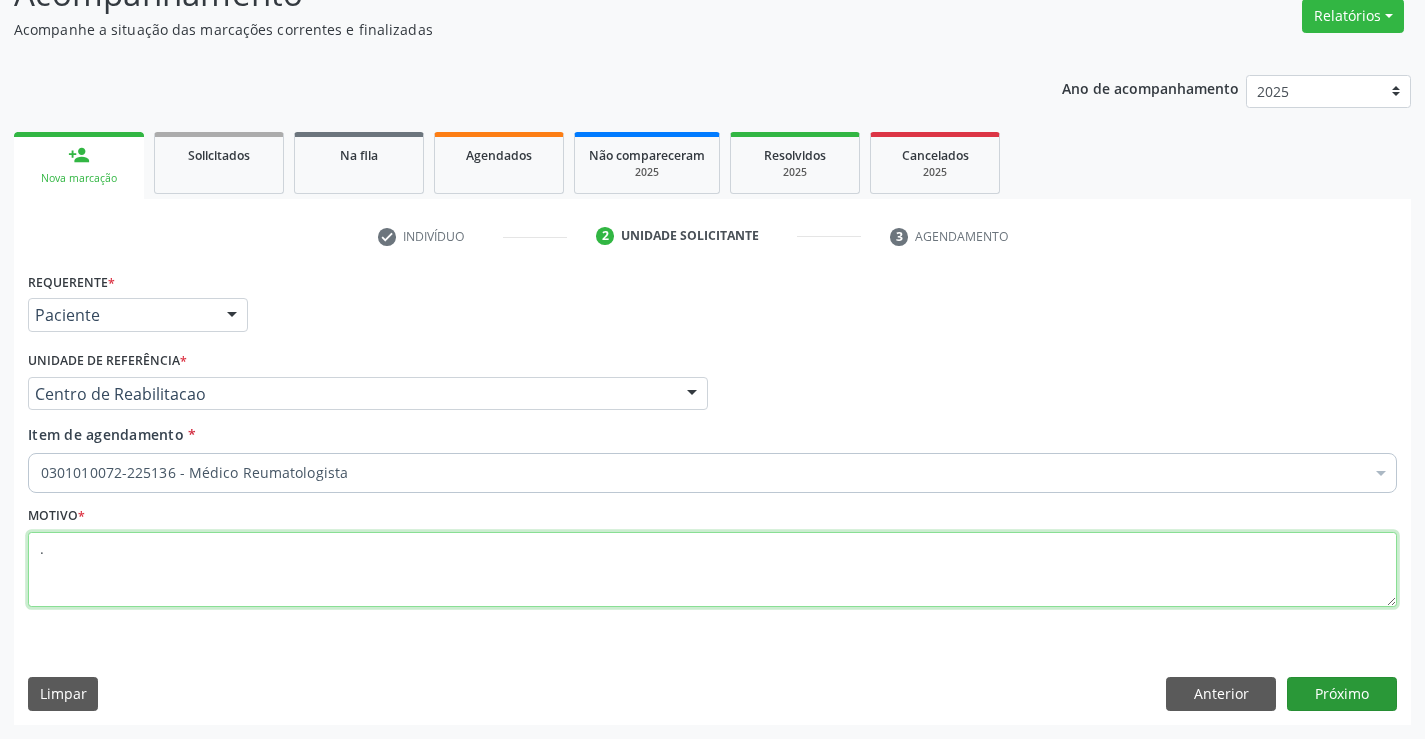 type on "." 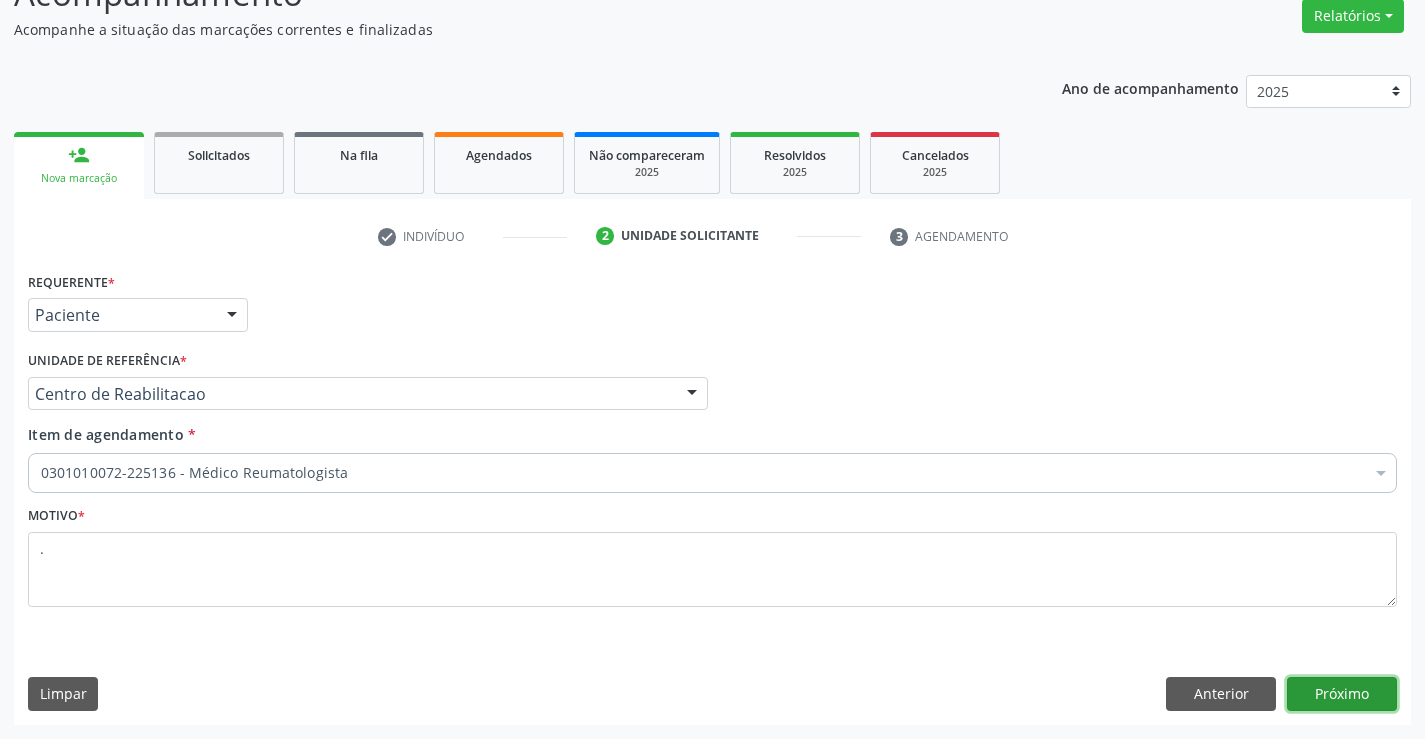 click on "Próximo" at bounding box center (1342, 694) 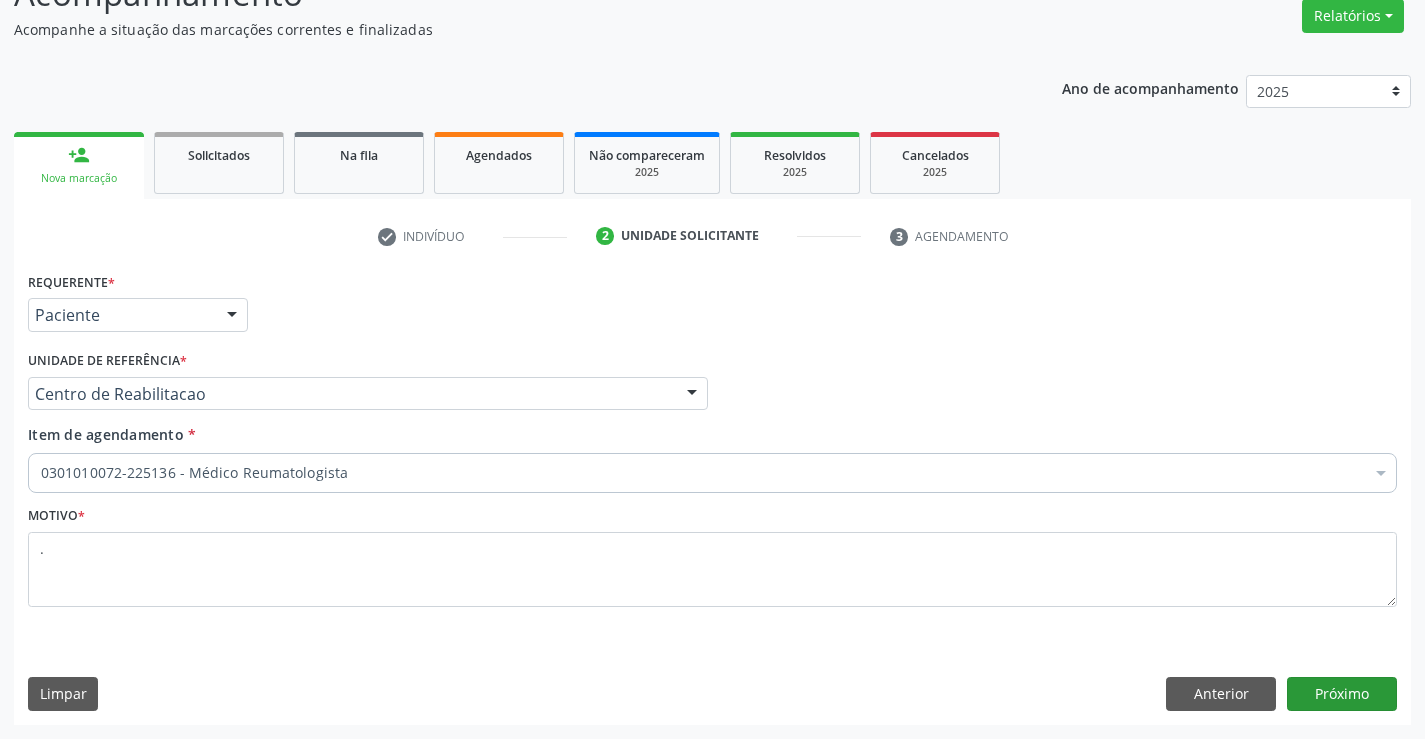 scroll, scrollTop: 131, scrollLeft: 0, axis: vertical 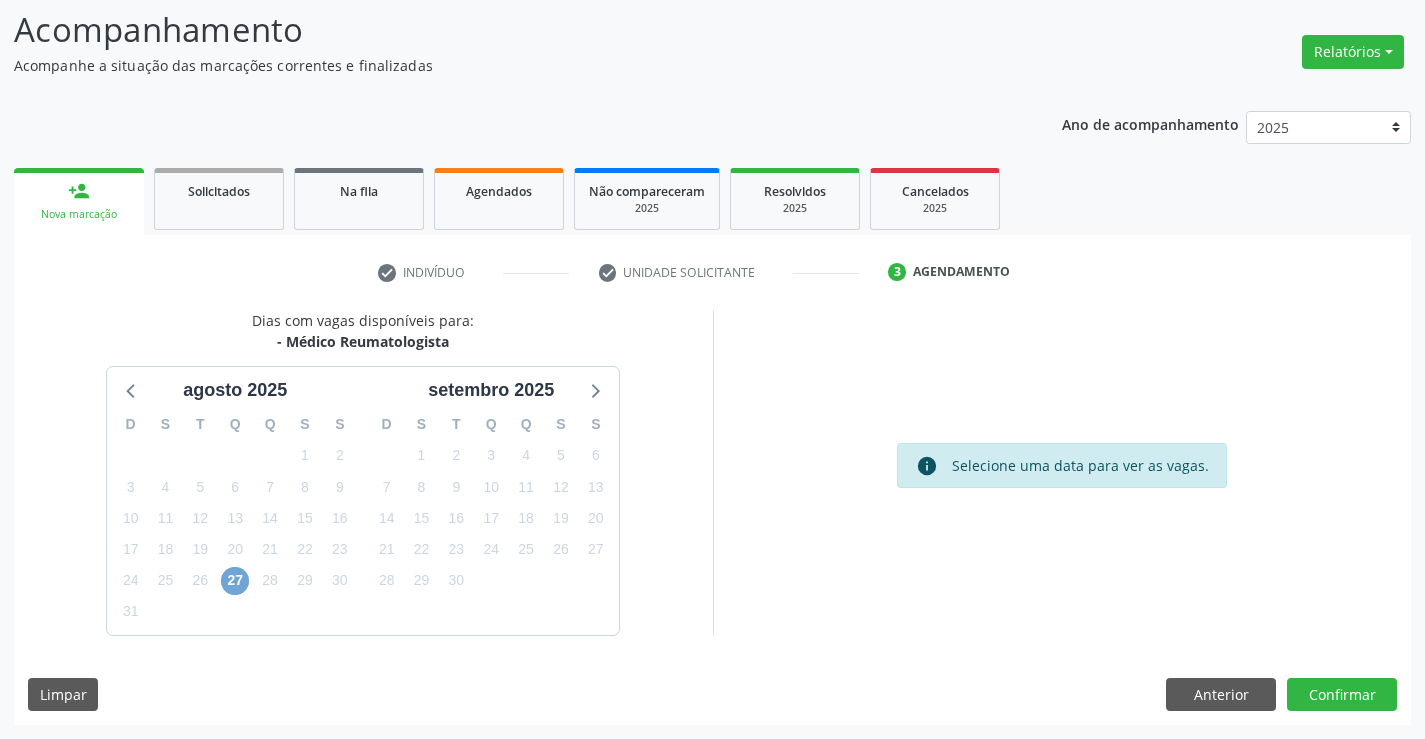 click on "27" at bounding box center [235, 581] 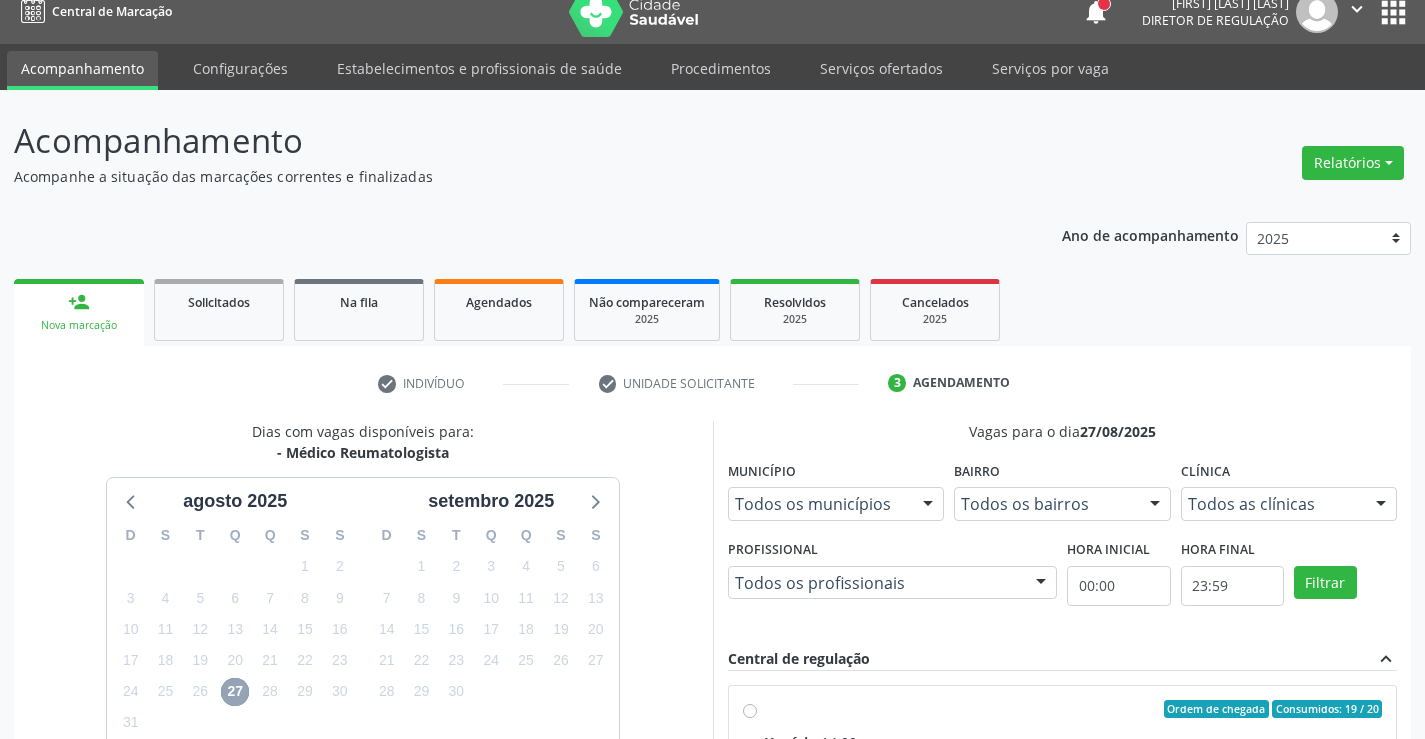 scroll, scrollTop: 0, scrollLeft: 0, axis: both 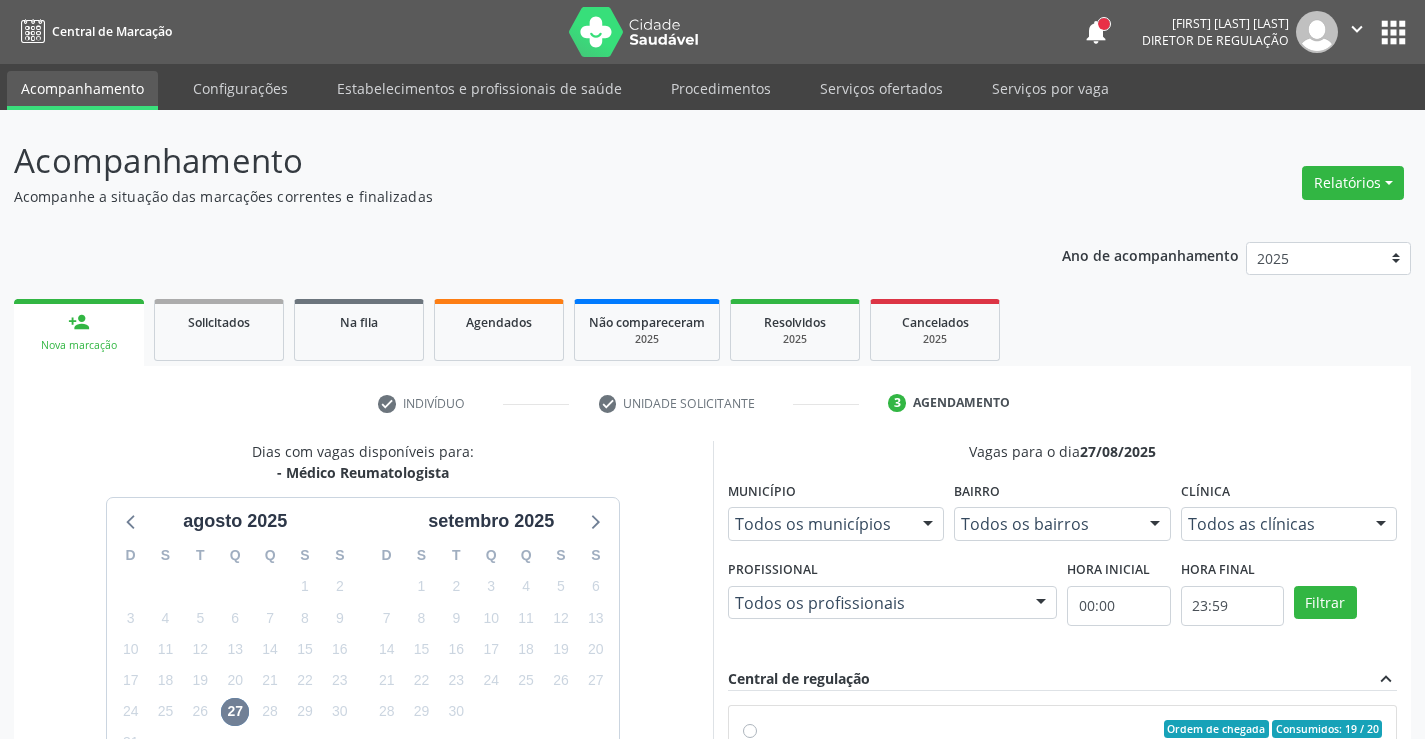 click on "Nova marcação" at bounding box center [79, 345] 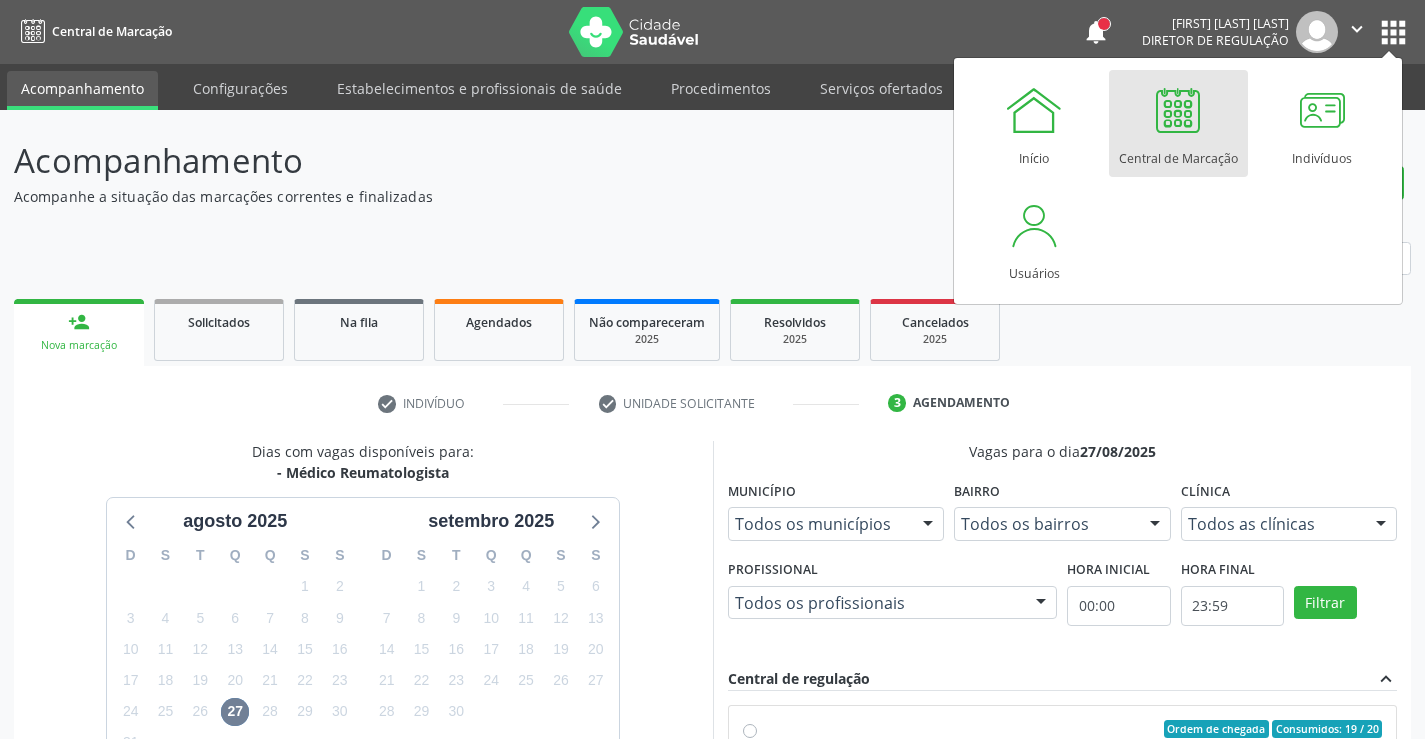 click at bounding box center [1178, 110] 